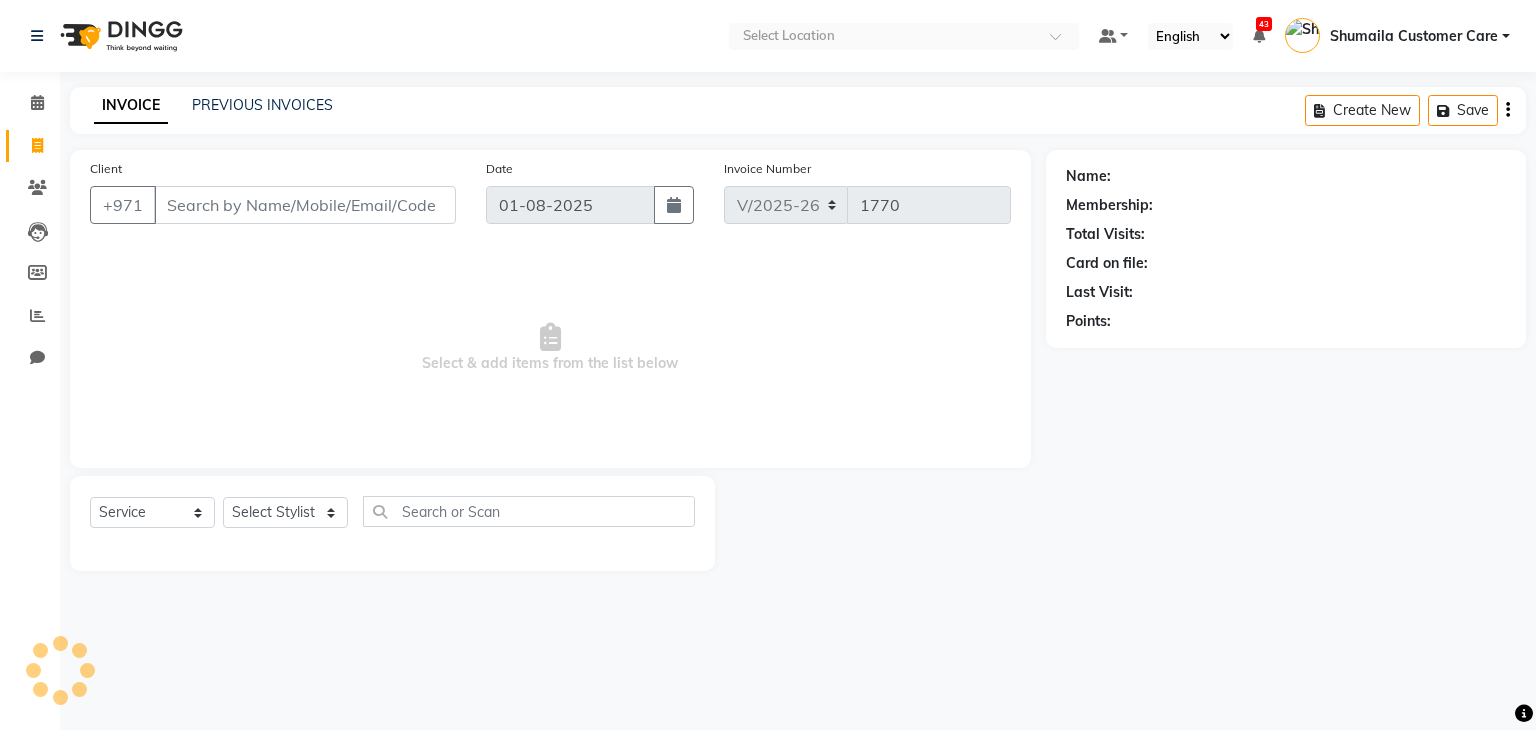 select on "7088" 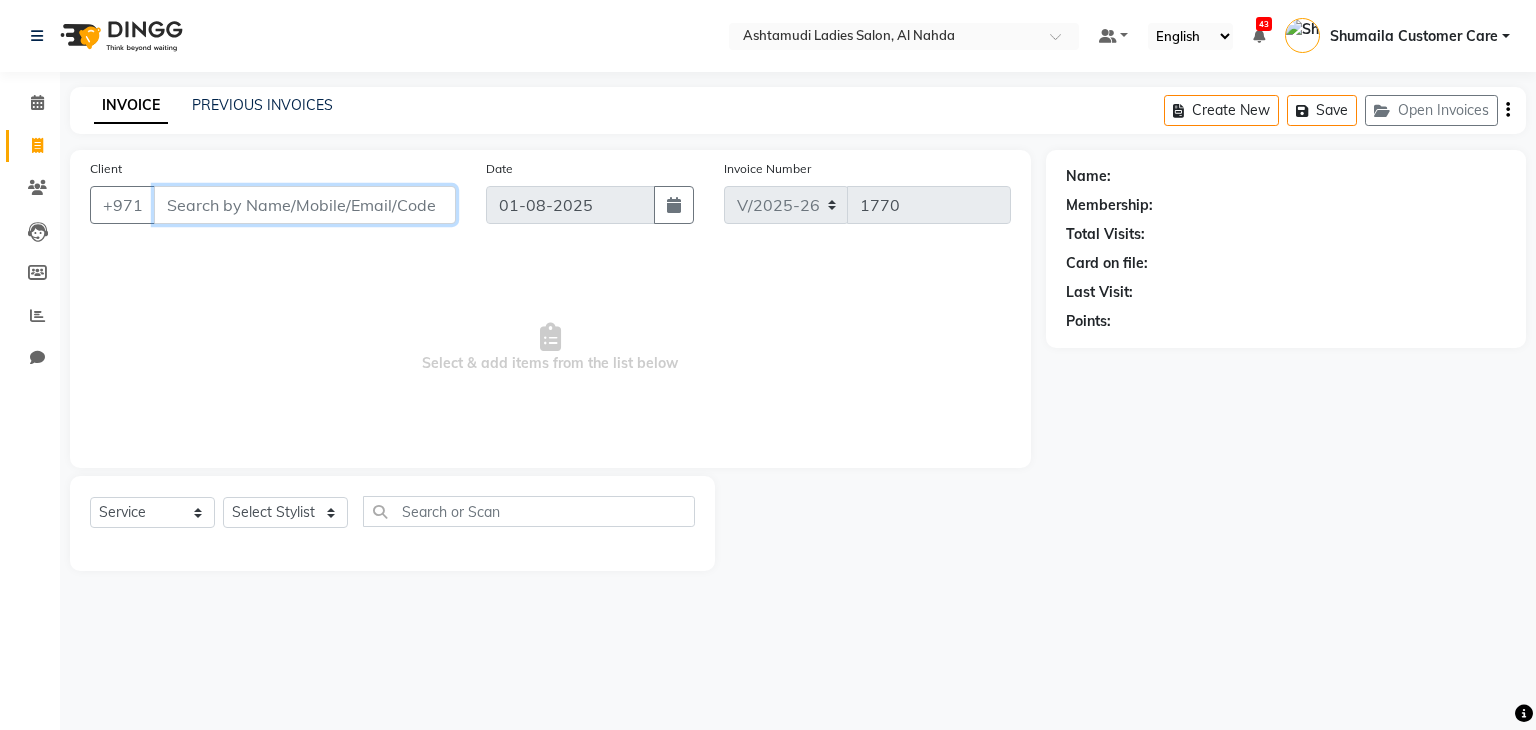 scroll, scrollTop: 0, scrollLeft: 0, axis: both 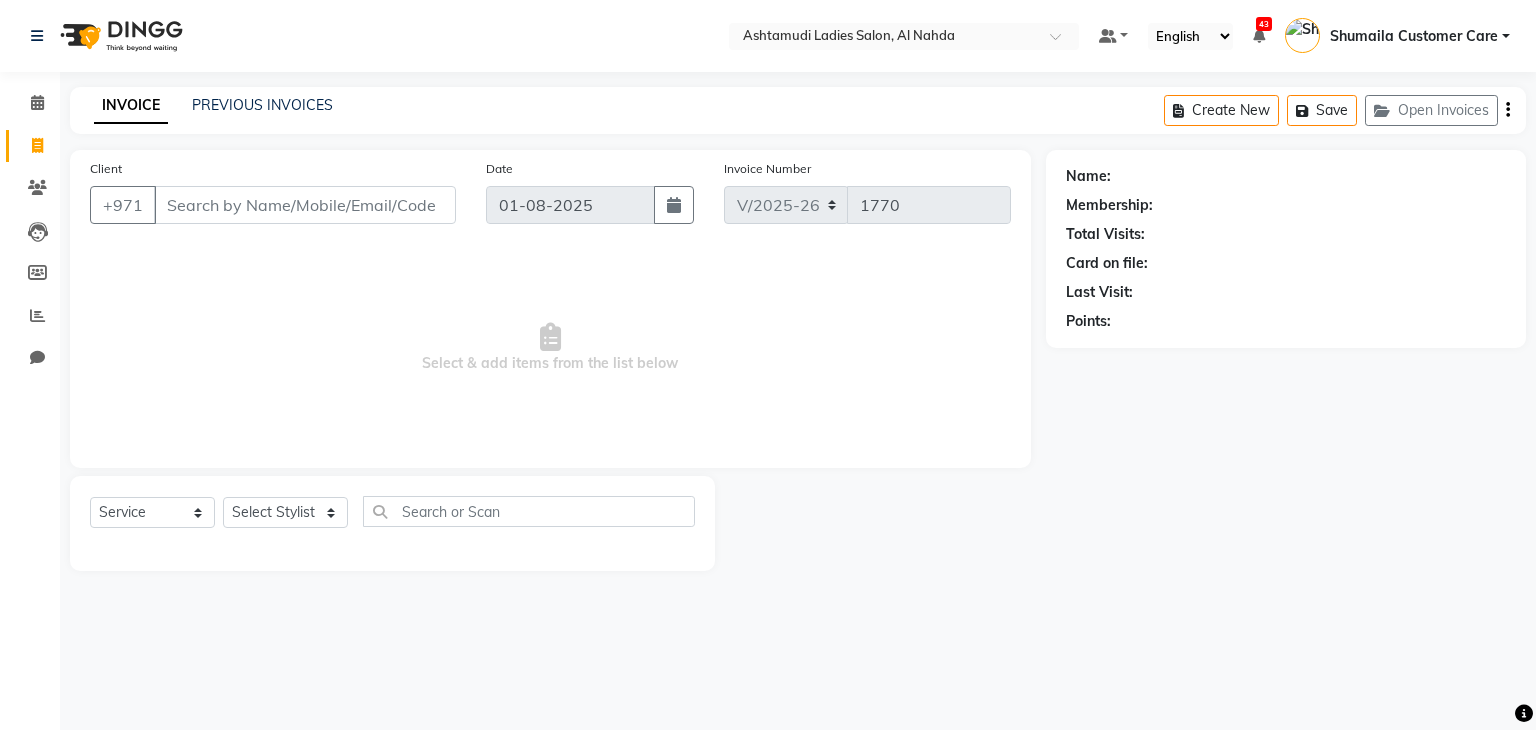 click on "Client +971" 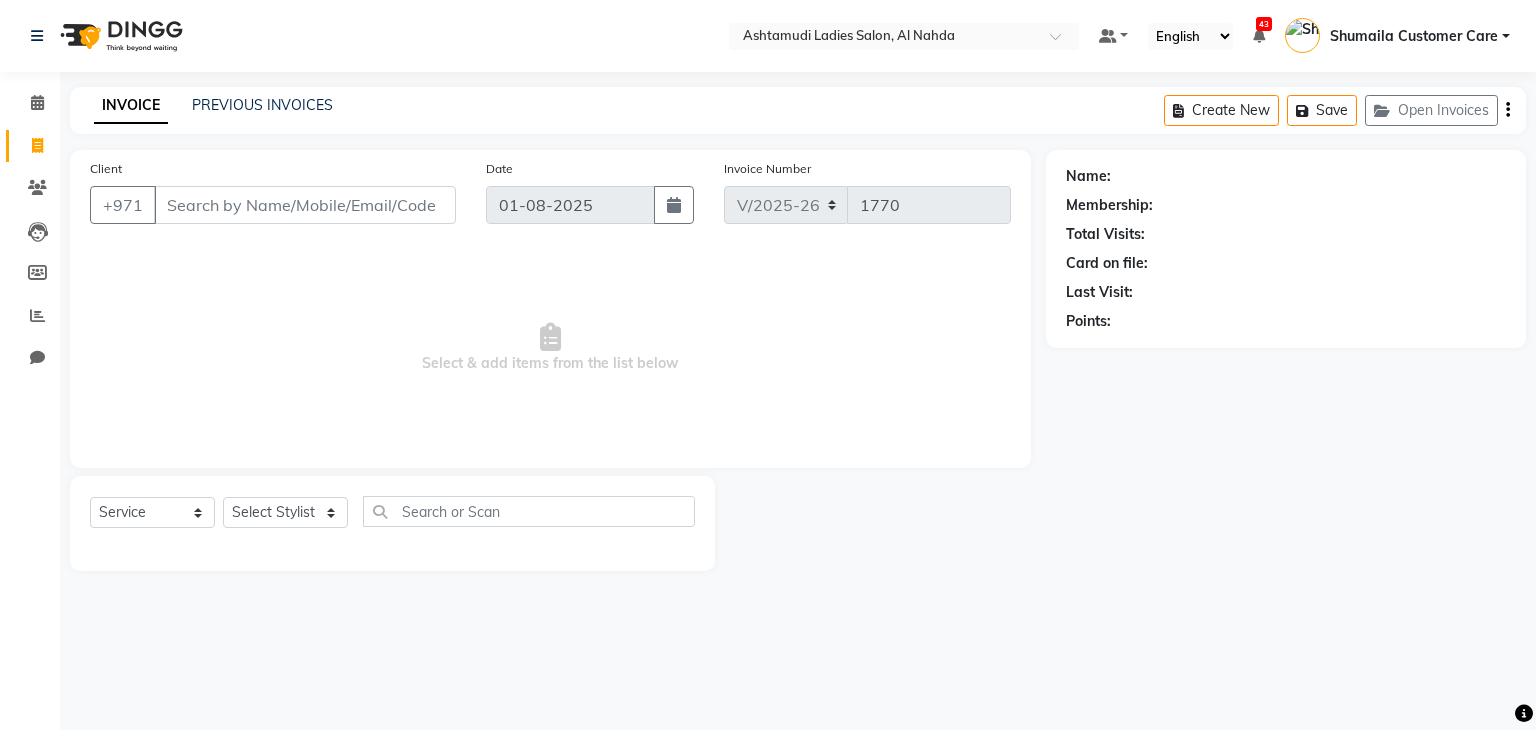 click on "Client +971" 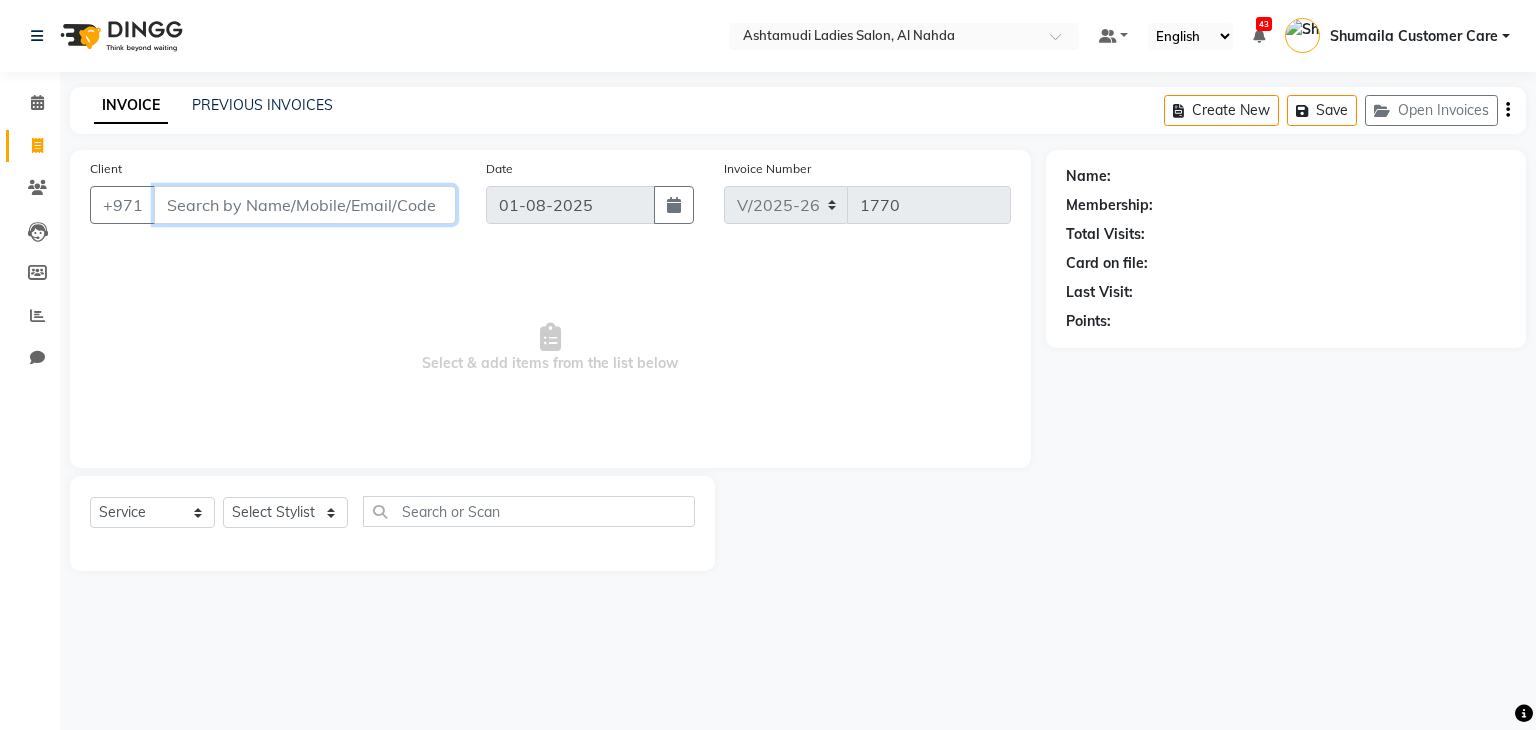drag, startPoint x: 285, startPoint y: 217, endPoint x: 230, endPoint y: 207, distance: 55.9017 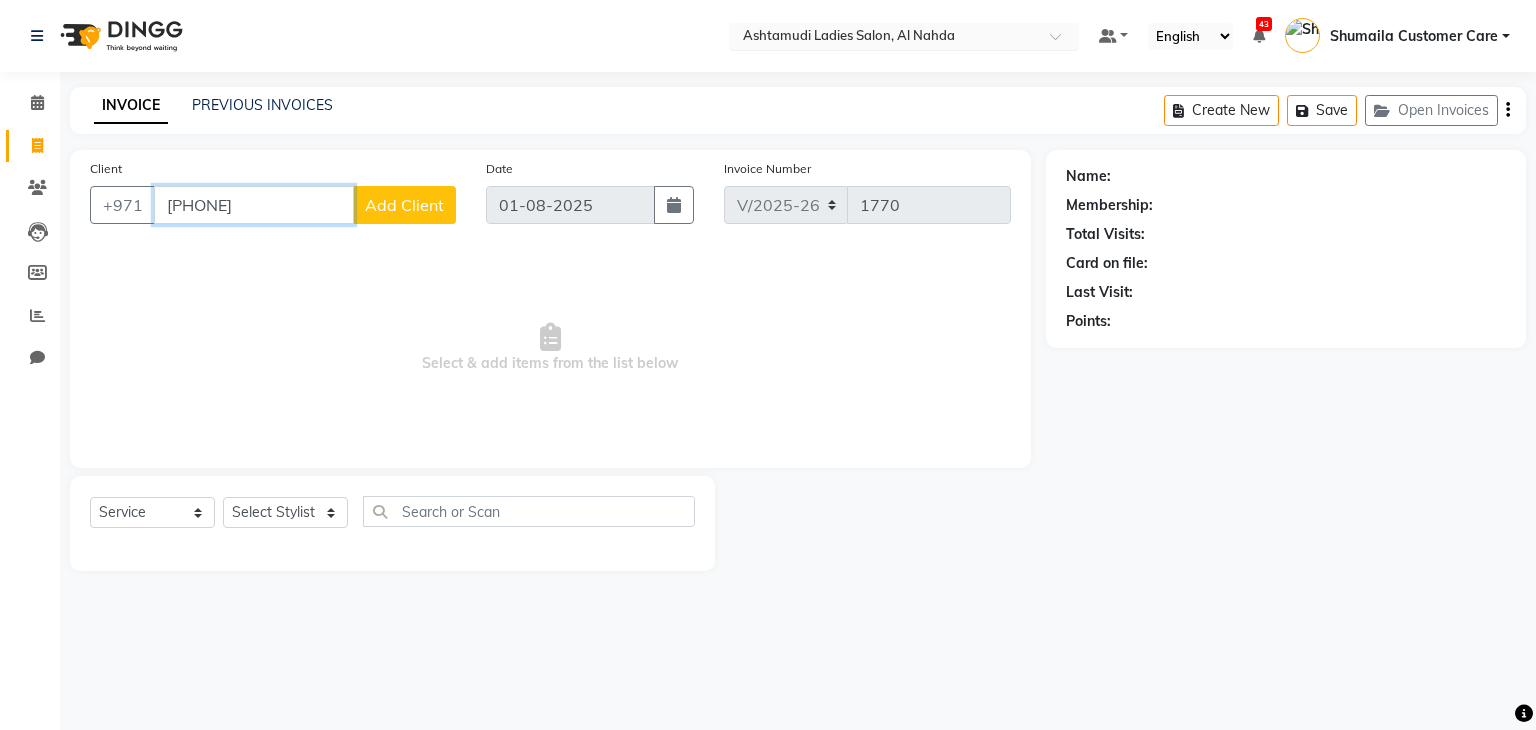 type on "[PHONE]" 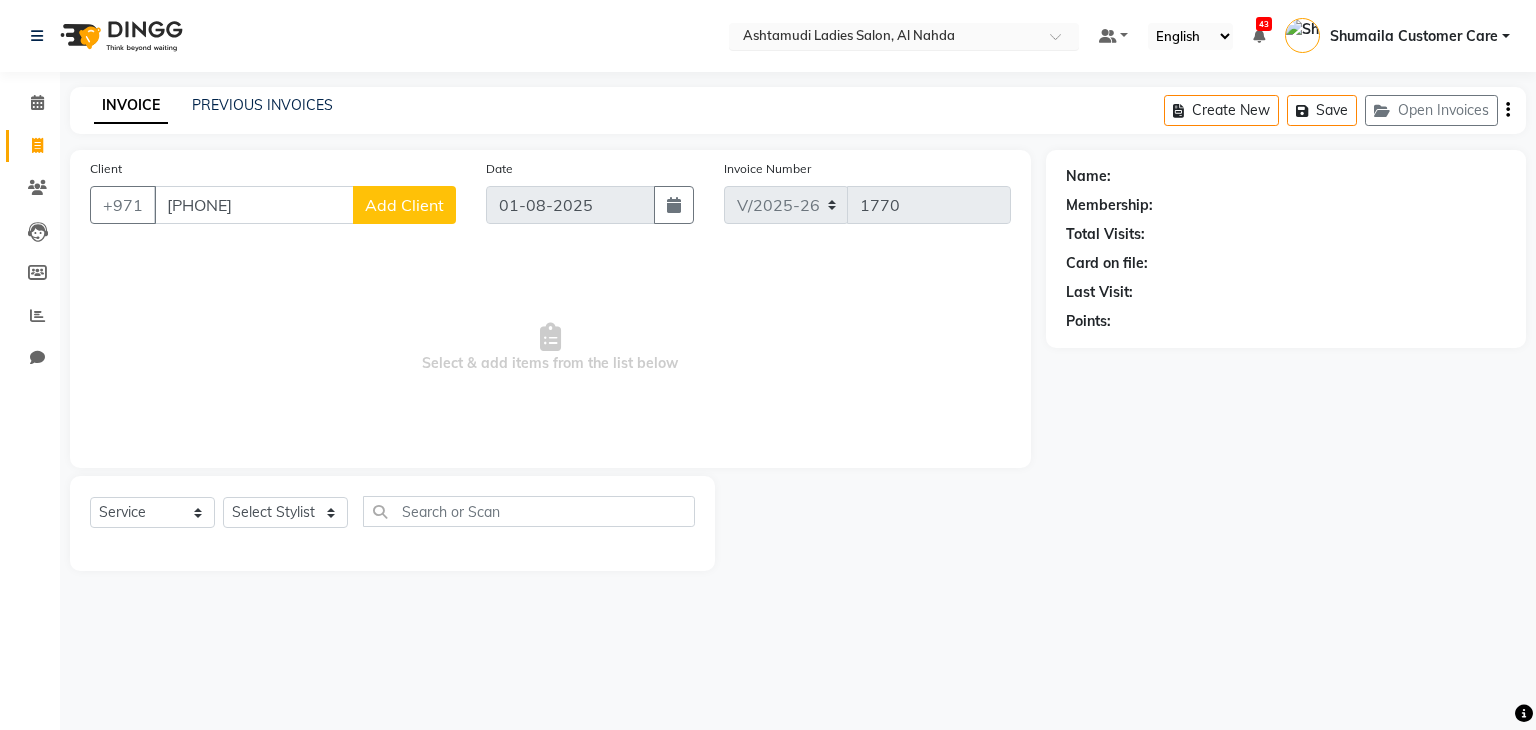 click at bounding box center [884, 38] 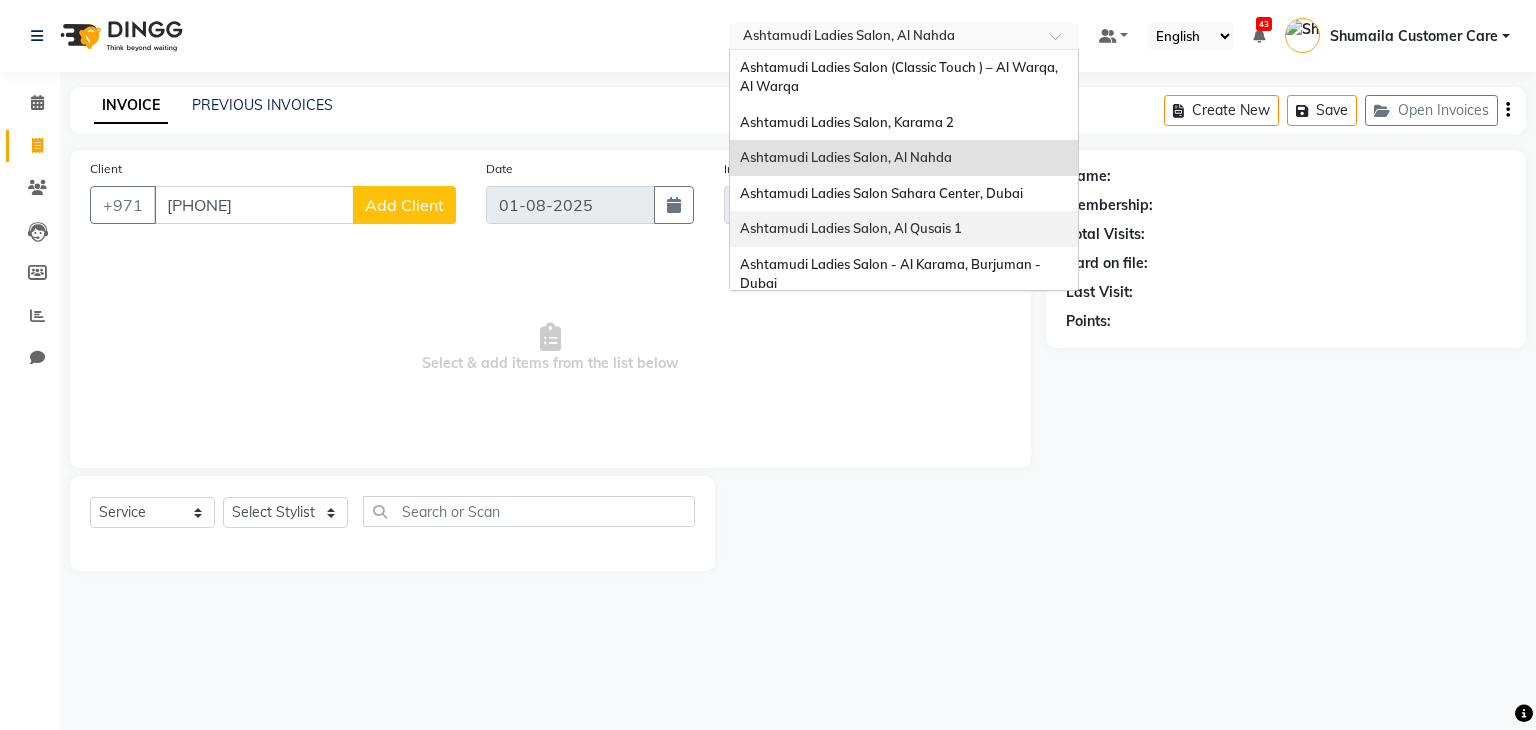 click on "Ashtamudi Ladies Salon, Al Qusais 1" at bounding box center [904, 229] 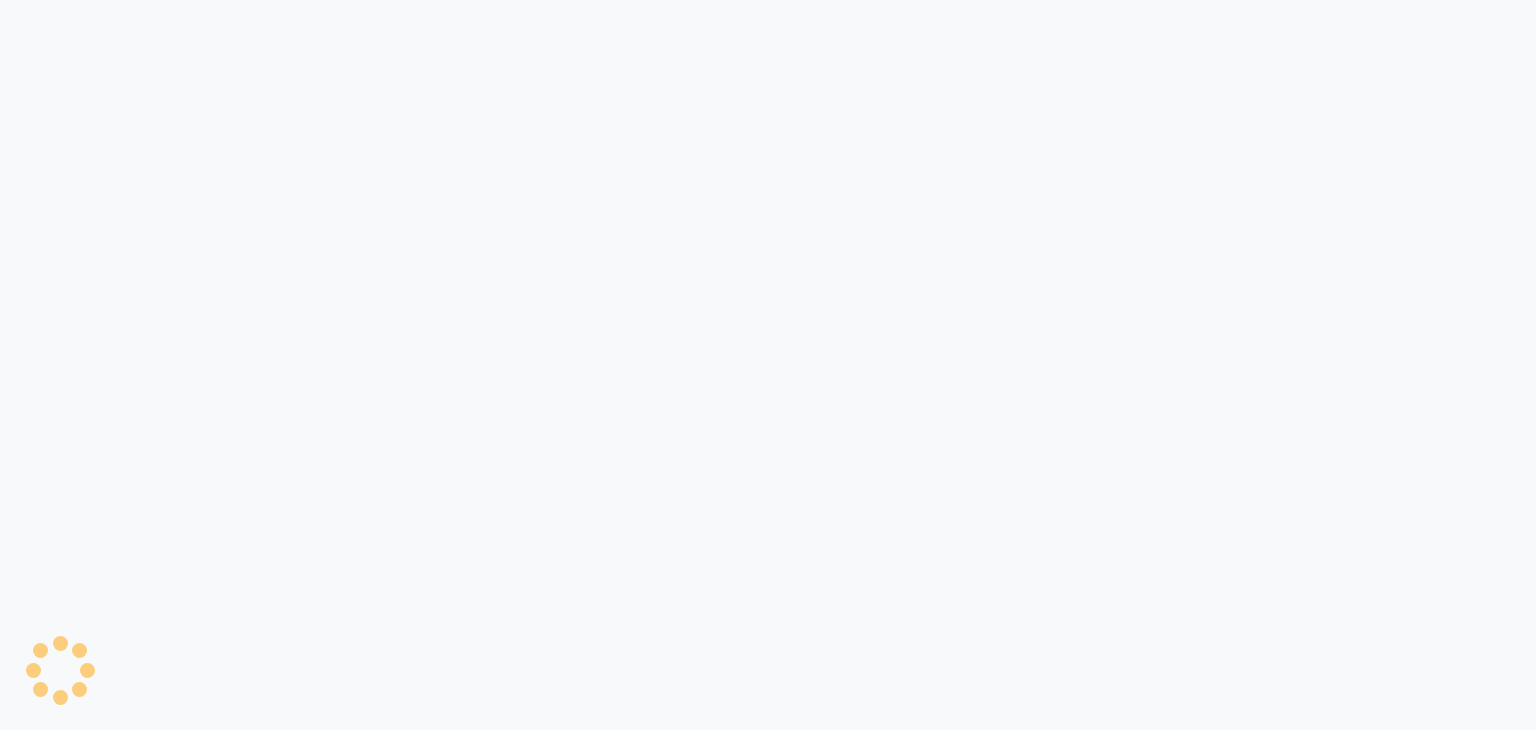 scroll, scrollTop: 0, scrollLeft: 0, axis: both 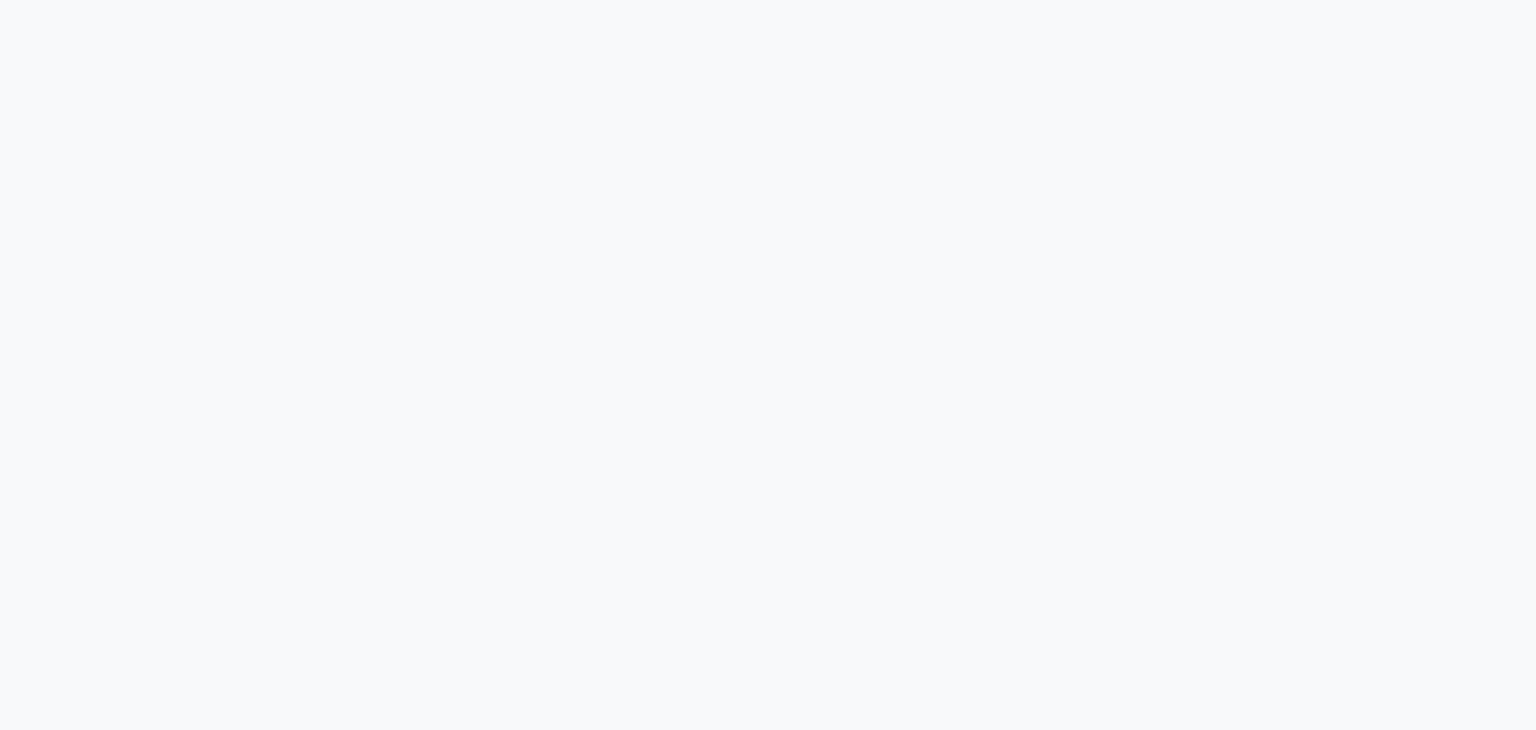 select on "service" 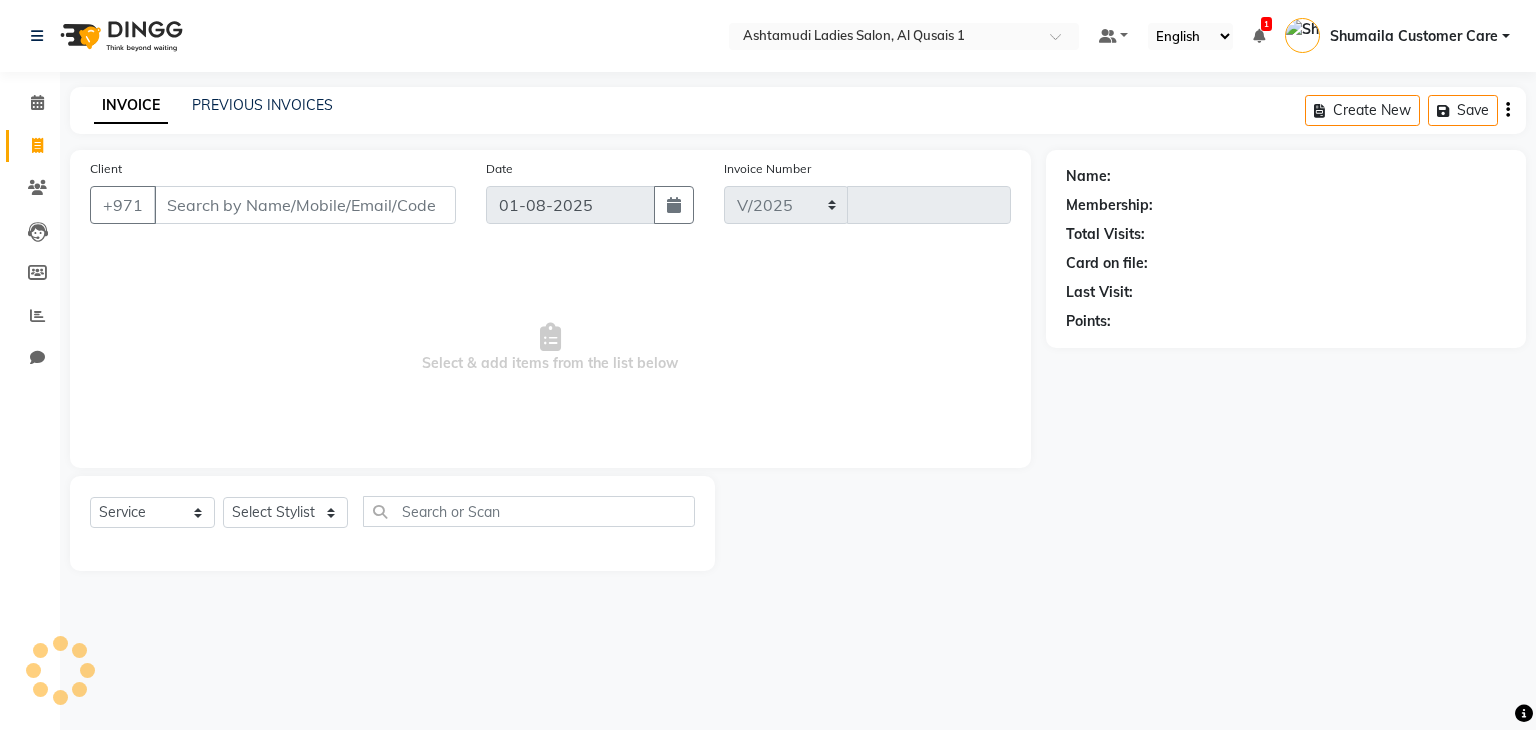 select on "en" 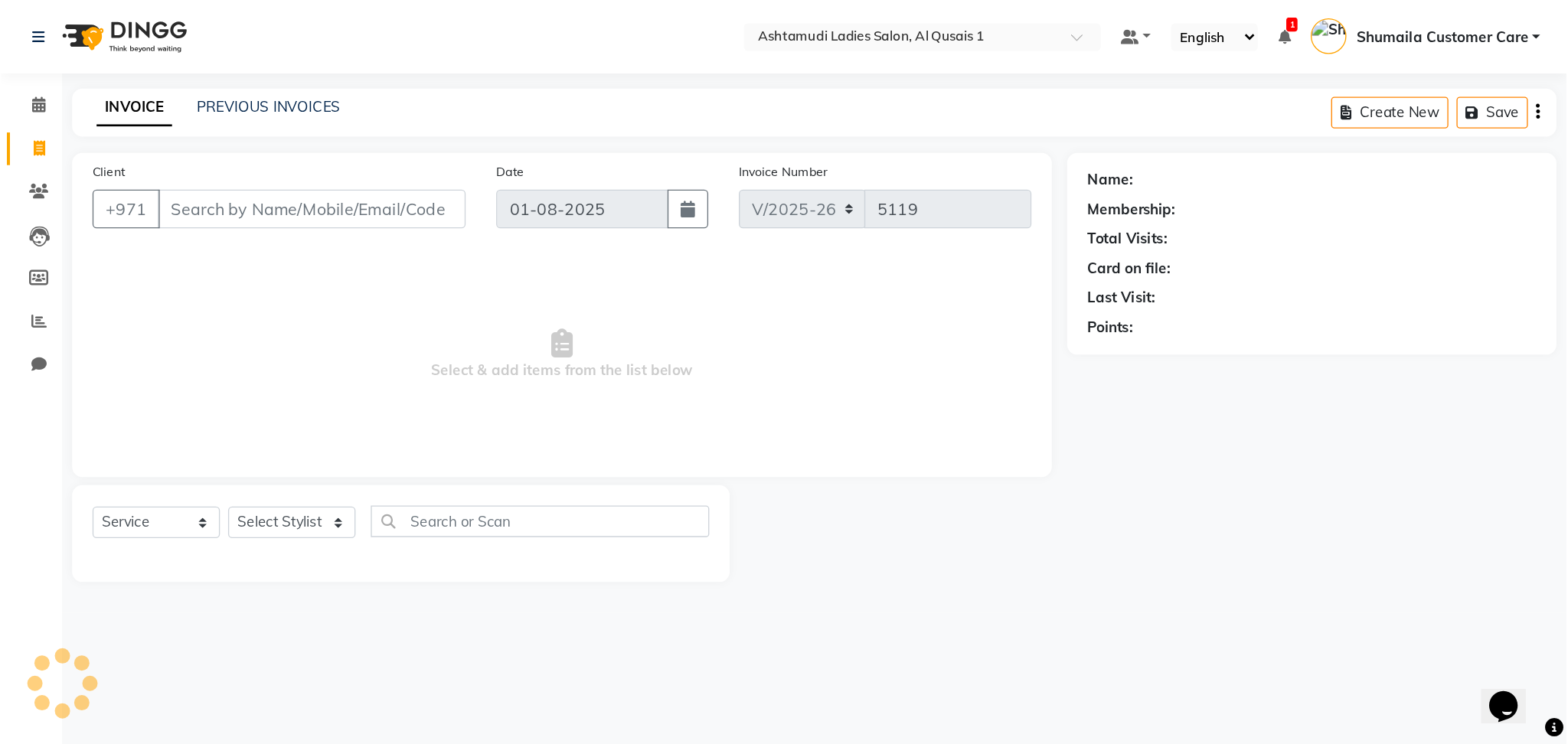 scroll, scrollTop: 0, scrollLeft: 0, axis: both 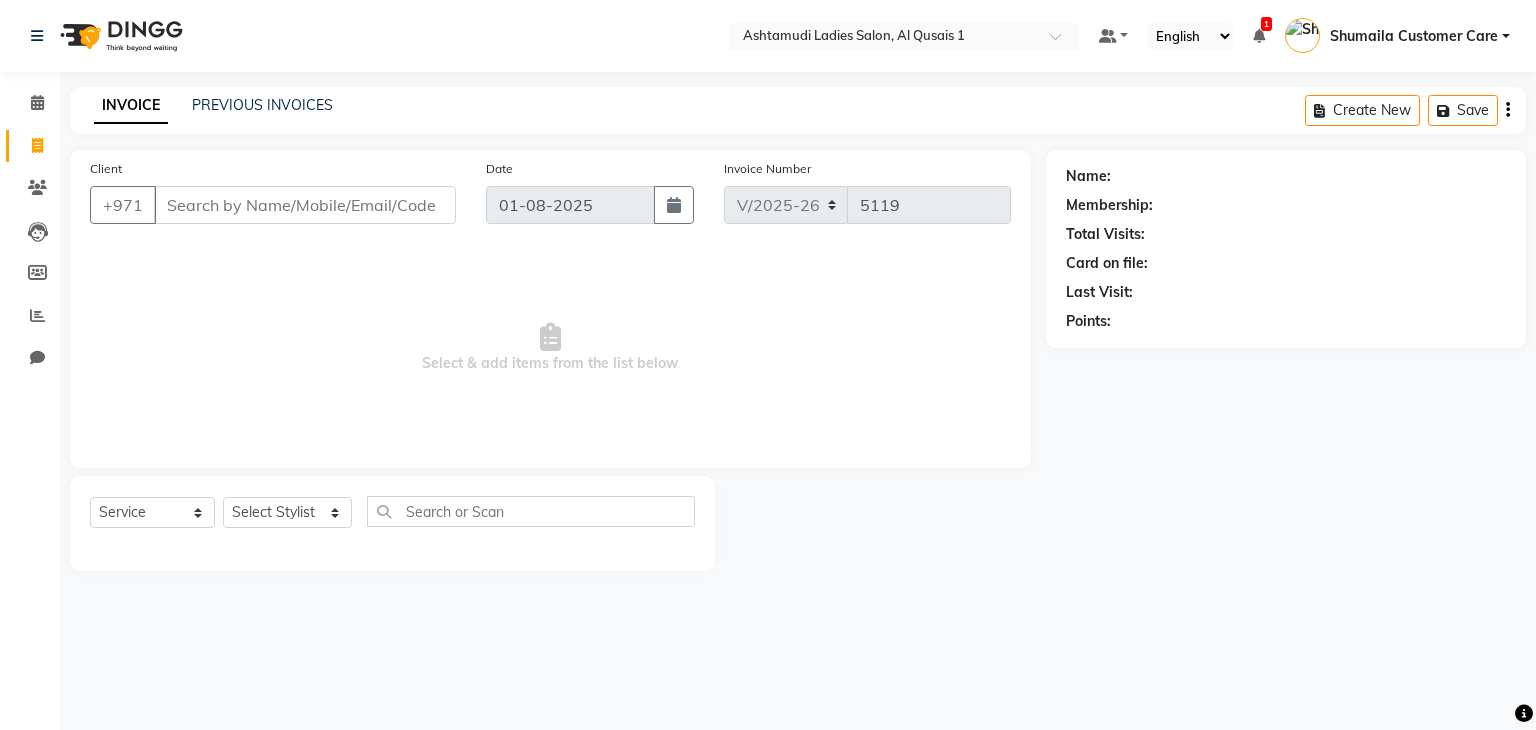 click on "Client" at bounding box center (305, 205) 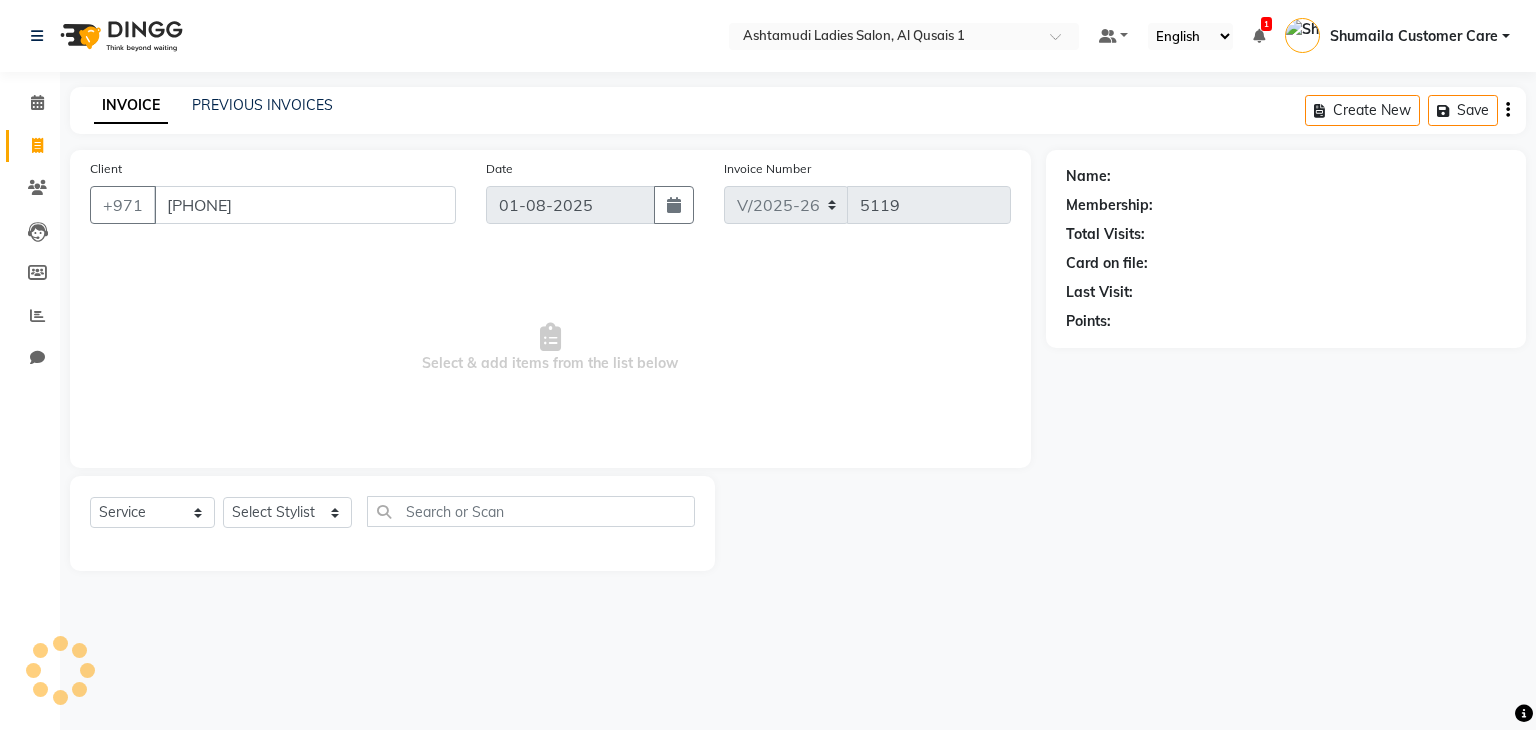 type on "[PHONE]" 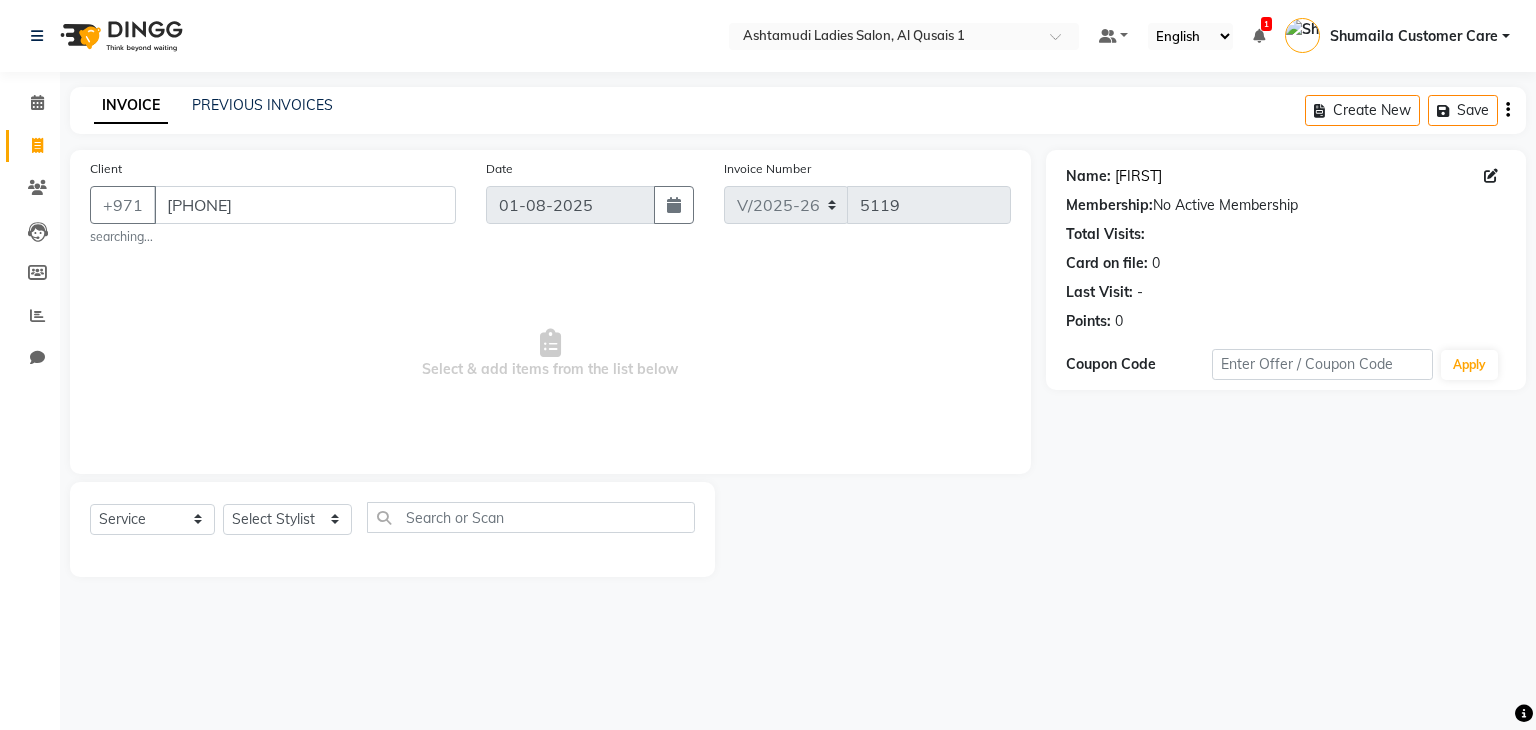 click on "Sukainasiddiq" 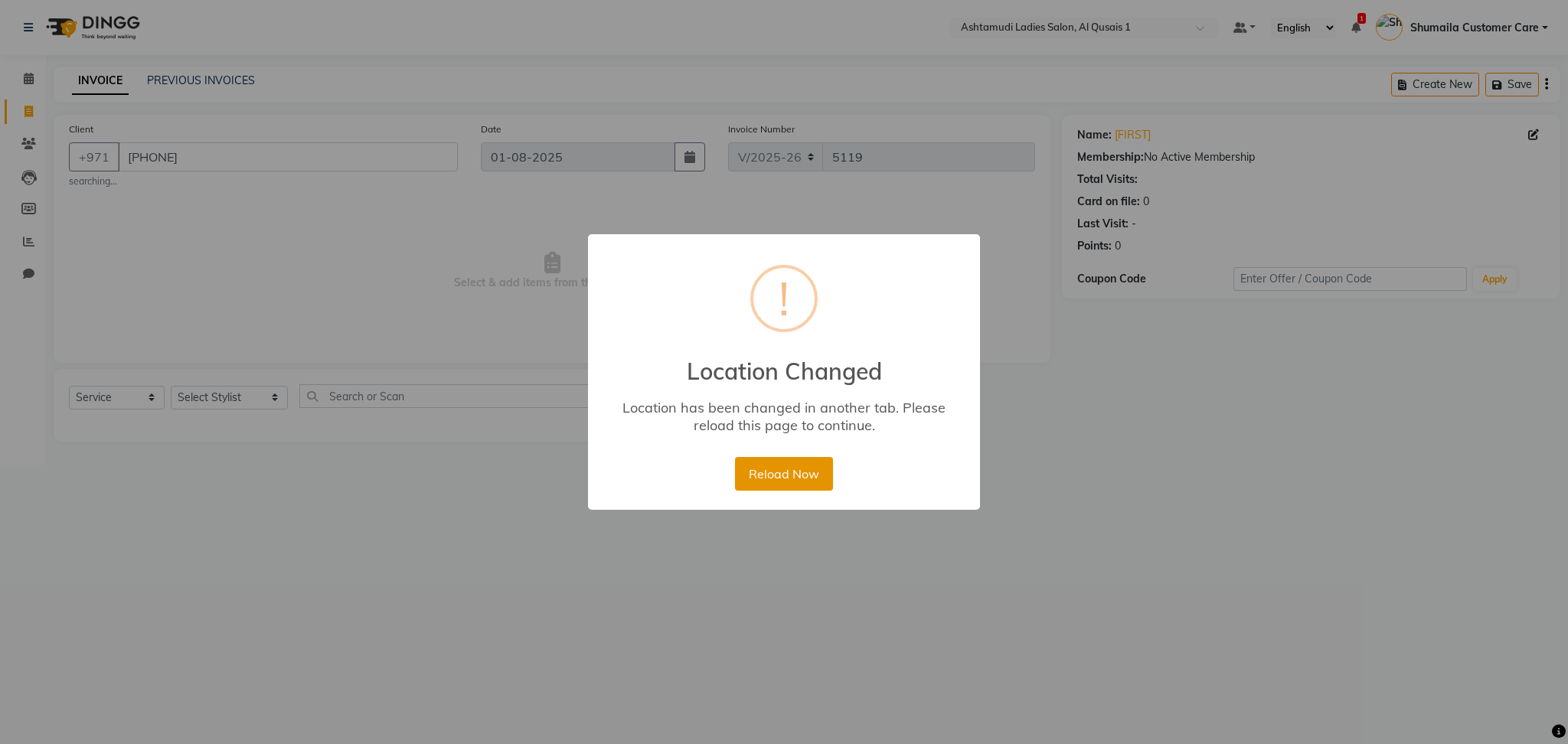 click on "Reload Now" at bounding box center [783, 474] 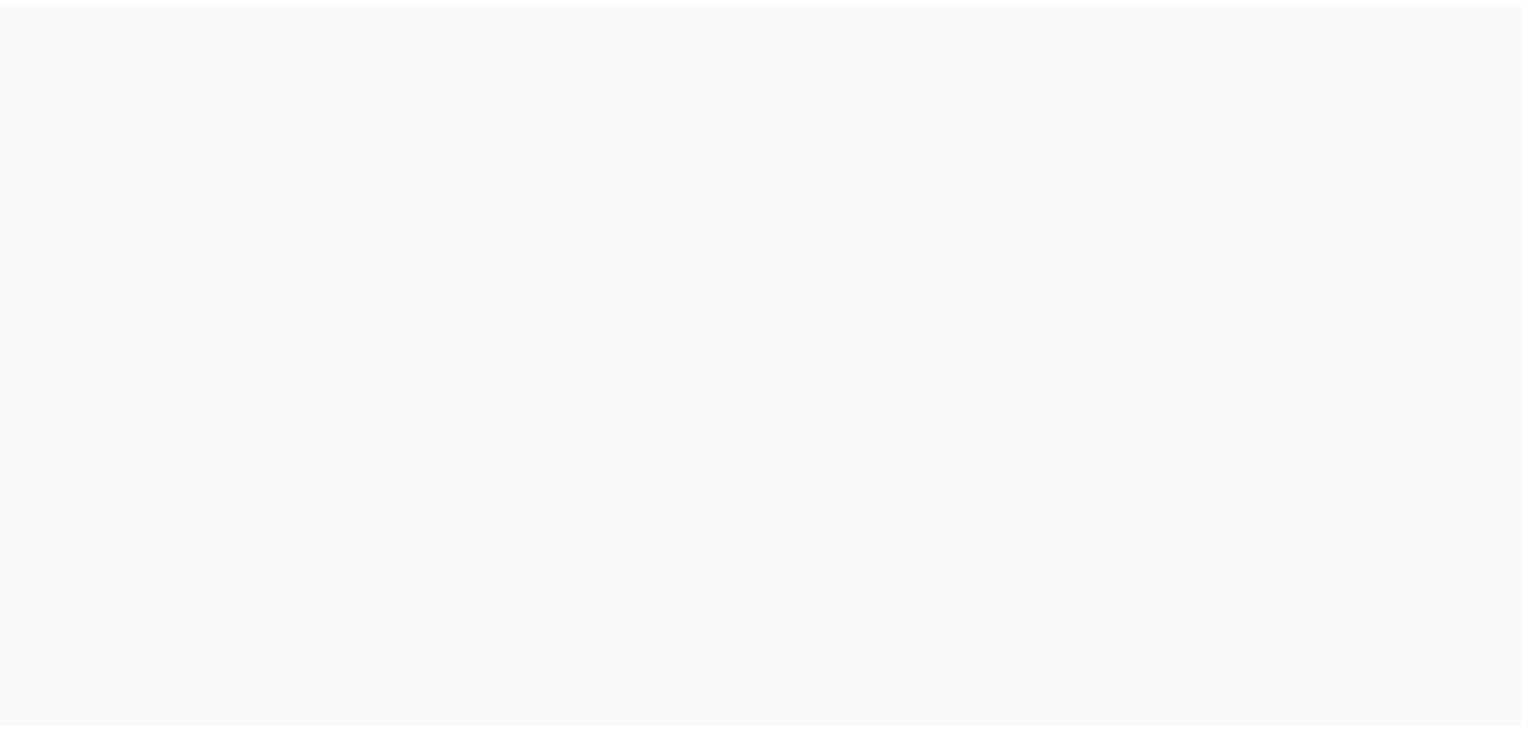 scroll, scrollTop: 0, scrollLeft: 0, axis: both 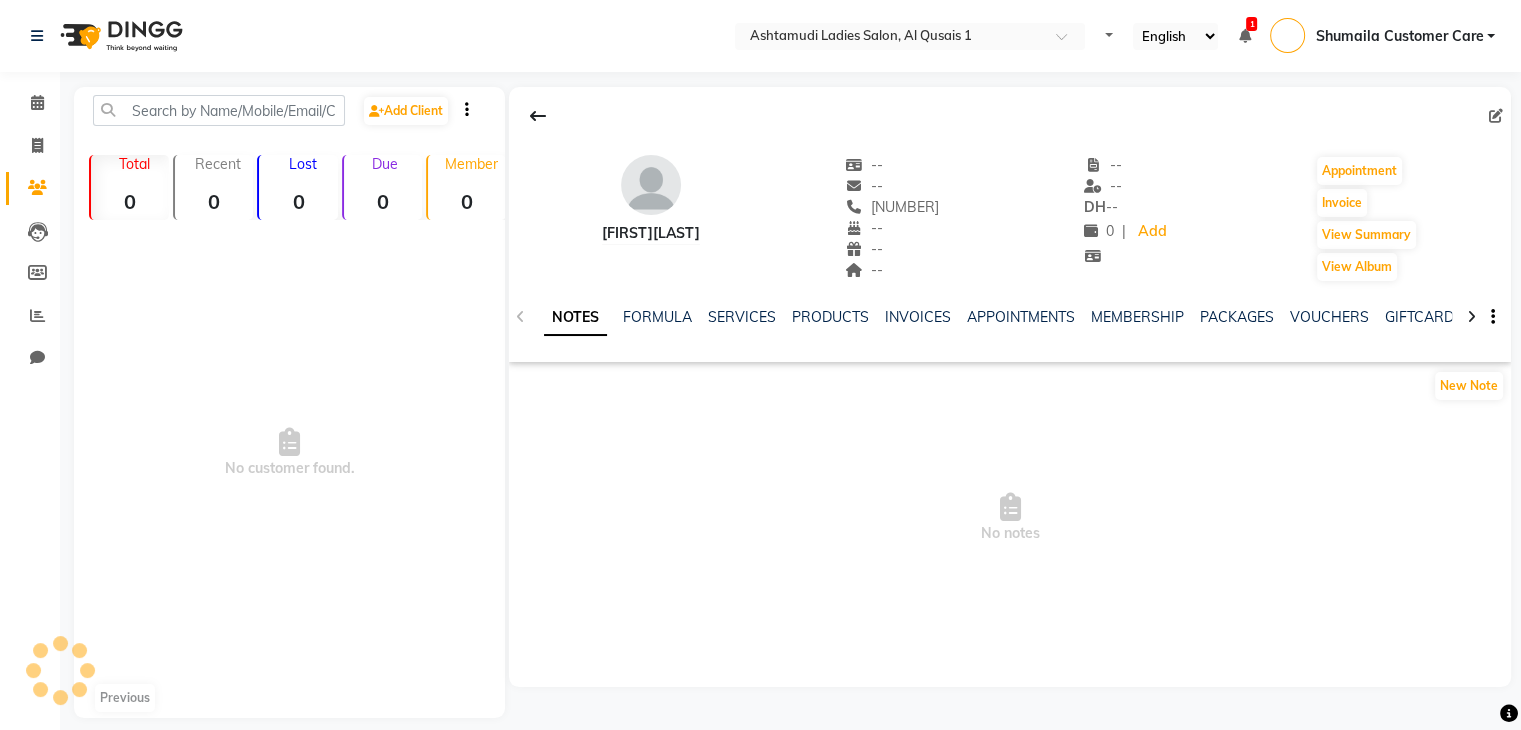 select on "en" 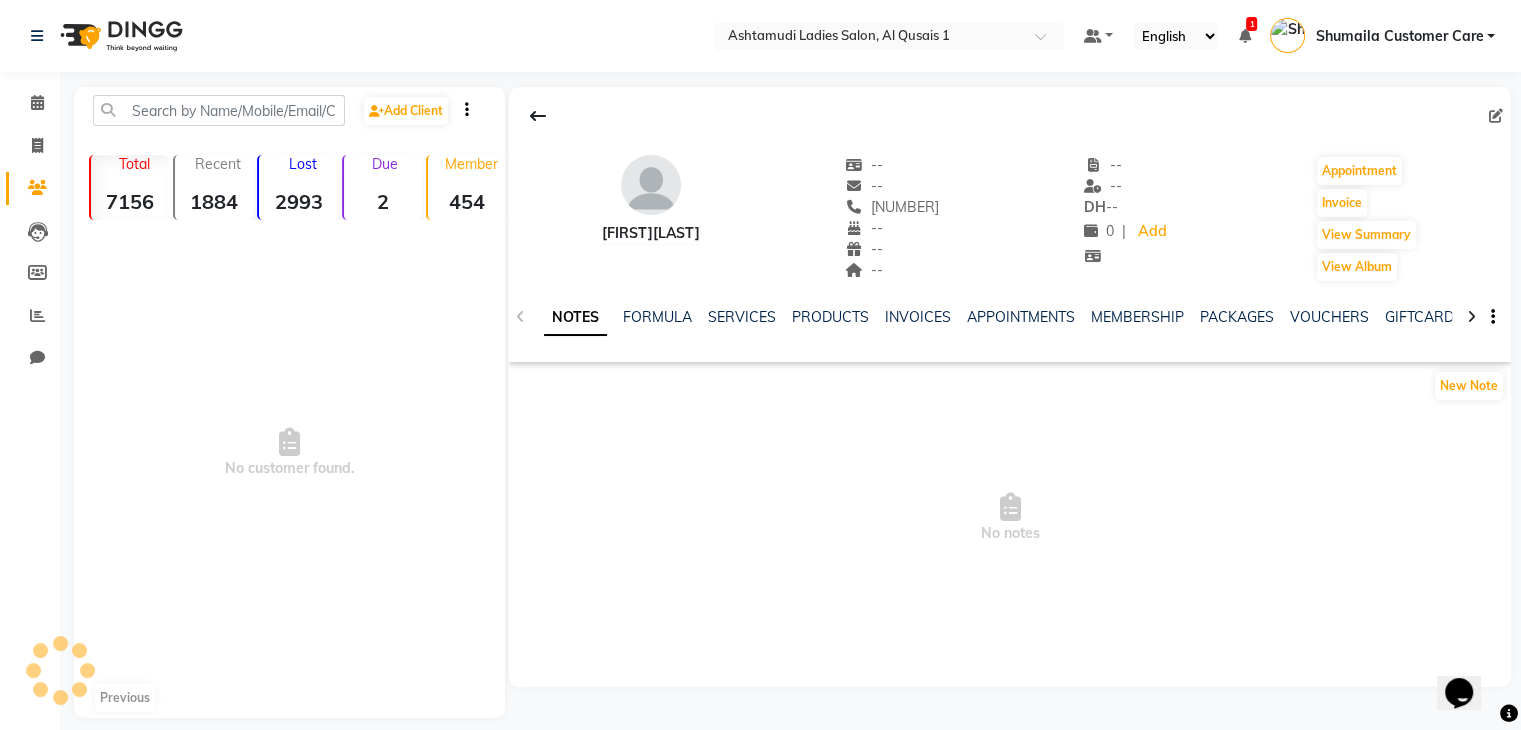 scroll, scrollTop: 0, scrollLeft: 0, axis: both 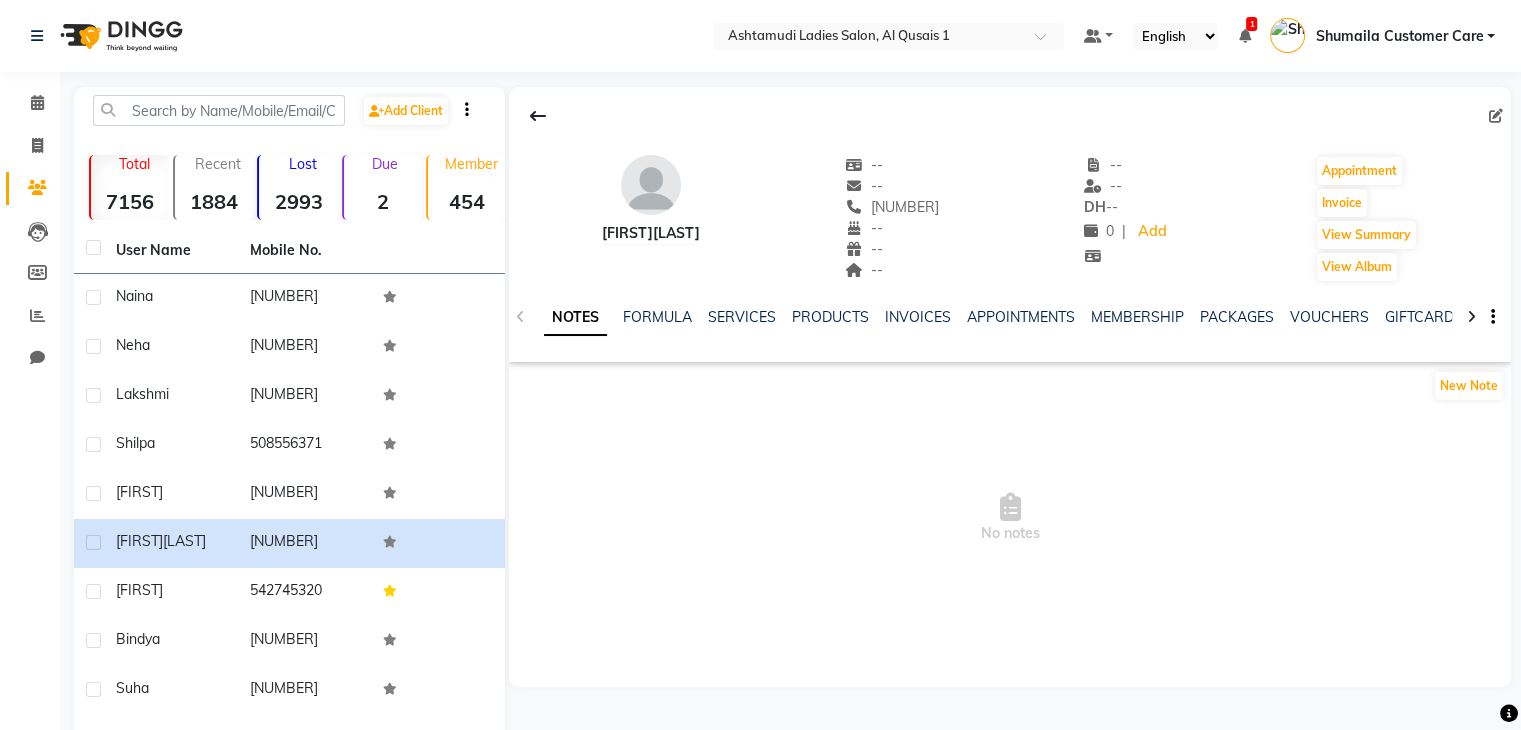 click on "FORMULA" 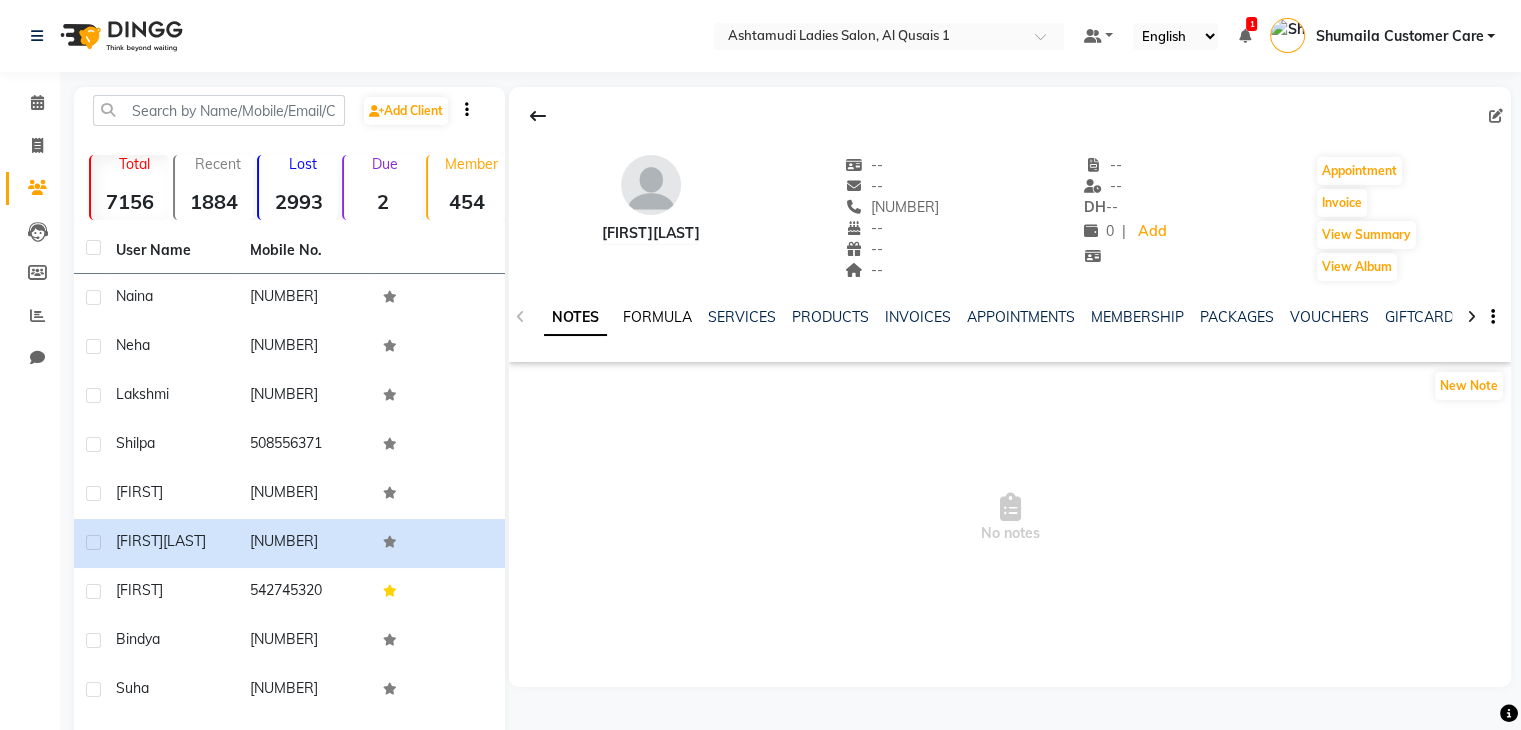 click on "FORMULA" 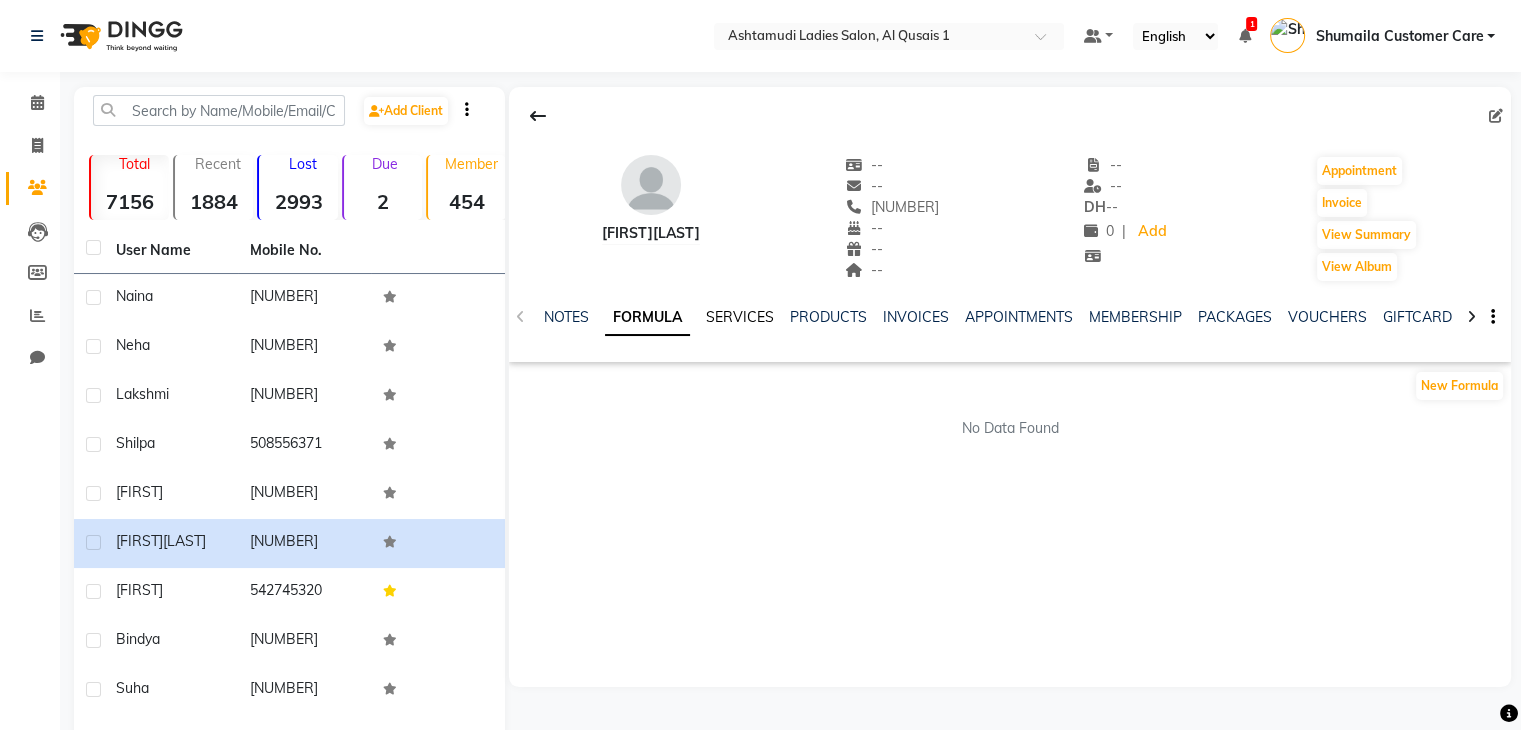 click on "SERVICES" 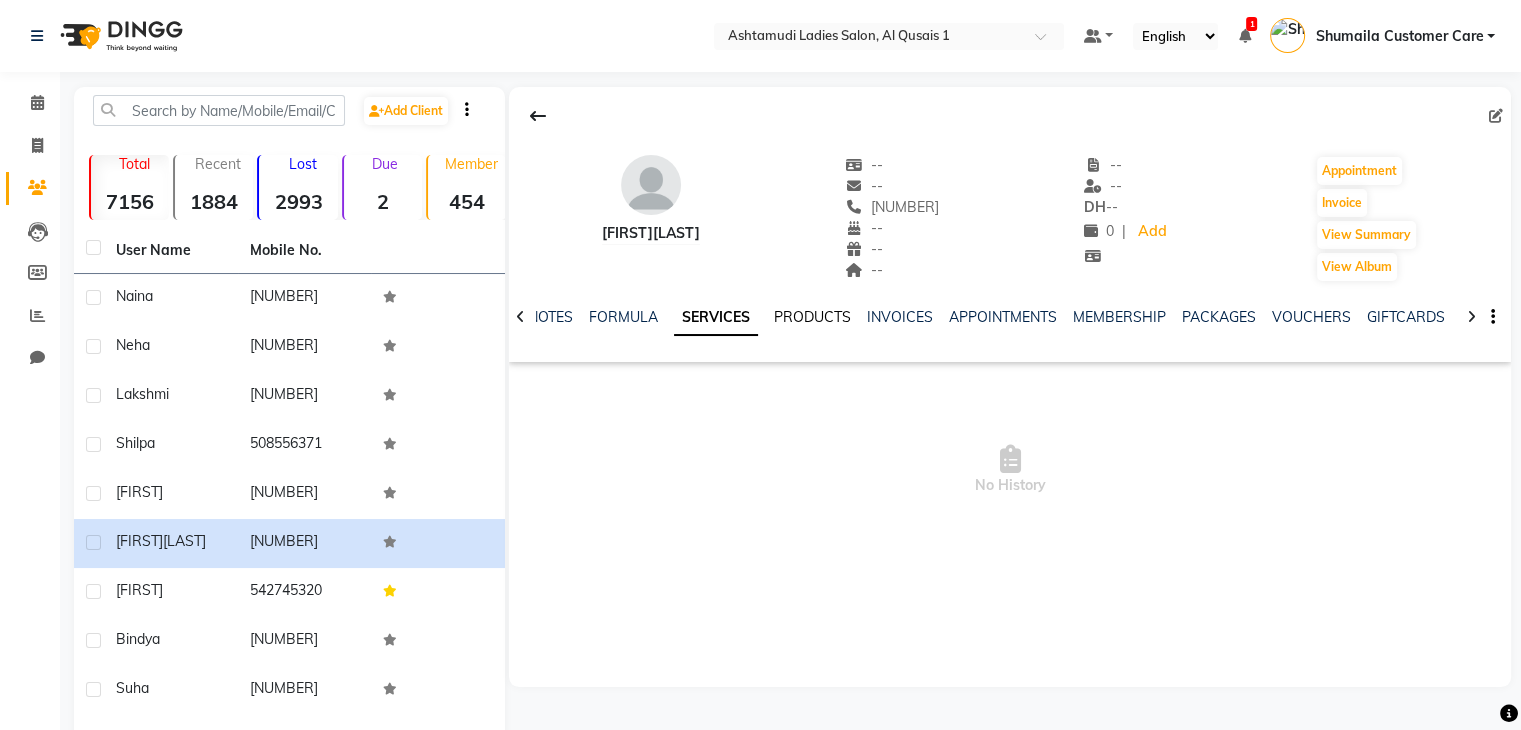 click on "PRODUCTS" 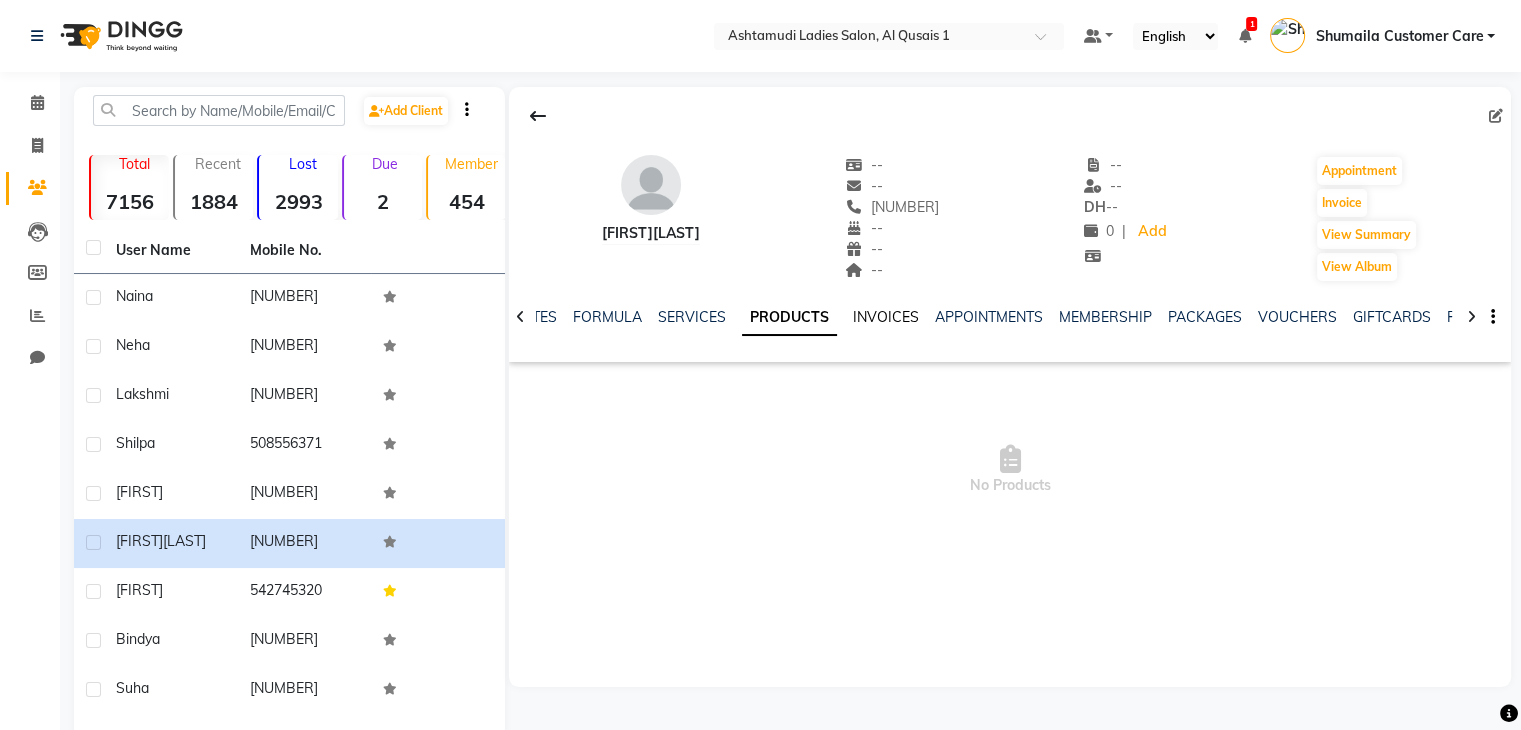 click on "INVOICES" 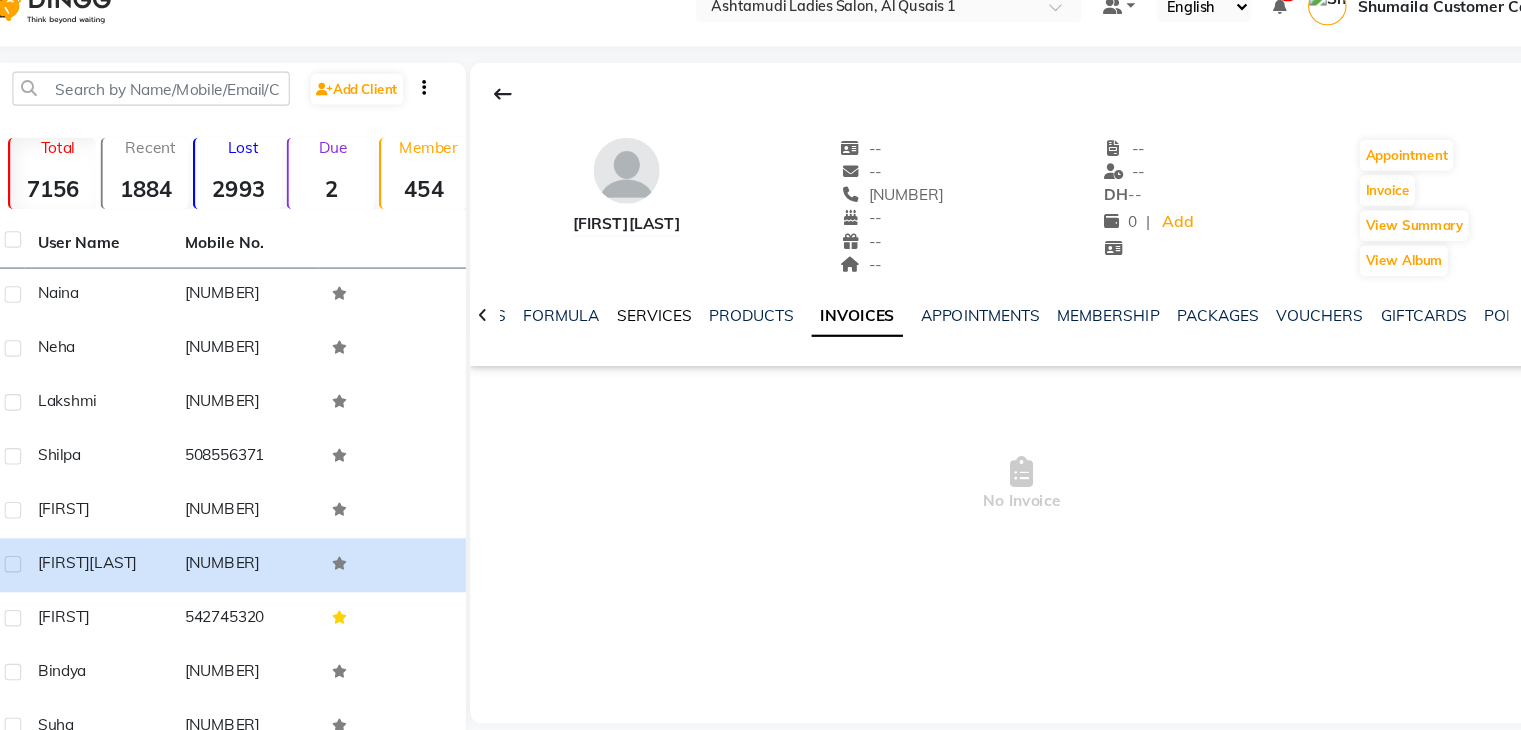 click on "SERVICES" 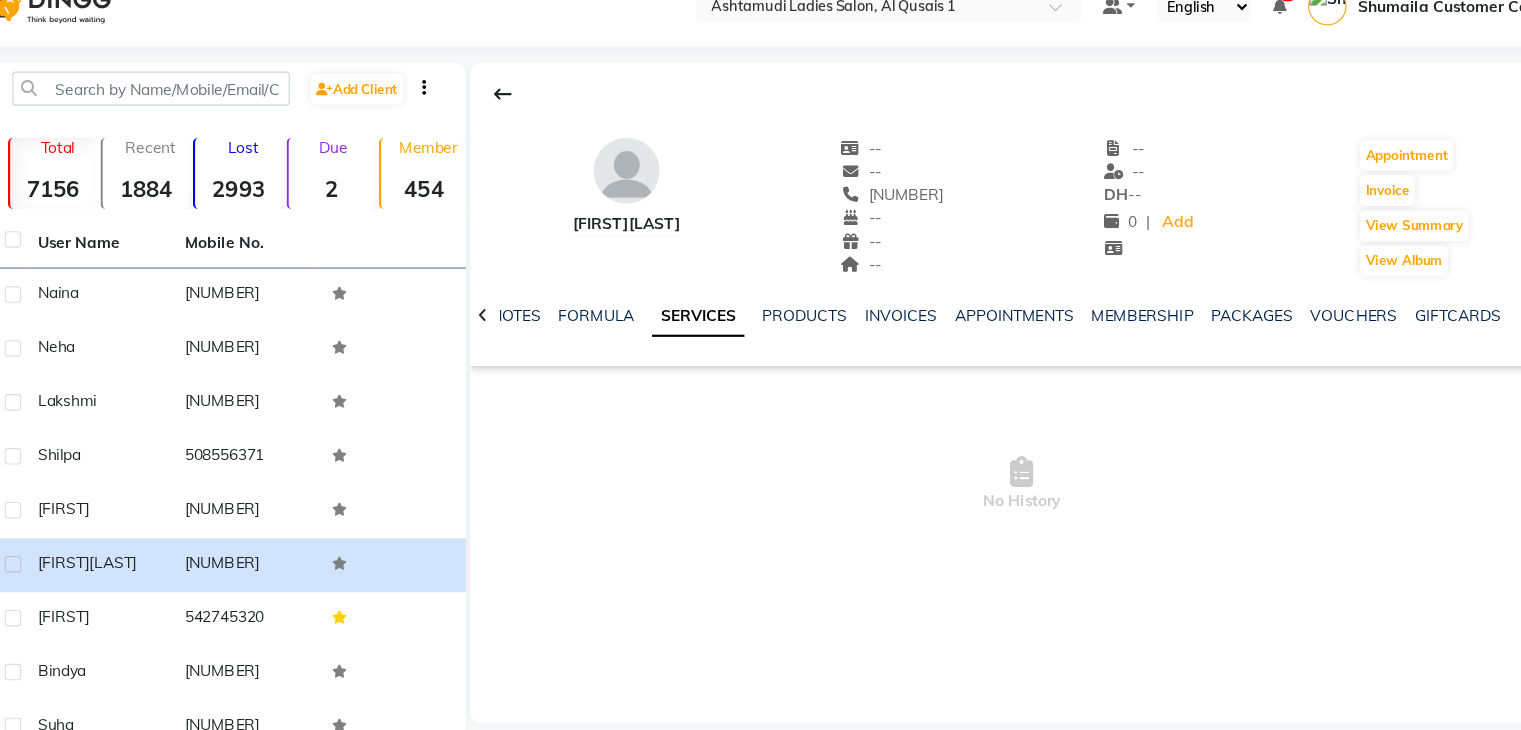 click on "SukainaSiddiq    --   --   588309829  --  --  --  -- -- DH    -- 0 |  Add   Appointment   Invoice  View Summary  View Album  NOTES FORMULA SERVICES PRODUCTS INVOICES APPOINTMENTS MEMBERSHIP PACKAGES VOUCHERS GIFTCARDS POINTS FORMS FAMILY CARDS WALLET  No History" 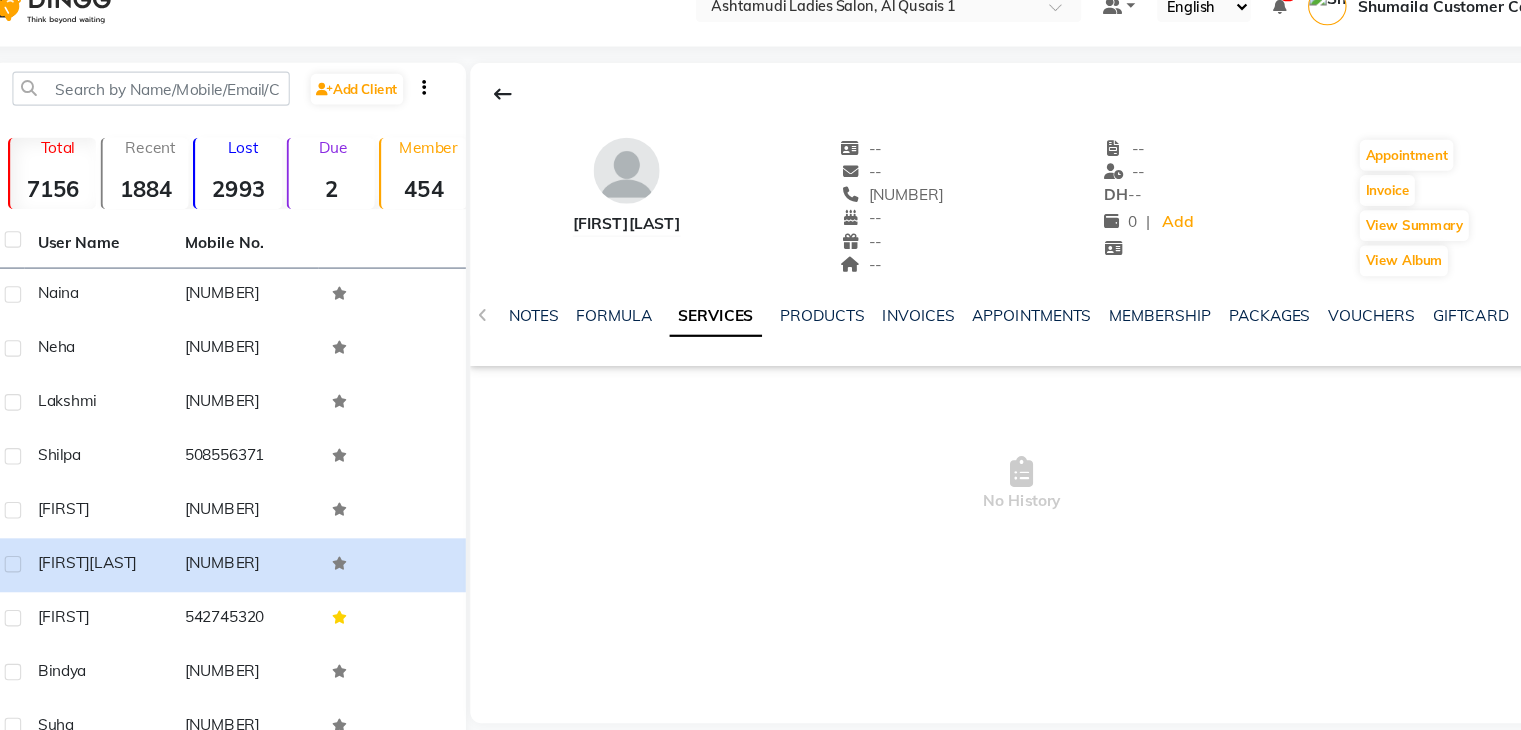click on "NOTES FORMULA SERVICES PRODUCTS INVOICES APPOINTMENTS MEMBERSHIP PACKAGES VOUCHERS GIFTCARDS POINTS FORMS FAMILY CARDS WALLET" 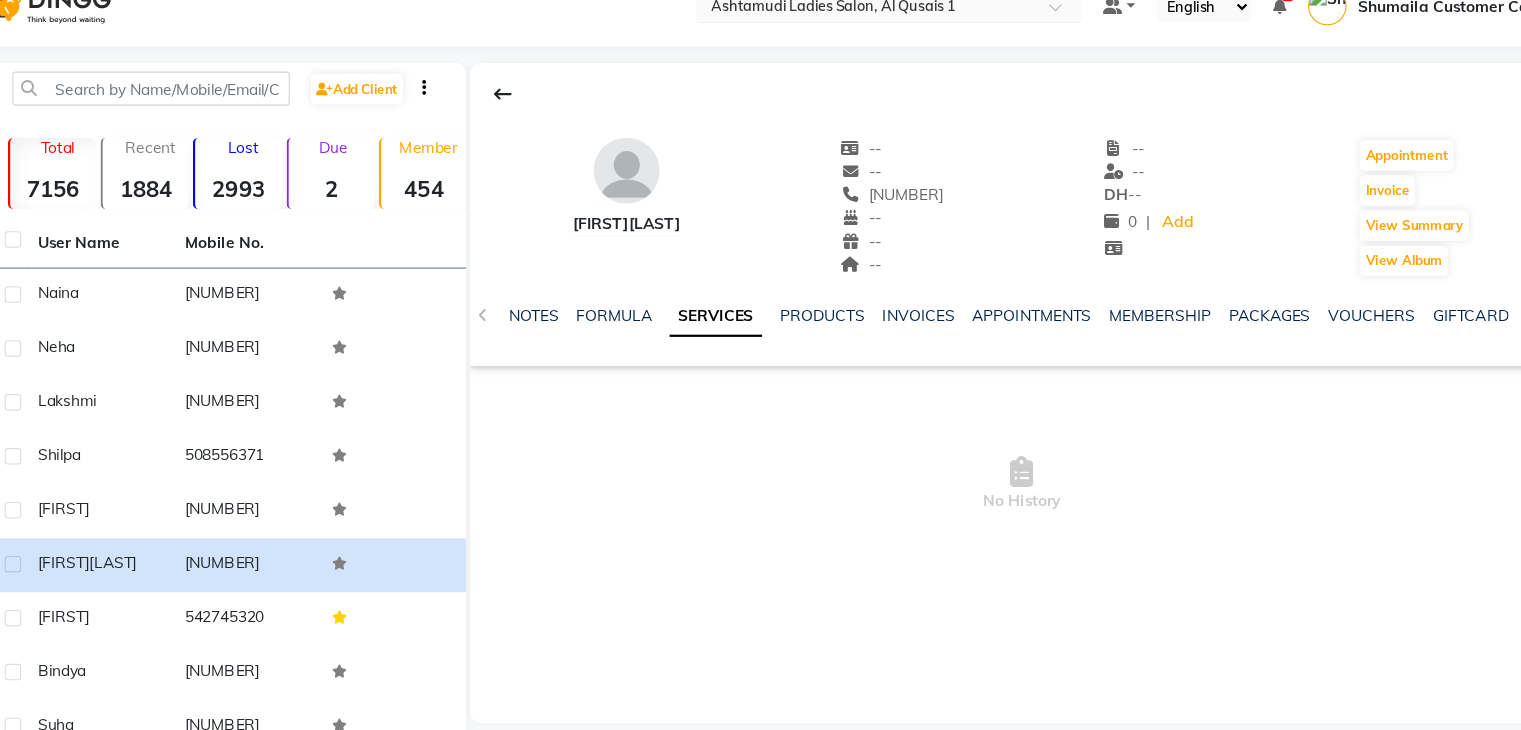 click at bounding box center (1047, 42) 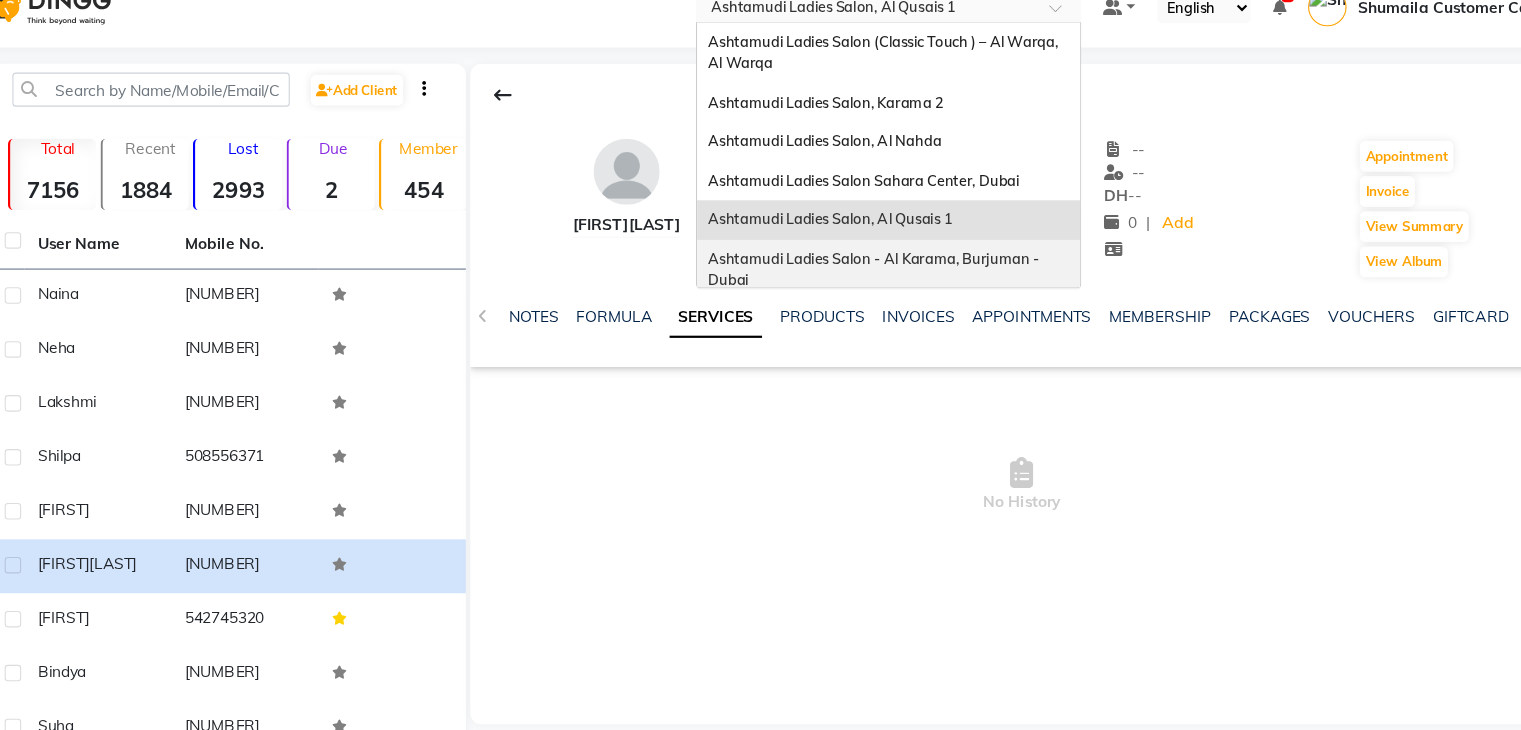 click on "Ashtamudi Ladies Salon - Al Karama, Burjuman -Dubai" at bounding box center [889, 274] 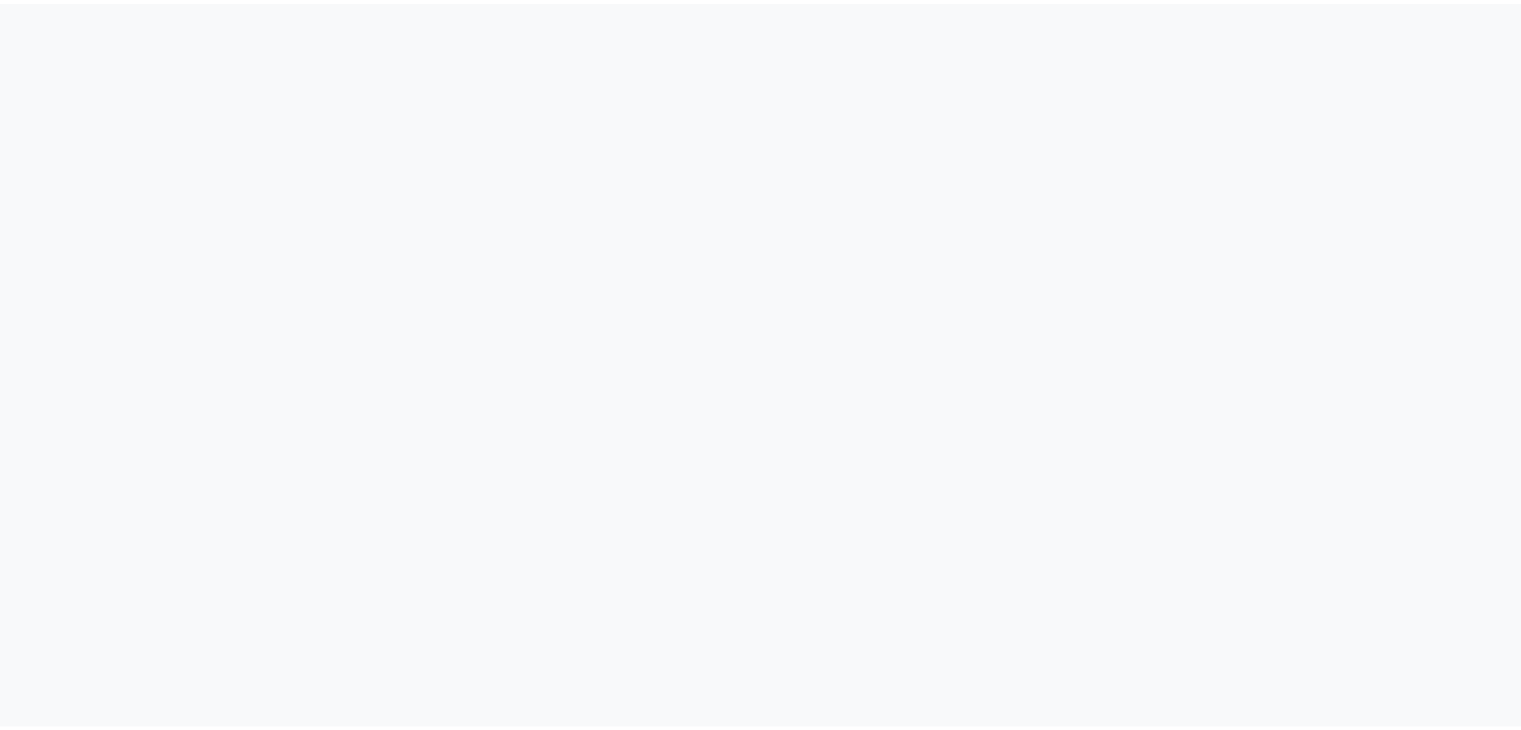 scroll, scrollTop: 0, scrollLeft: 0, axis: both 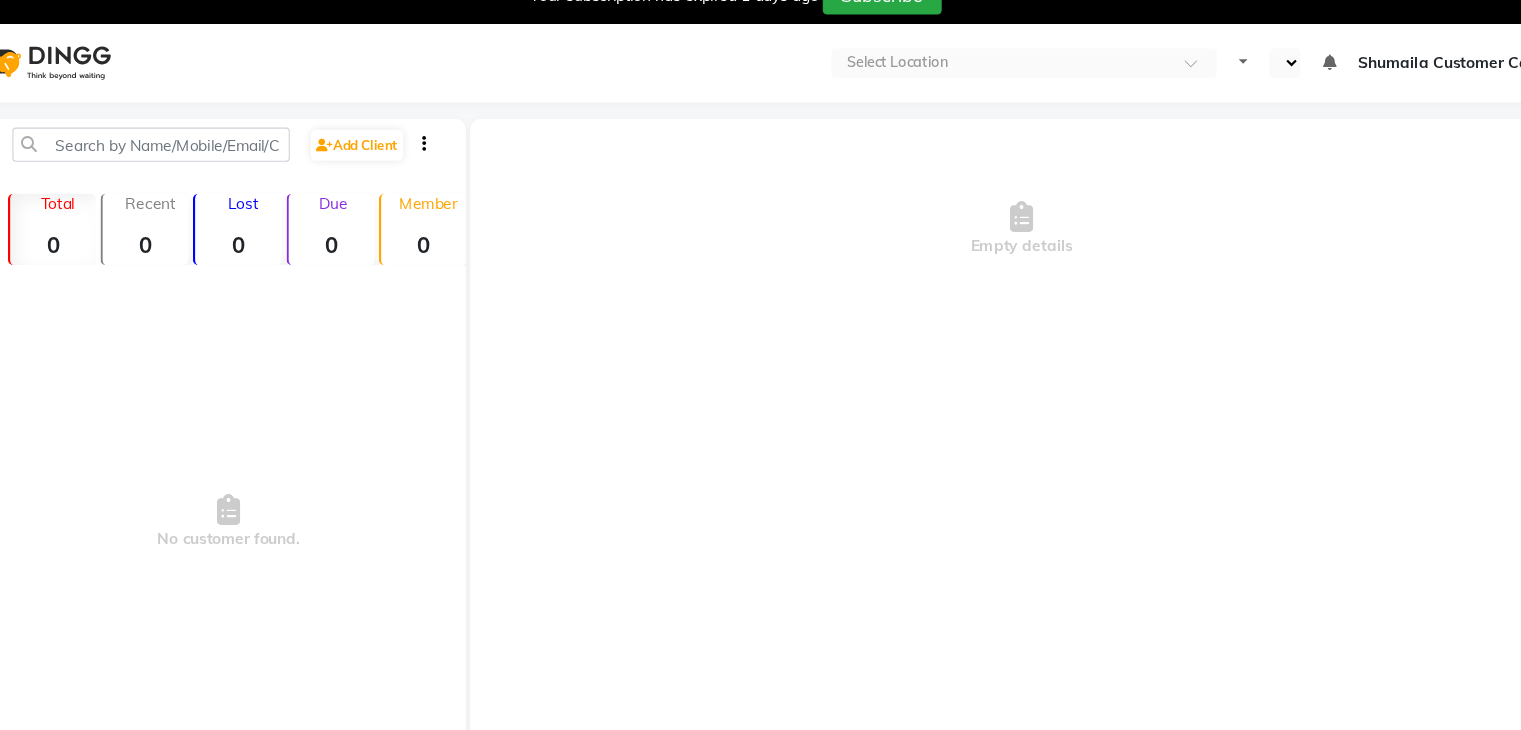 select on "en" 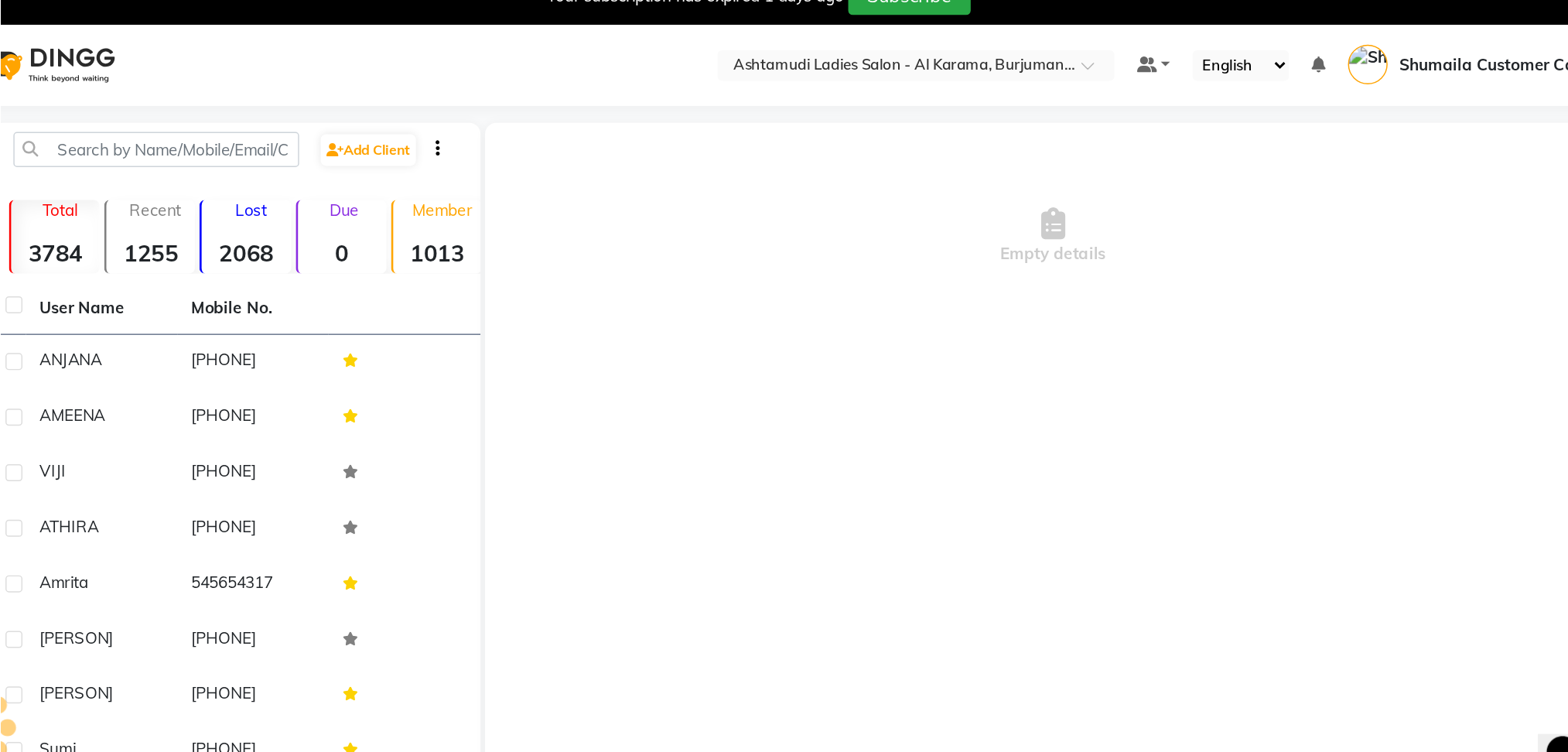 scroll, scrollTop: 0, scrollLeft: 0, axis: both 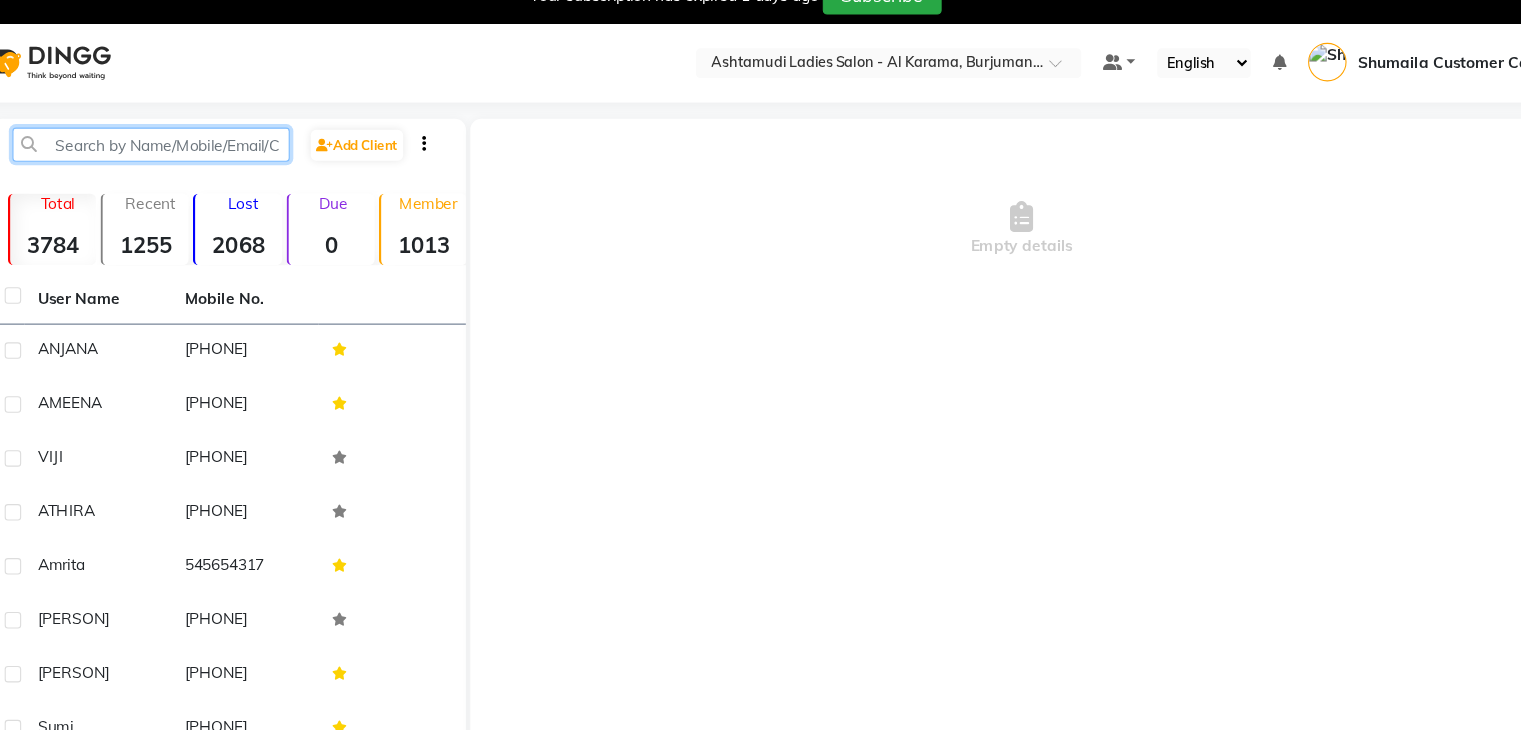 drag, startPoint x: 265, startPoint y: 164, endPoint x: 191, endPoint y: 170, distance: 74.24284 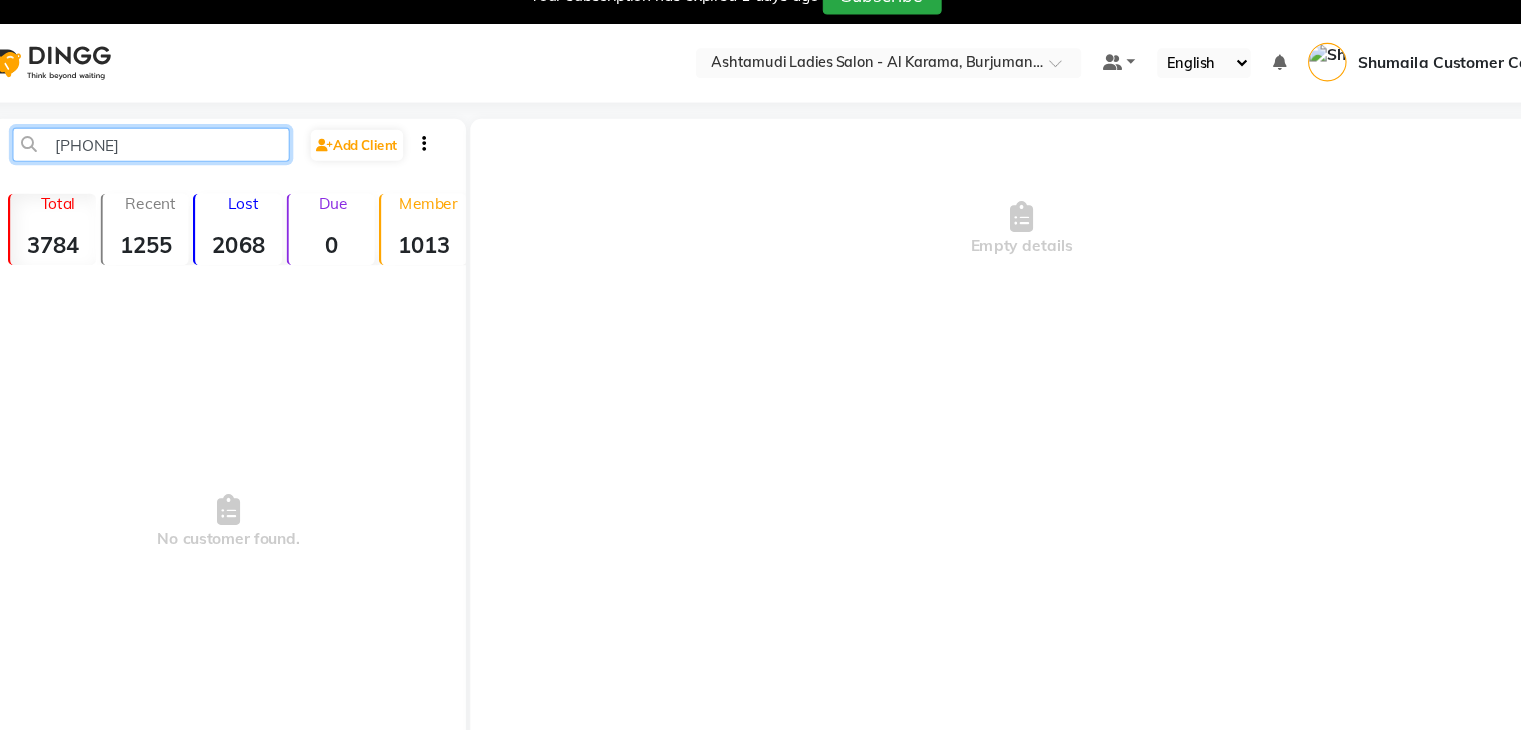 click on "971588309829" 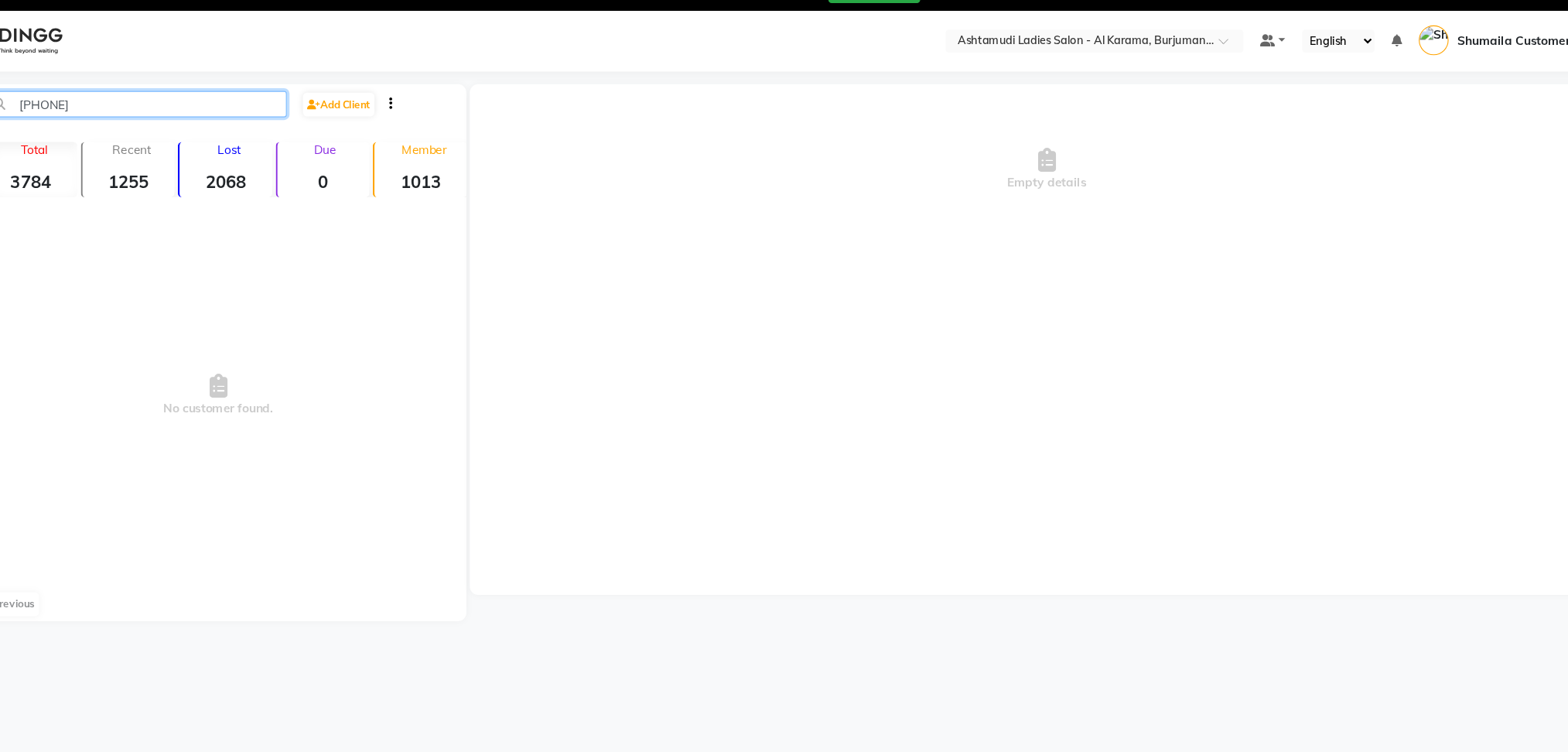 type on "588309829" 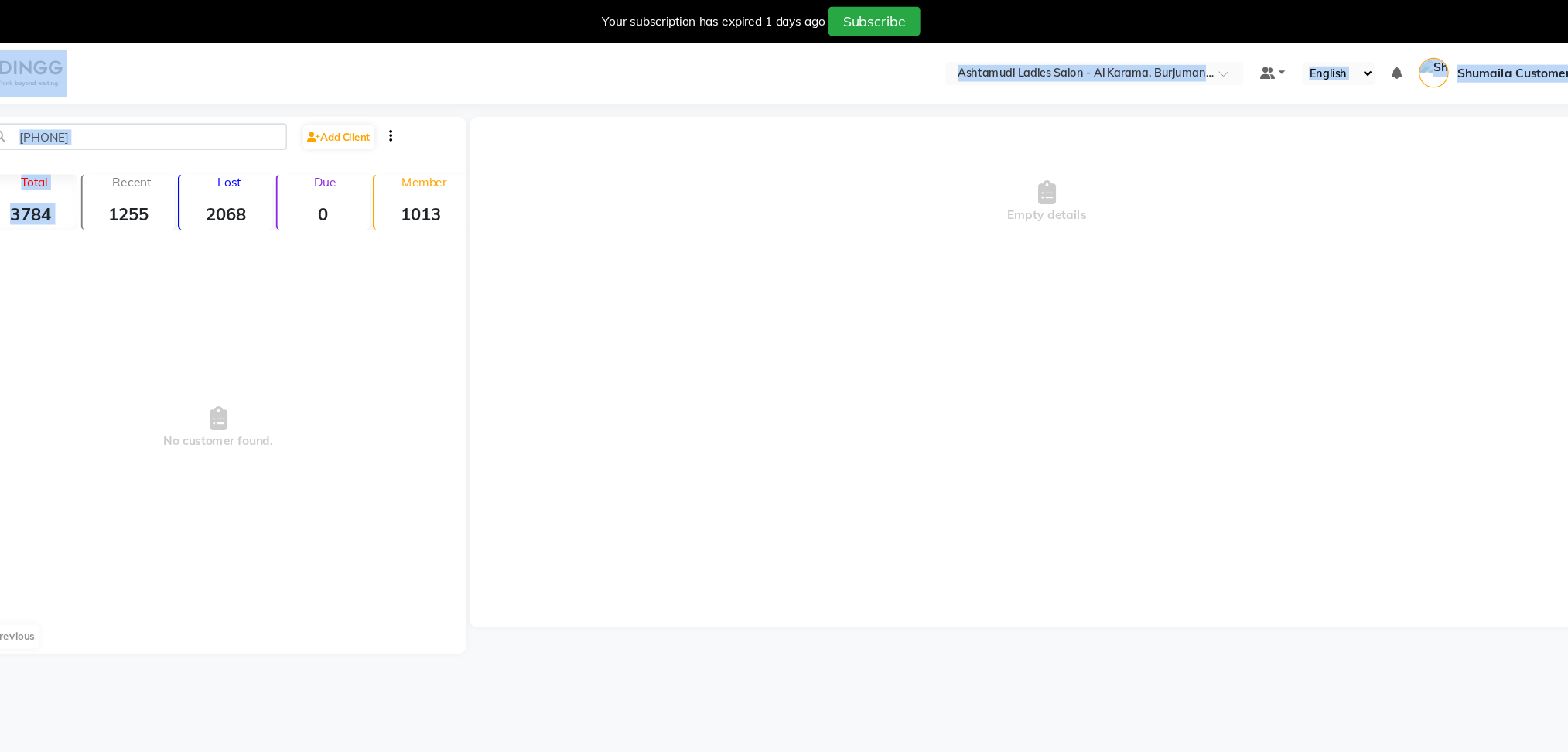 drag, startPoint x: 118, startPoint y: 121, endPoint x: 476, endPoint y: -25, distance: 386.62643 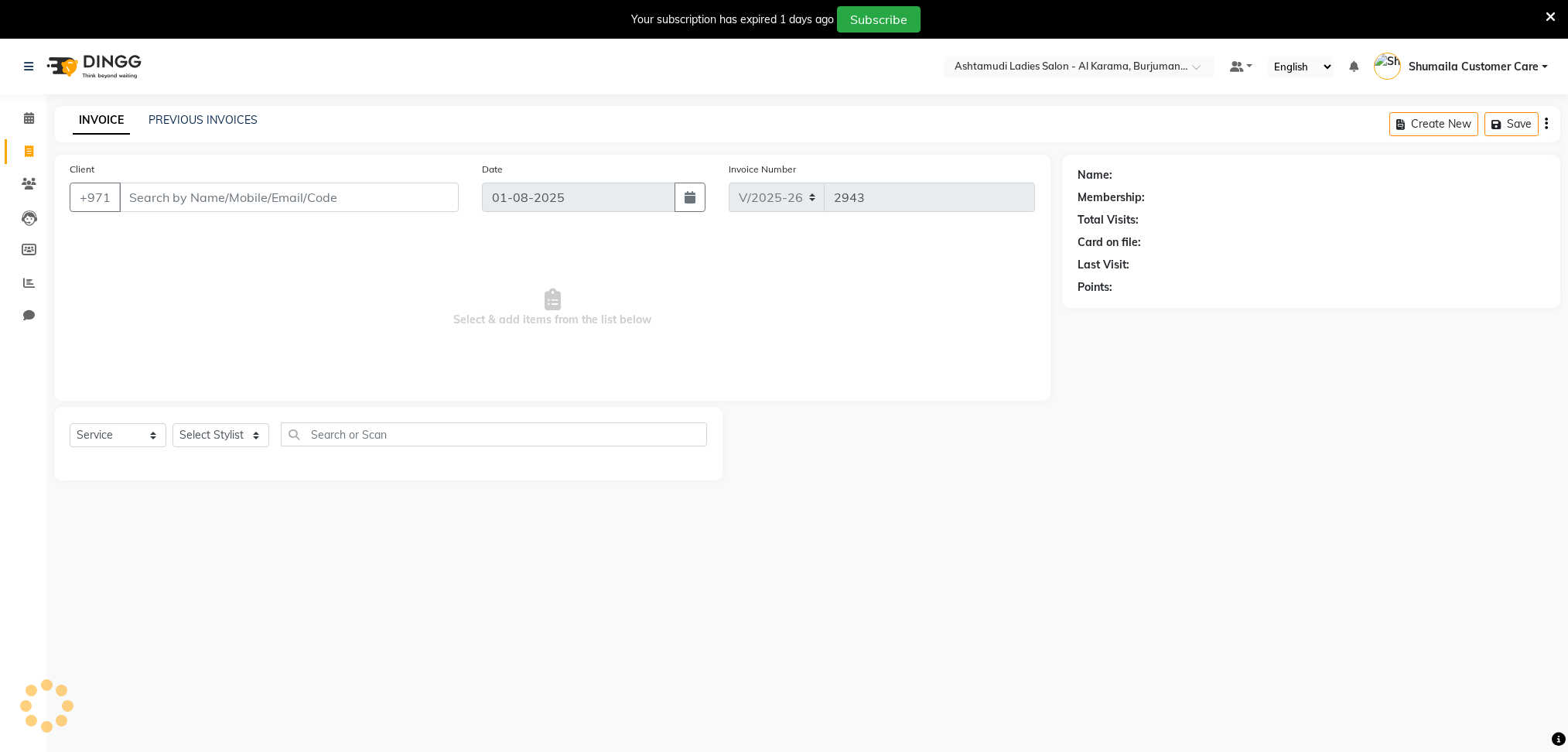 select on "6647" 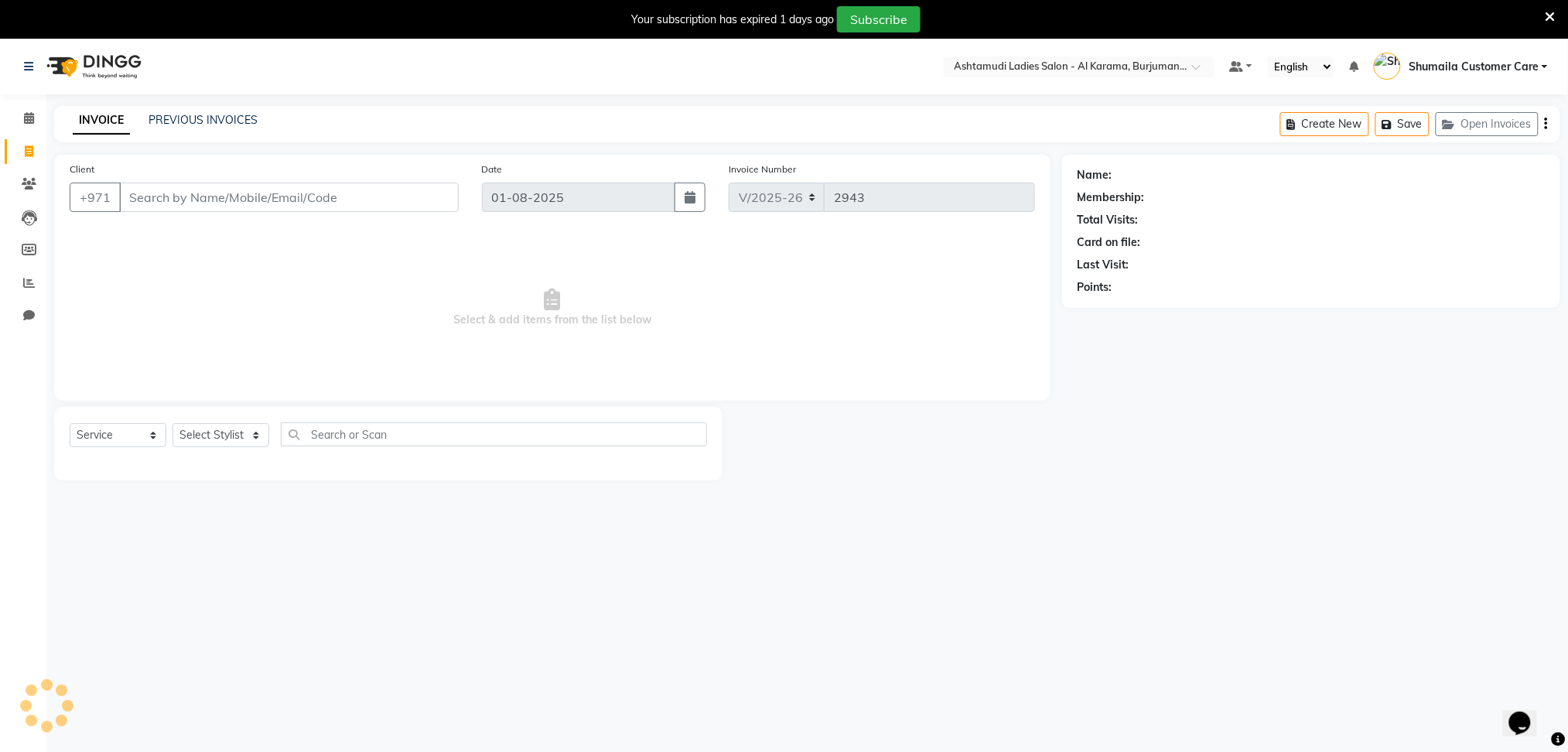 scroll, scrollTop: 0, scrollLeft: 0, axis: both 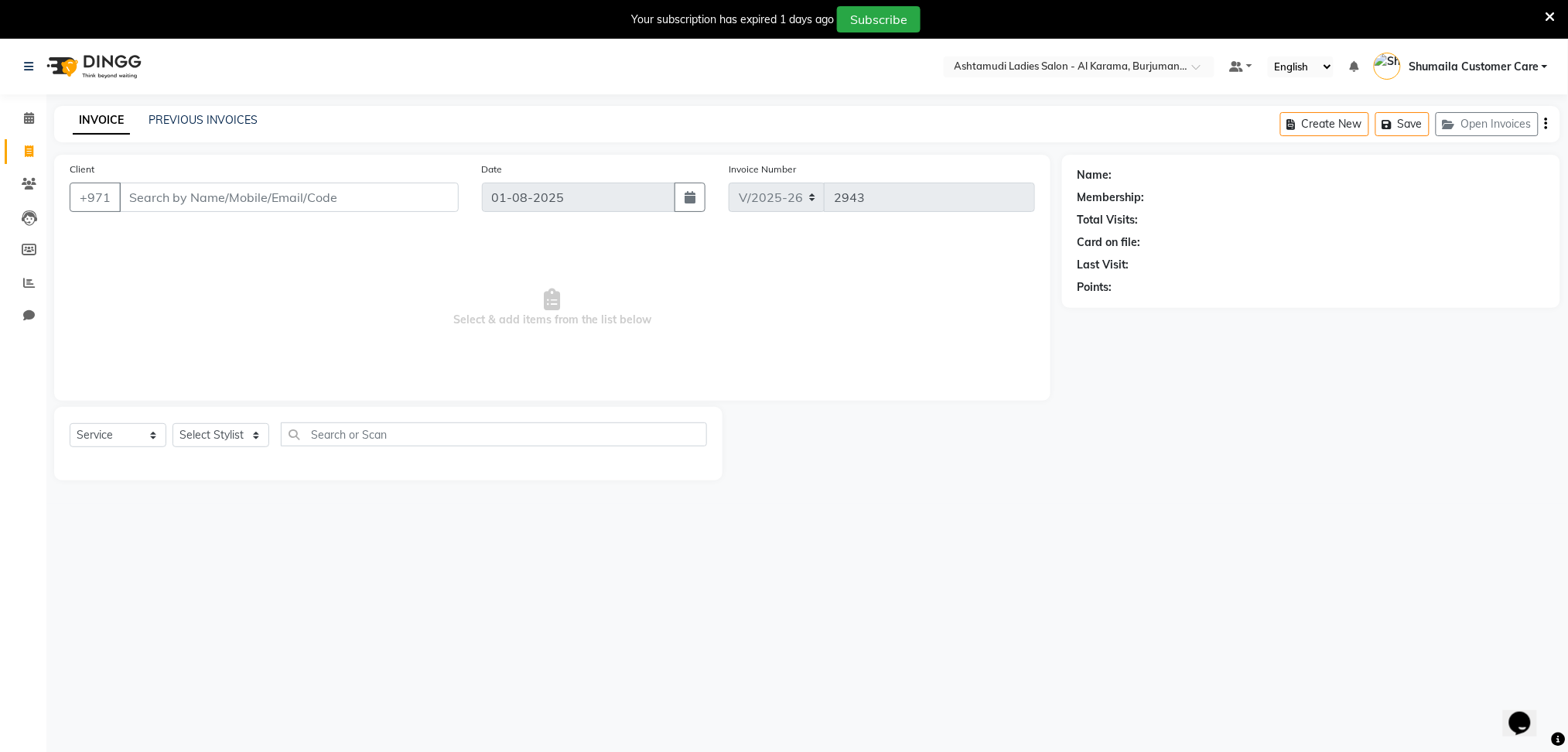 click on "Client +971" 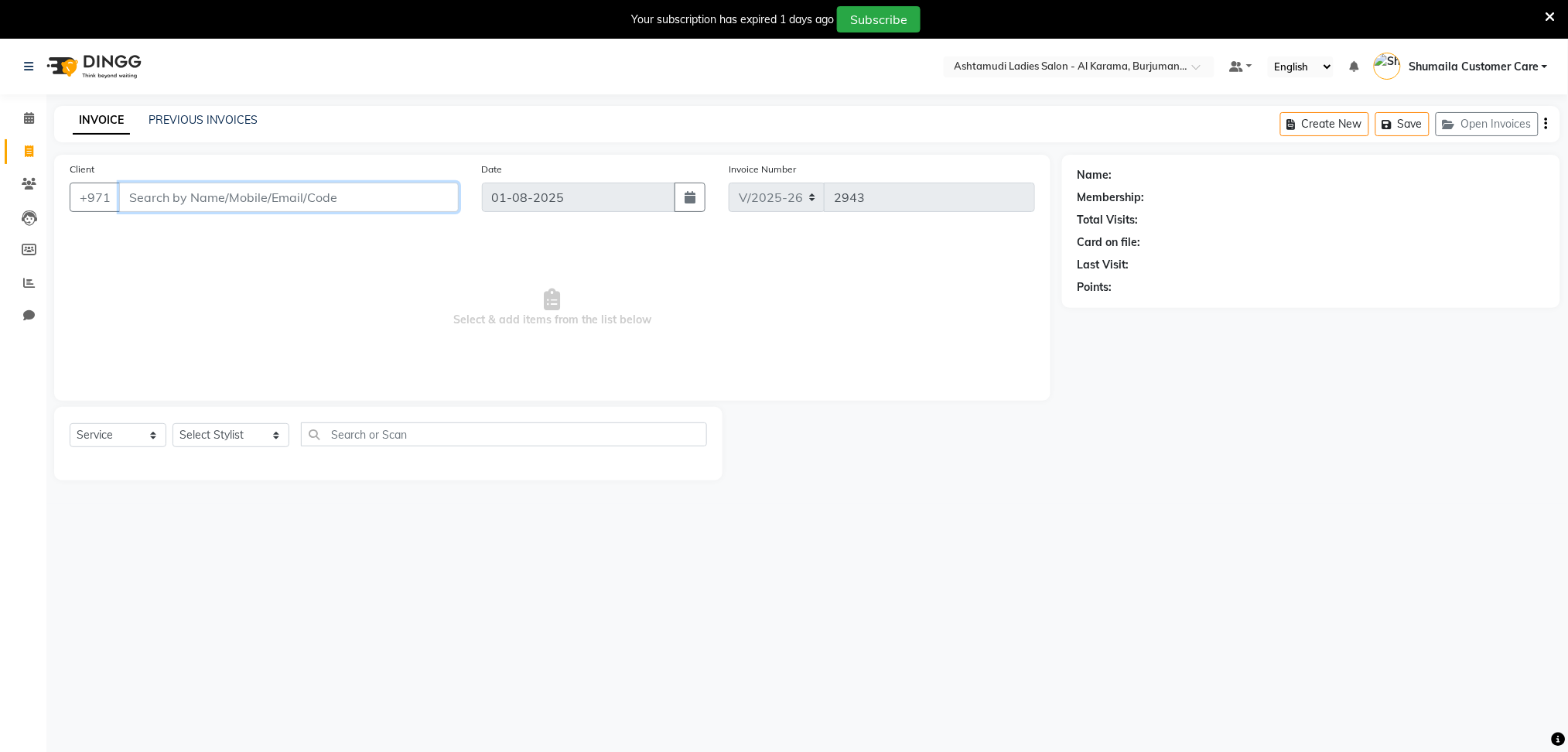 click on "Client" at bounding box center (289, 197) 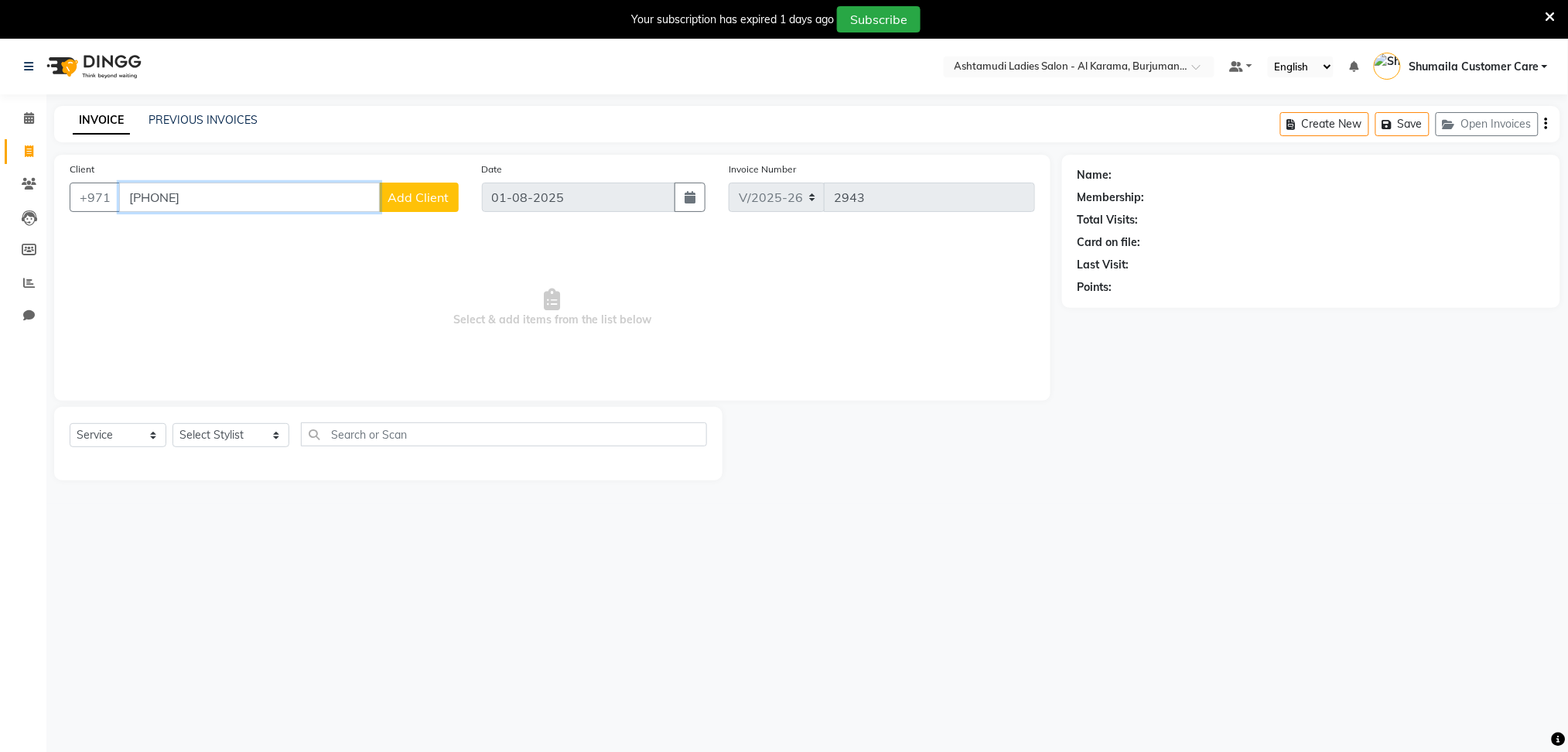 click on "971588309829" at bounding box center (249, 197) 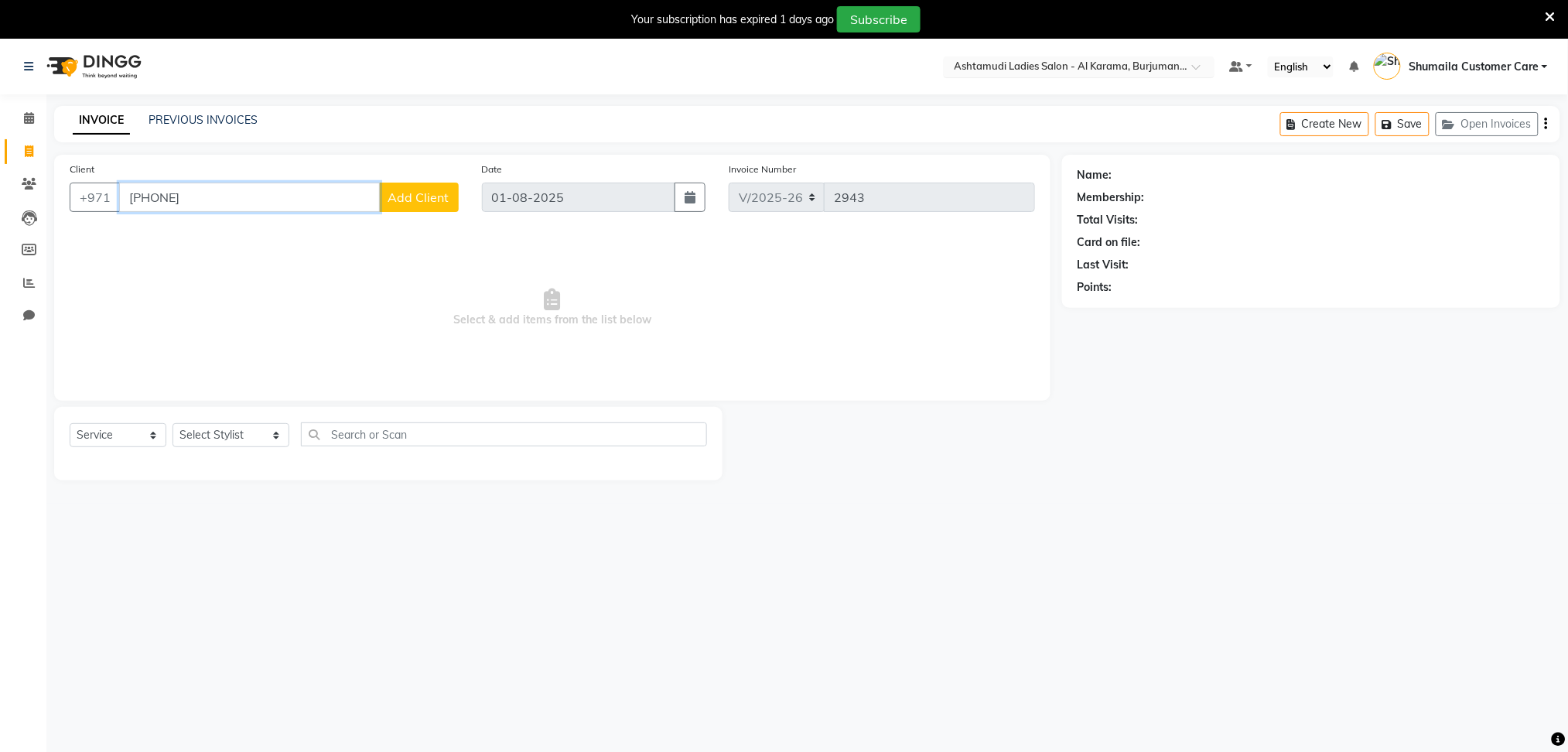 type on "588309829" 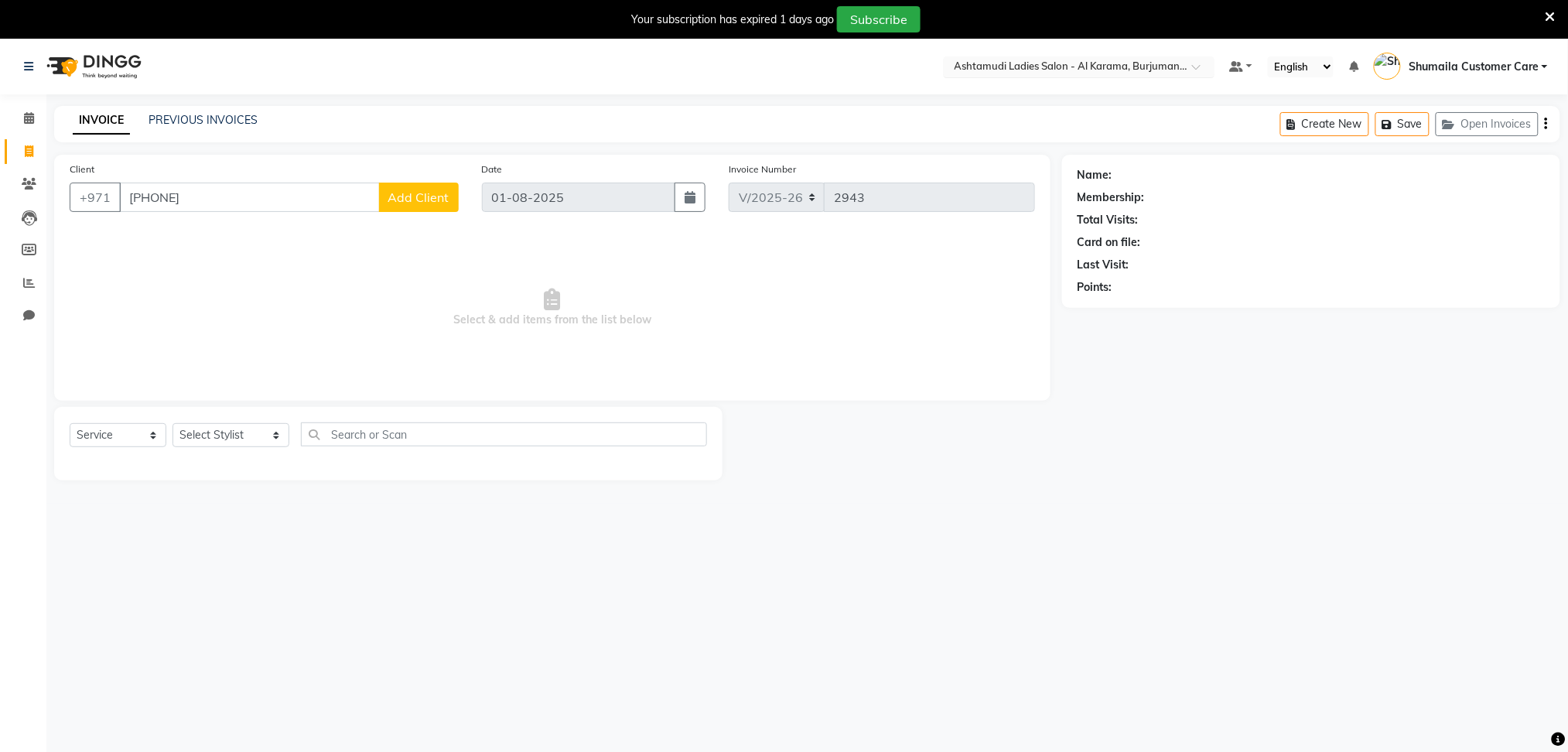 click on "Ashtamudi Ladies Salon - Al Karama, Burjuman -Dubai" at bounding box center [1085, 66] 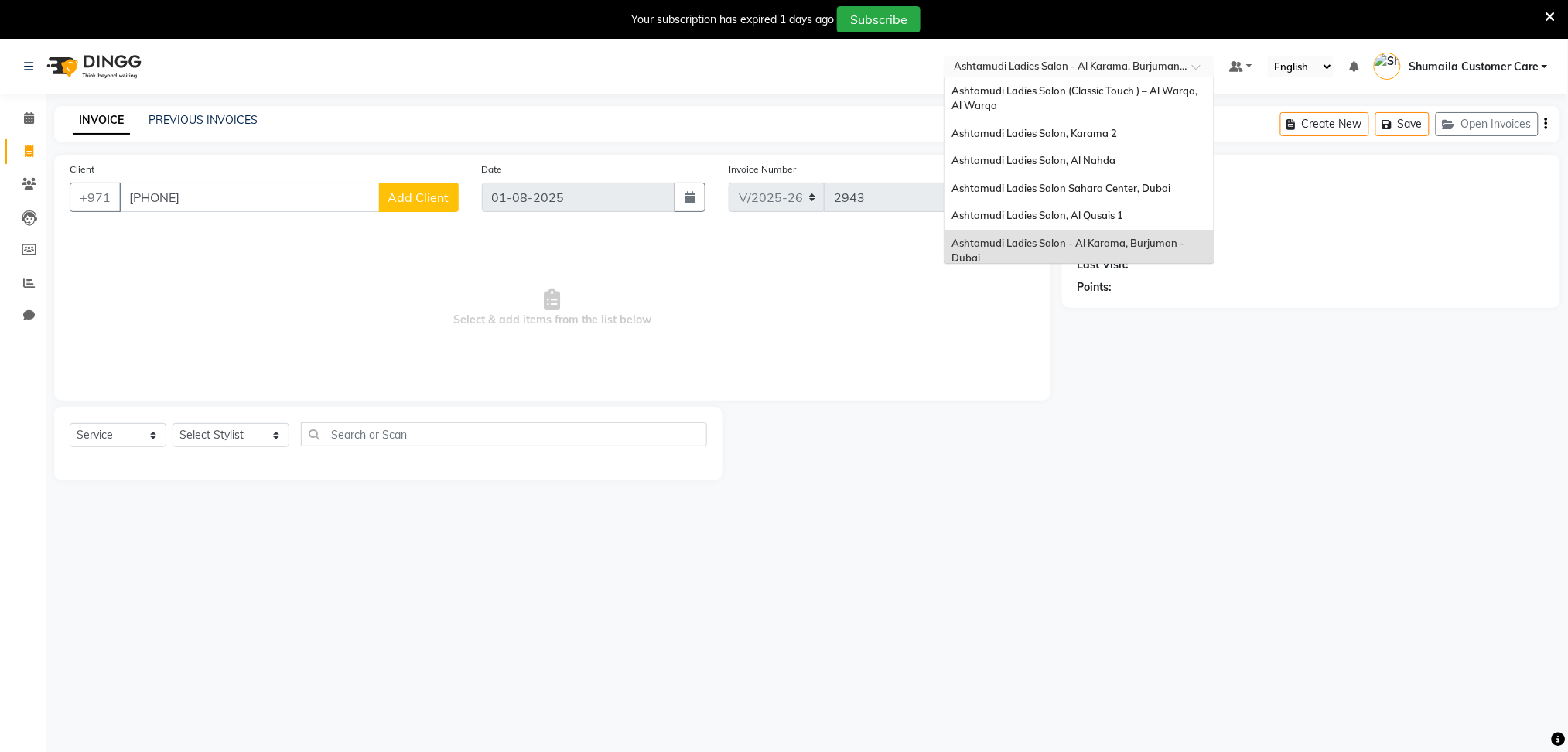 scroll, scrollTop: 9, scrollLeft: 0, axis: vertical 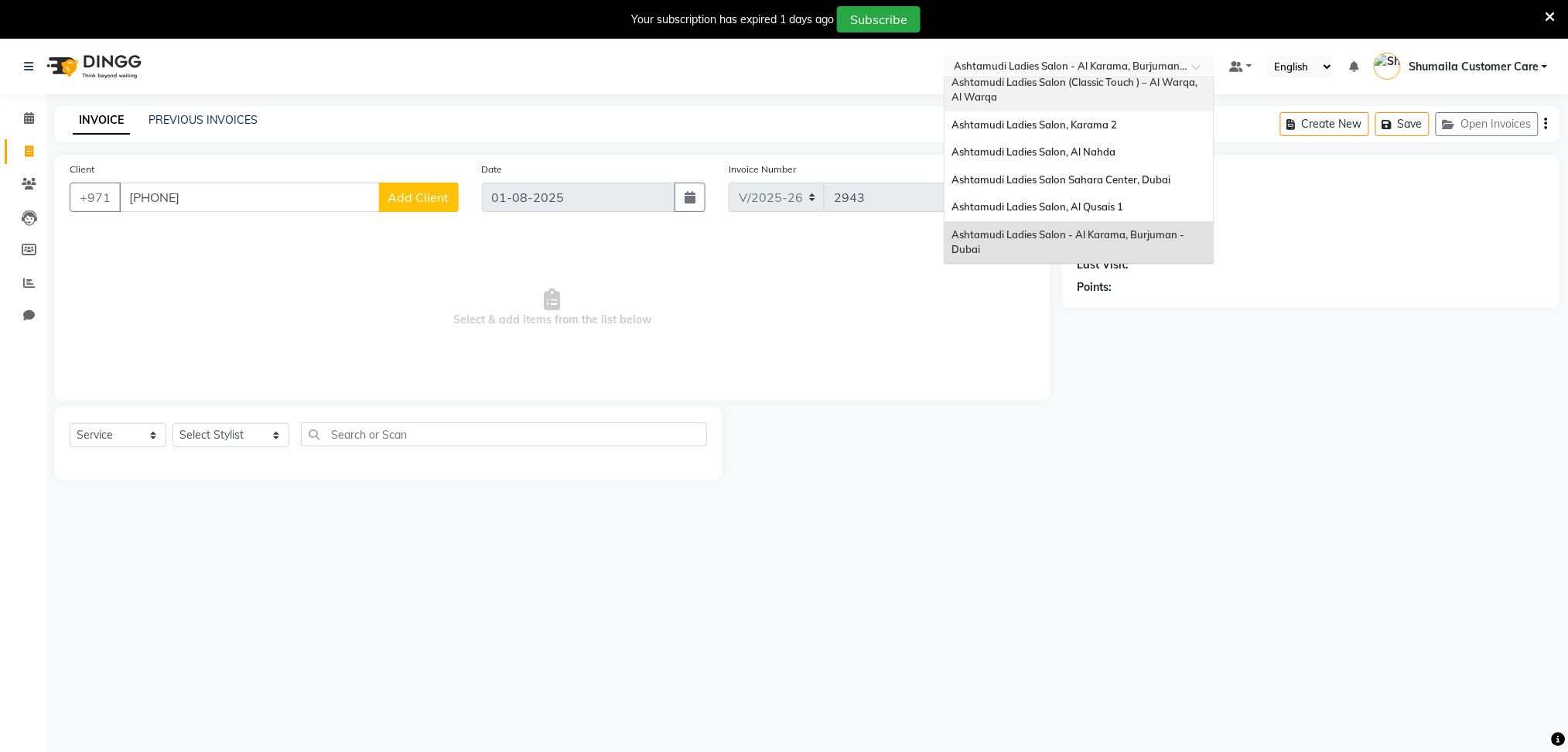 click on "Ashtamudi Ladies Salon (Classic Touch ) – Al Warqa, Al Warqa" at bounding box center [1076, 90] 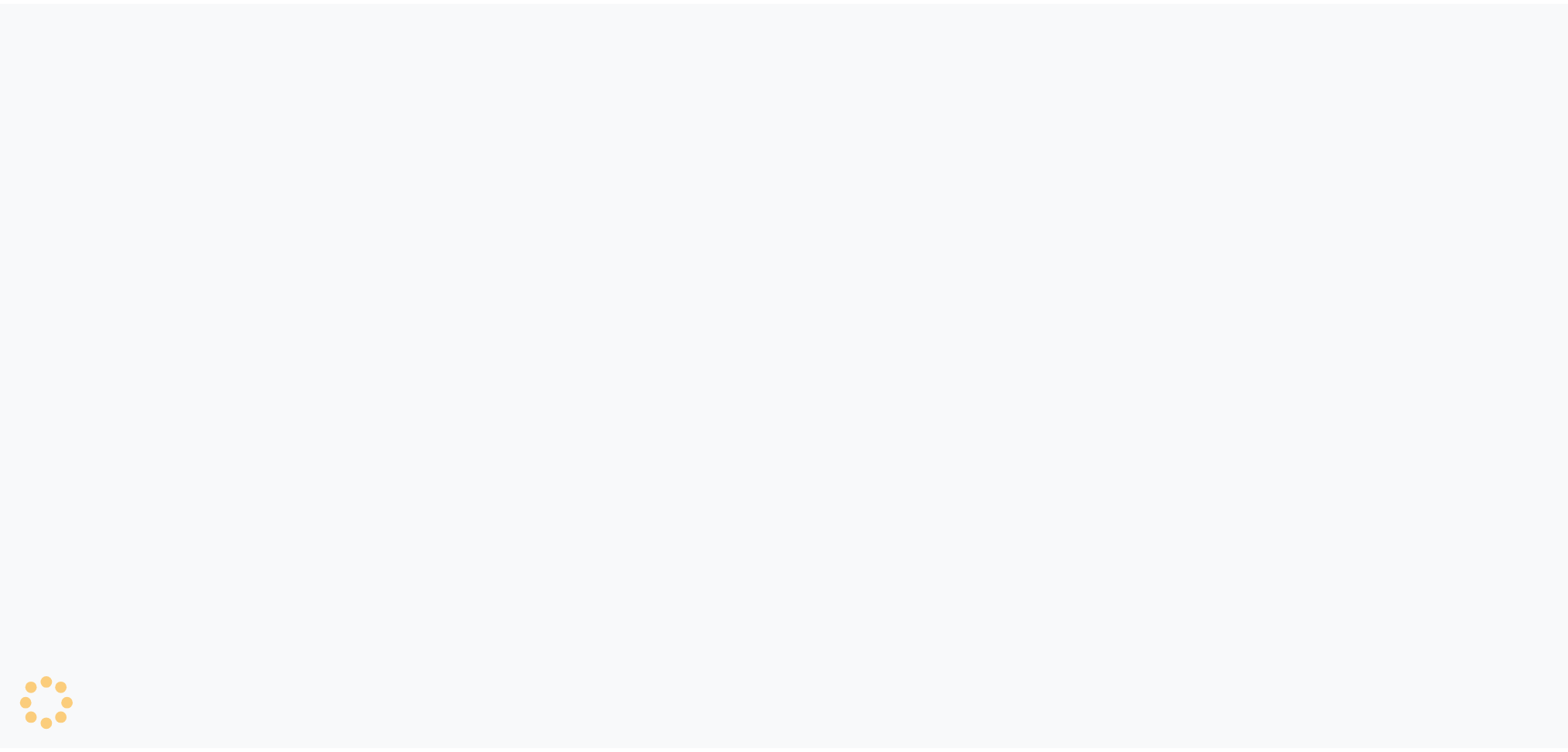 scroll, scrollTop: 0, scrollLeft: 0, axis: both 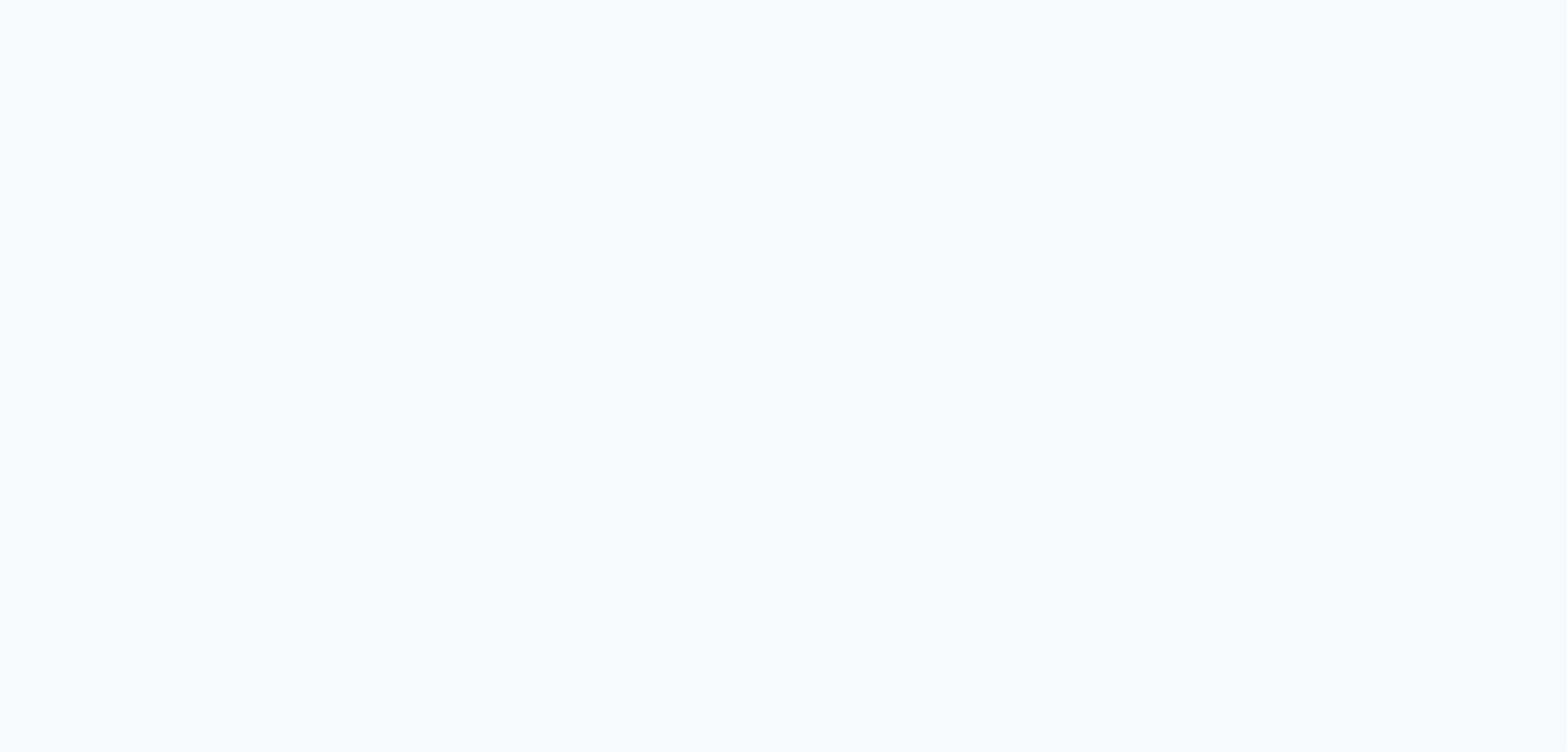 select on "service" 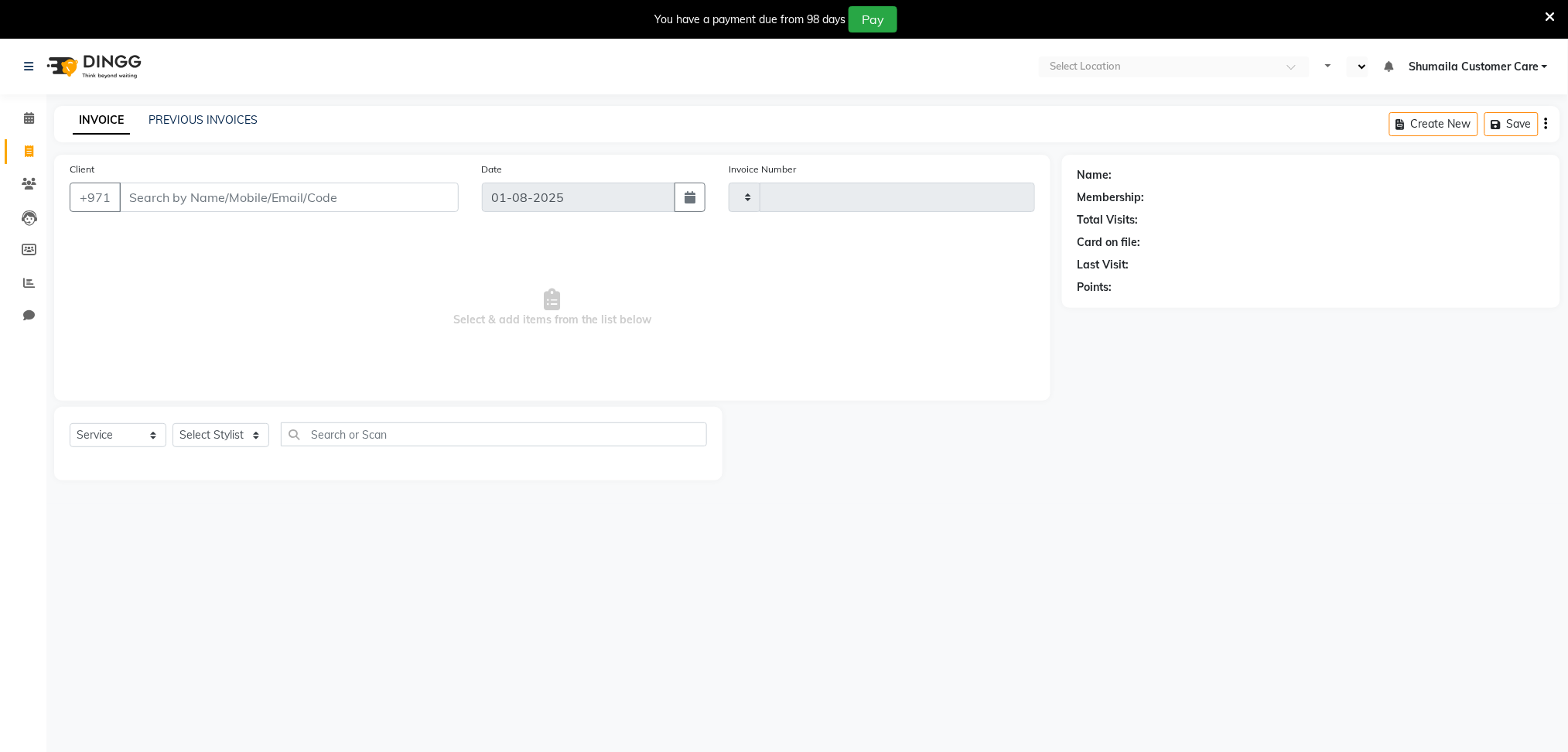 type on "0954" 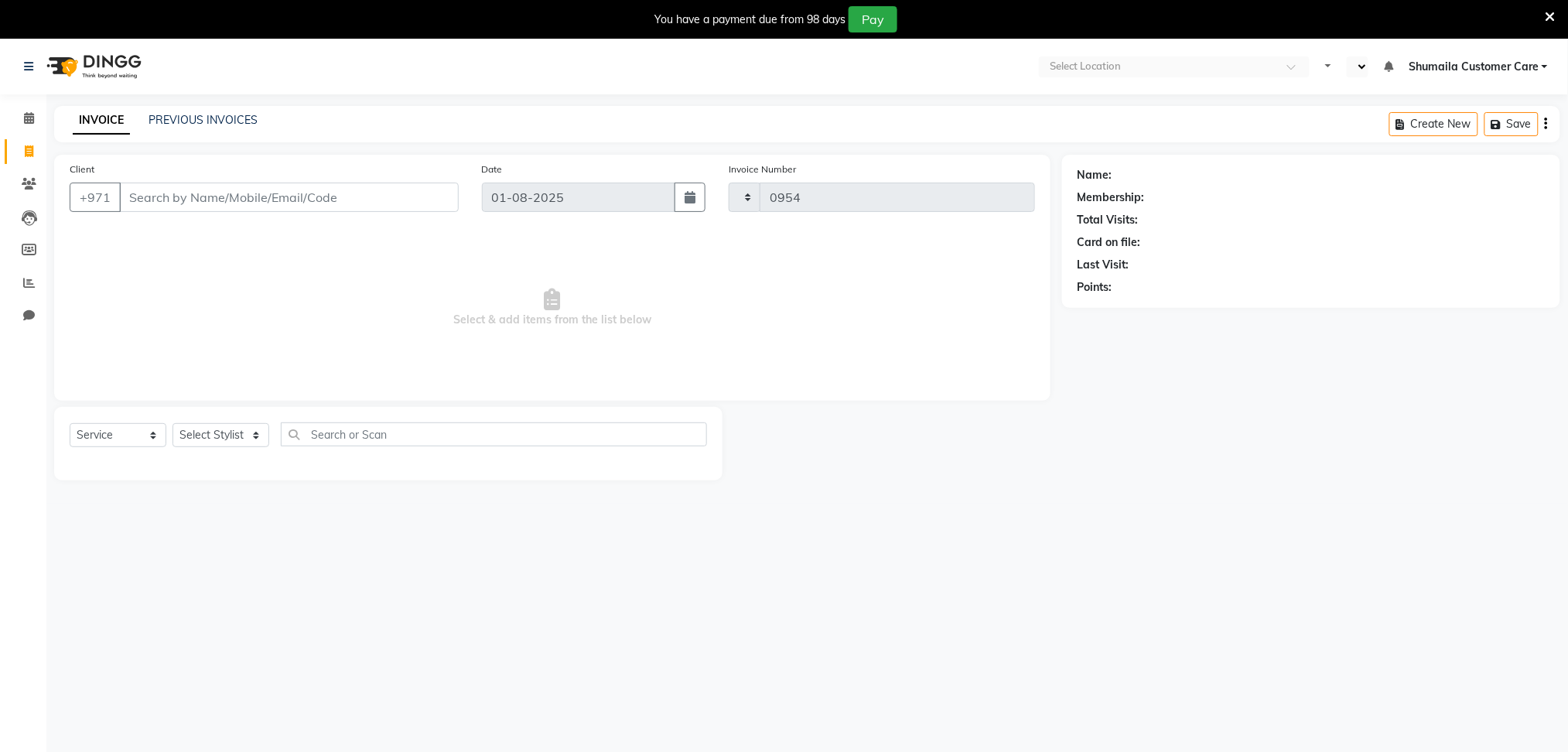 select on "en" 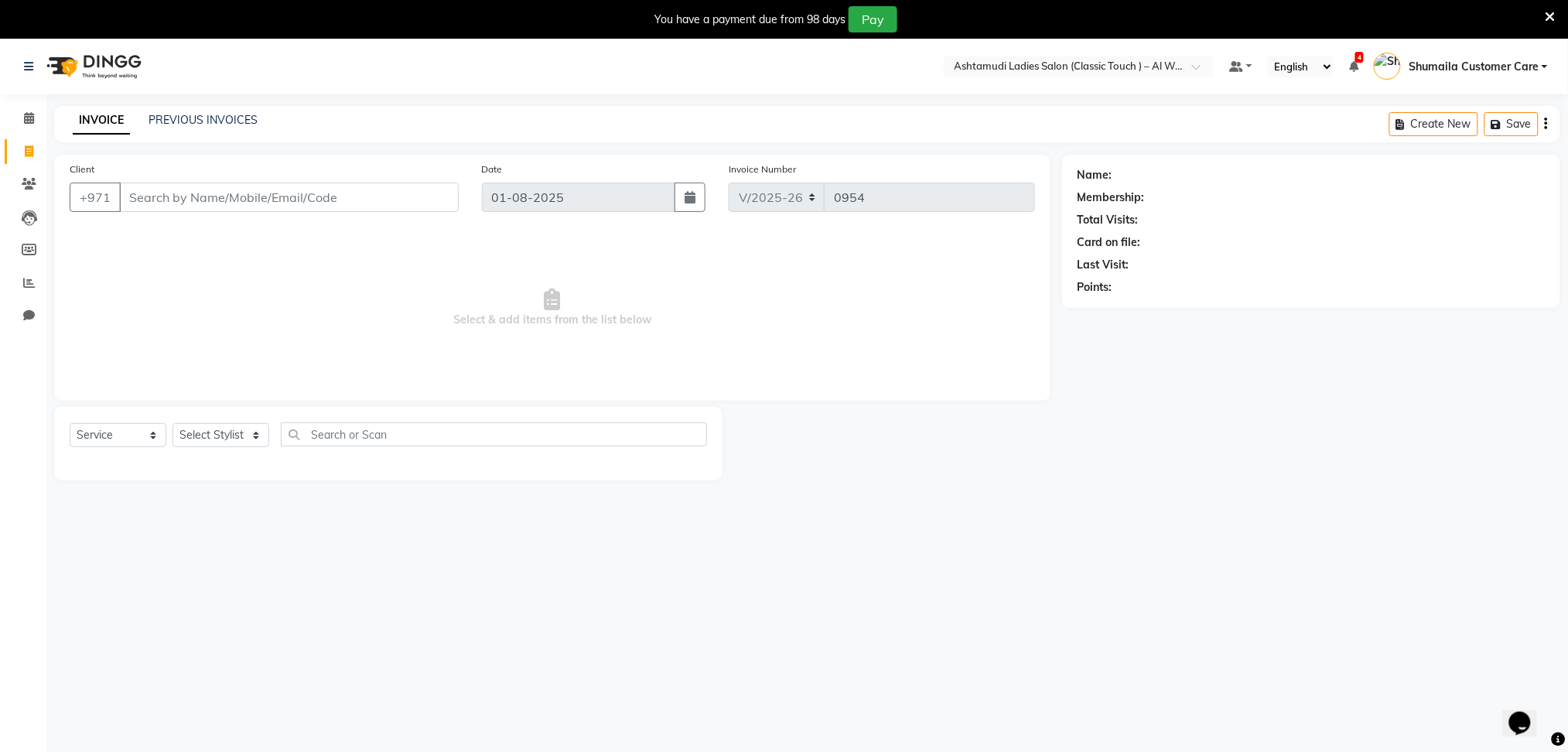 scroll, scrollTop: 0, scrollLeft: 0, axis: both 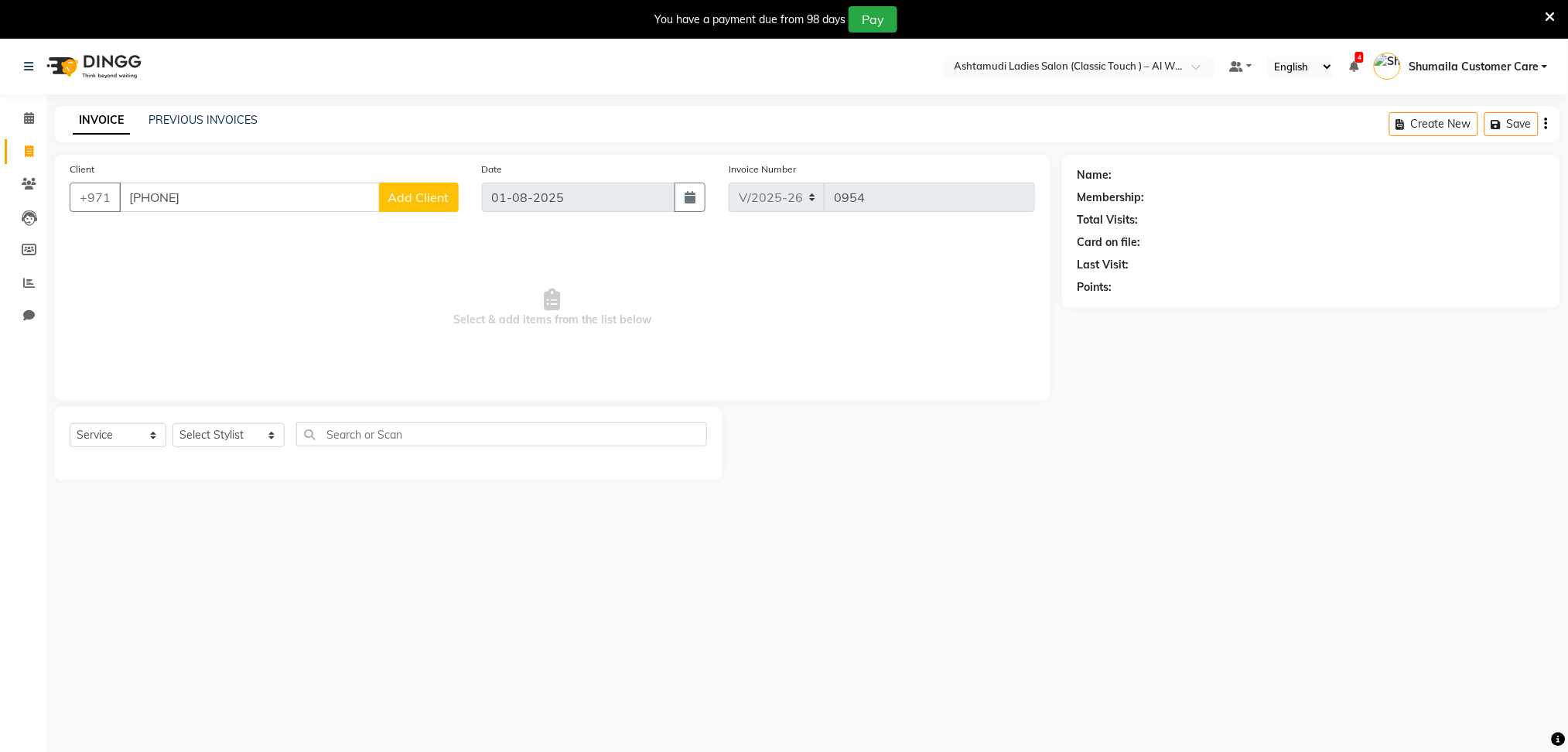 click on "[PHONE]" at bounding box center (249, 197) 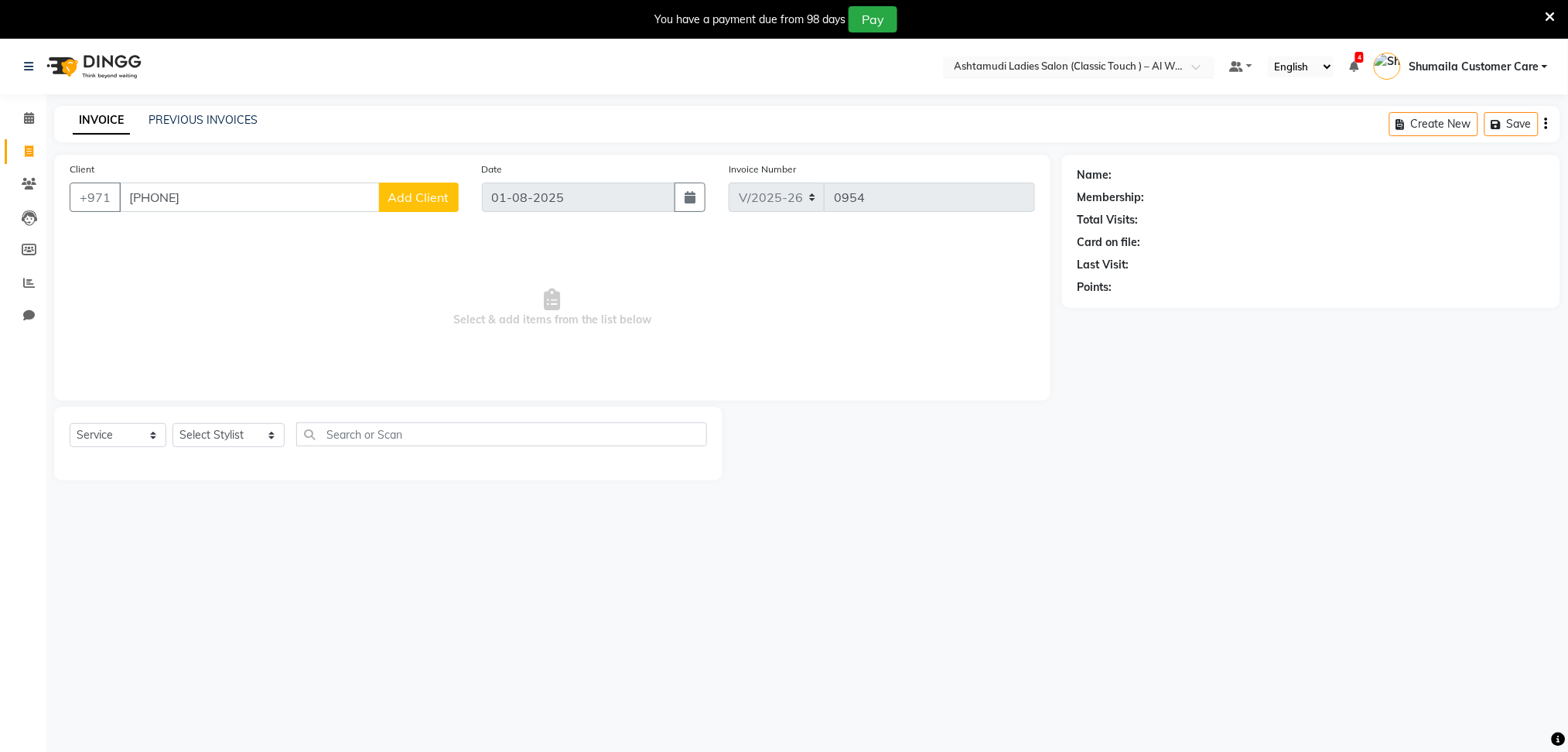 type on "[PHONE]" 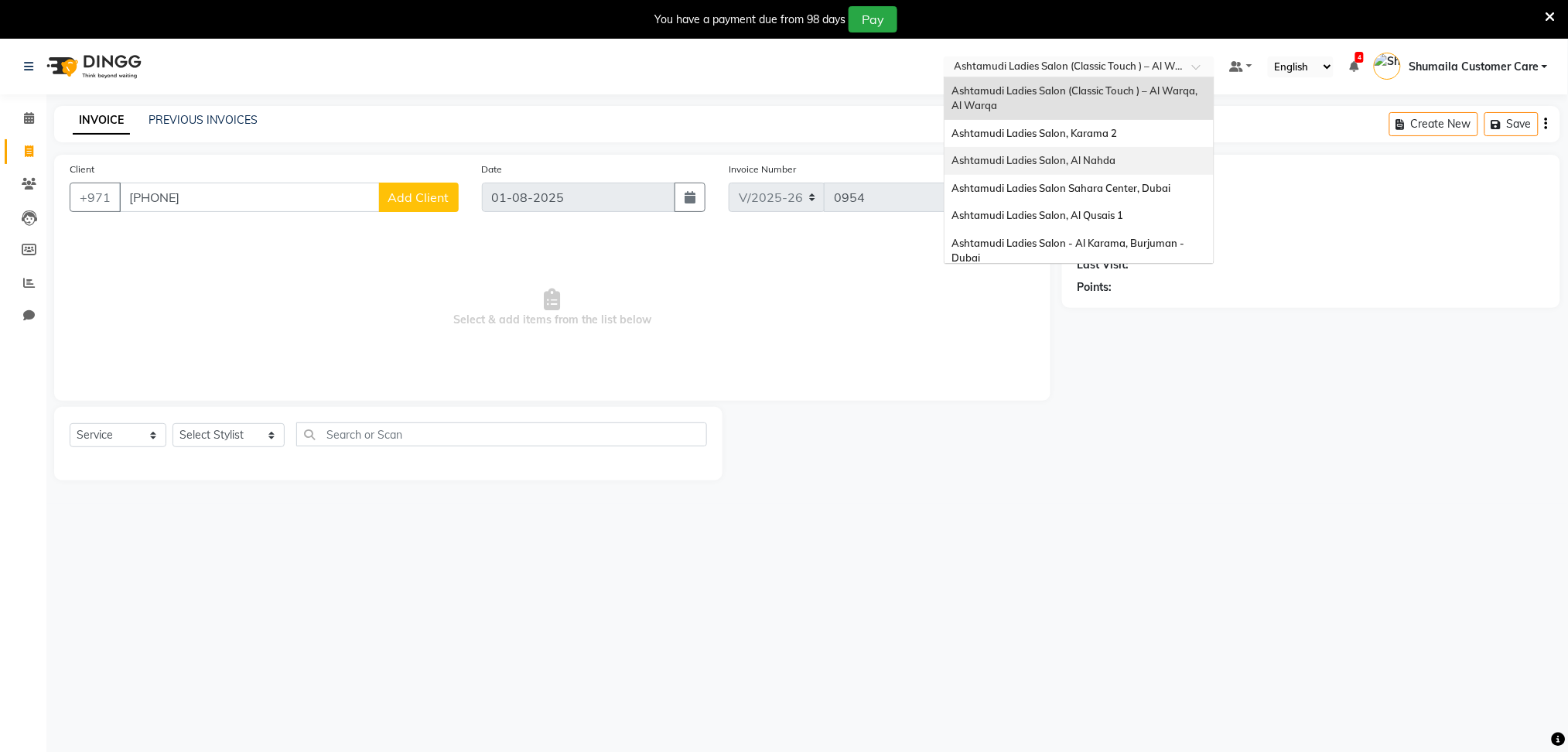 click on "Ashtamudi Ladies Salon, Al Nahda" at bounding box center (1034, 160) 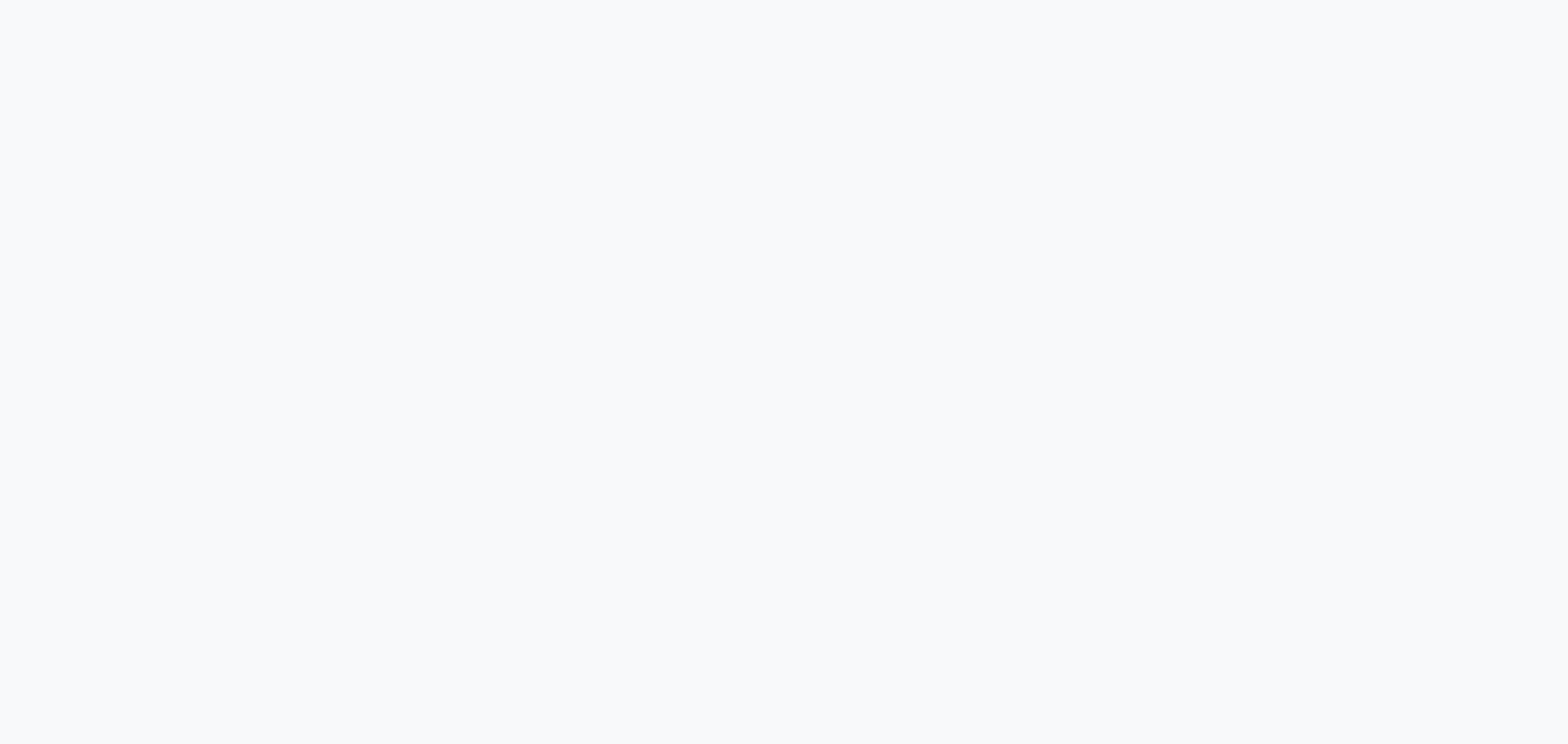 scroll, scrollTop: 0, scrollLeft: 0, axis: both 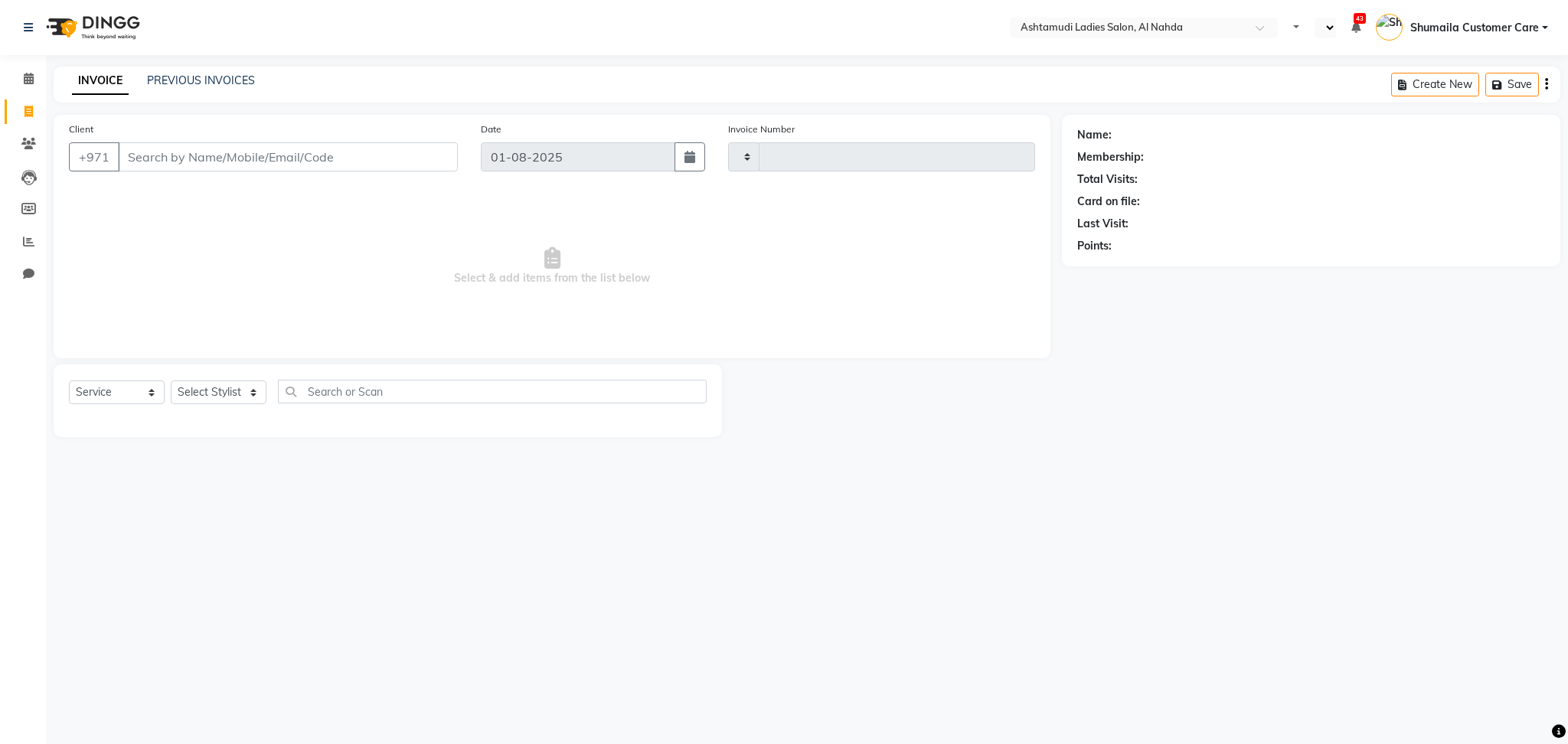 type on "1770" 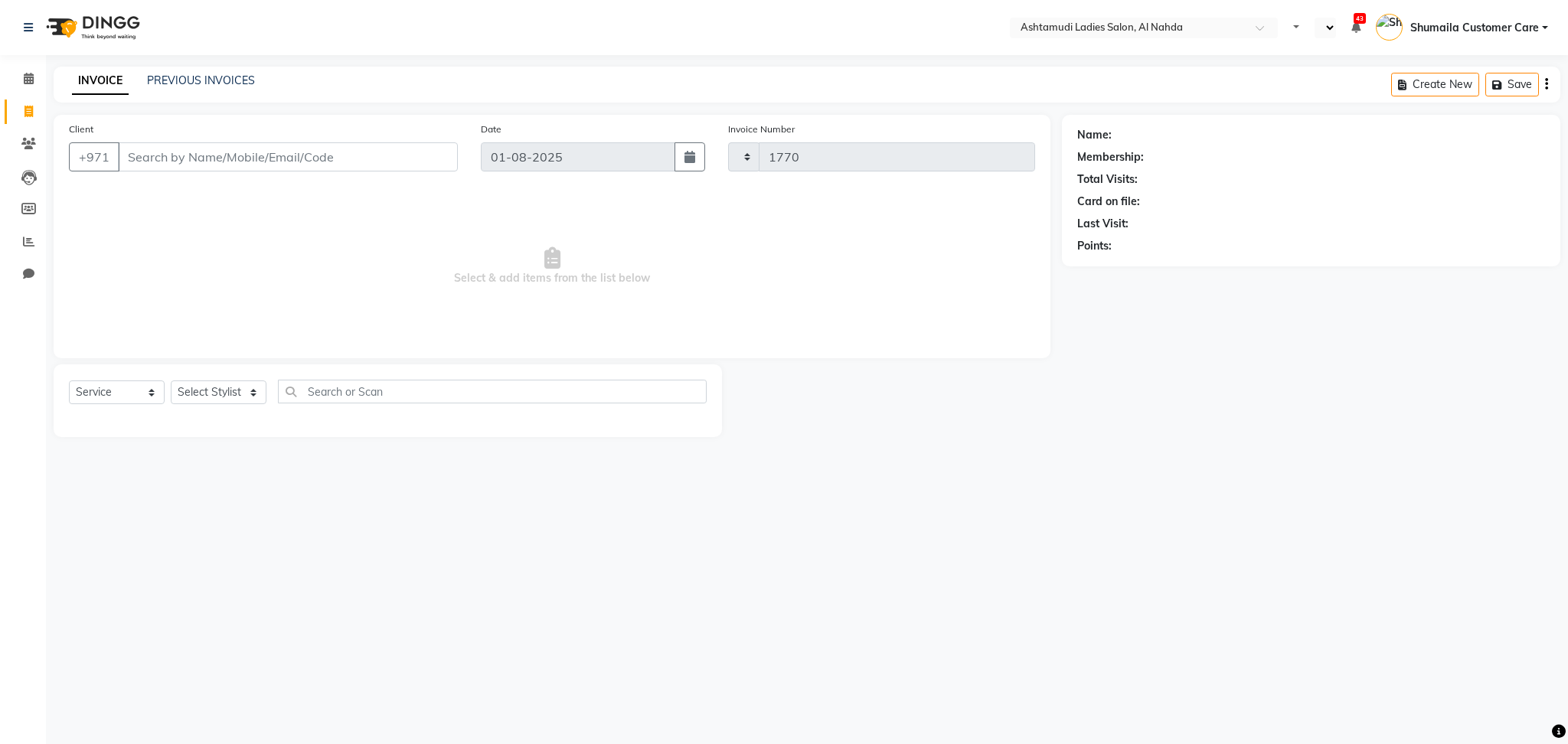 select on "en" 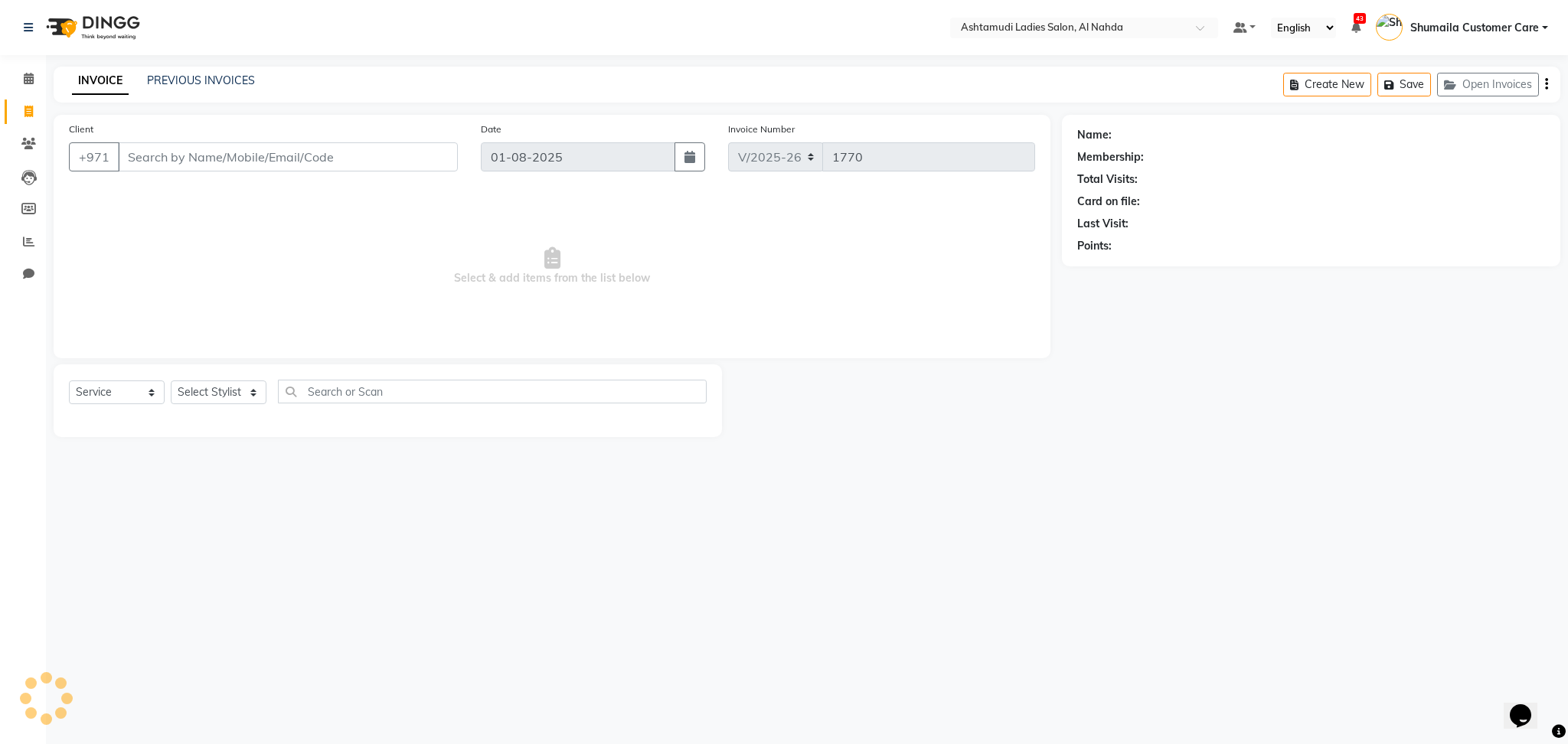 scroll, scrollTop: 0, scrollLeft: 0, axis: both 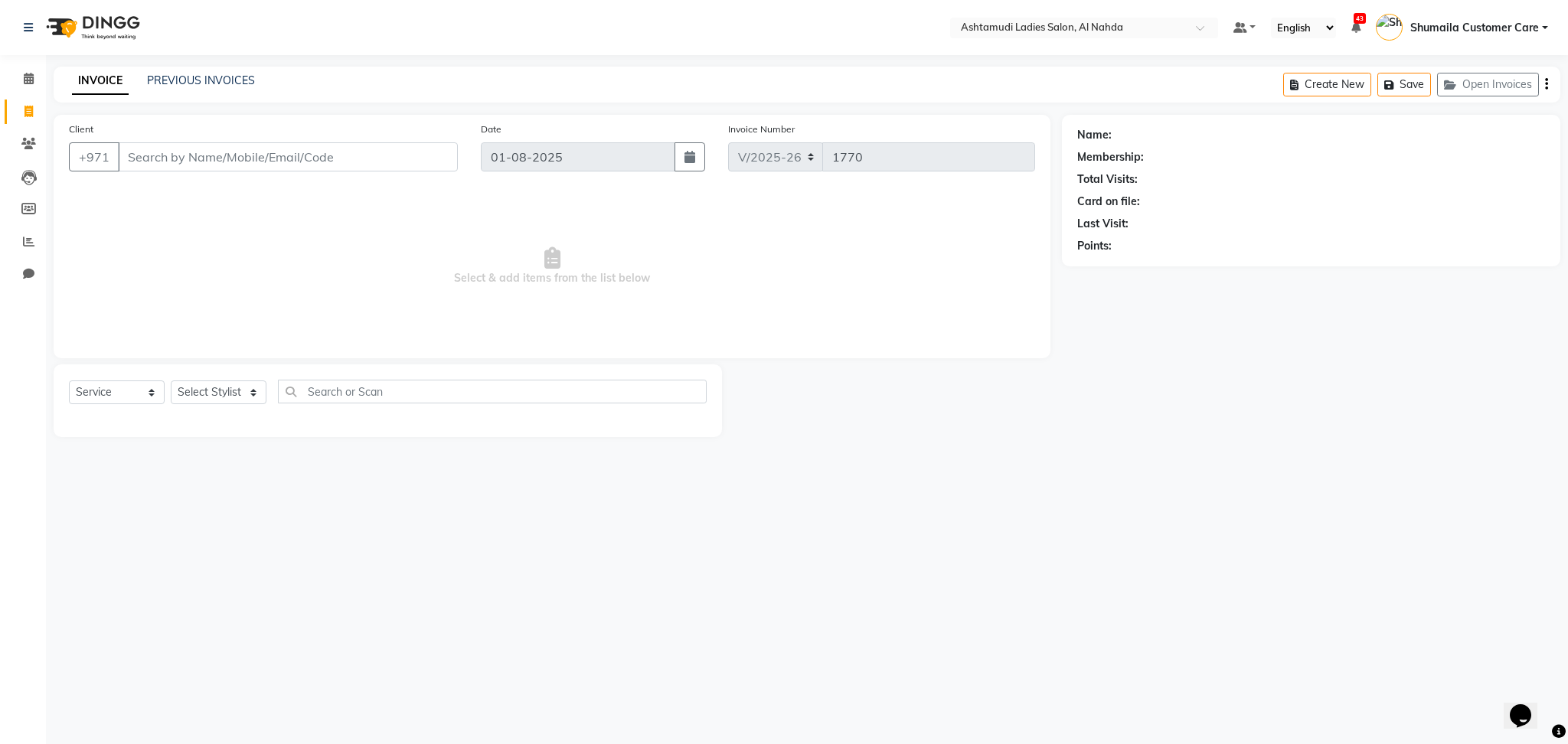 click on "Client" at bounding box center [288, 157] 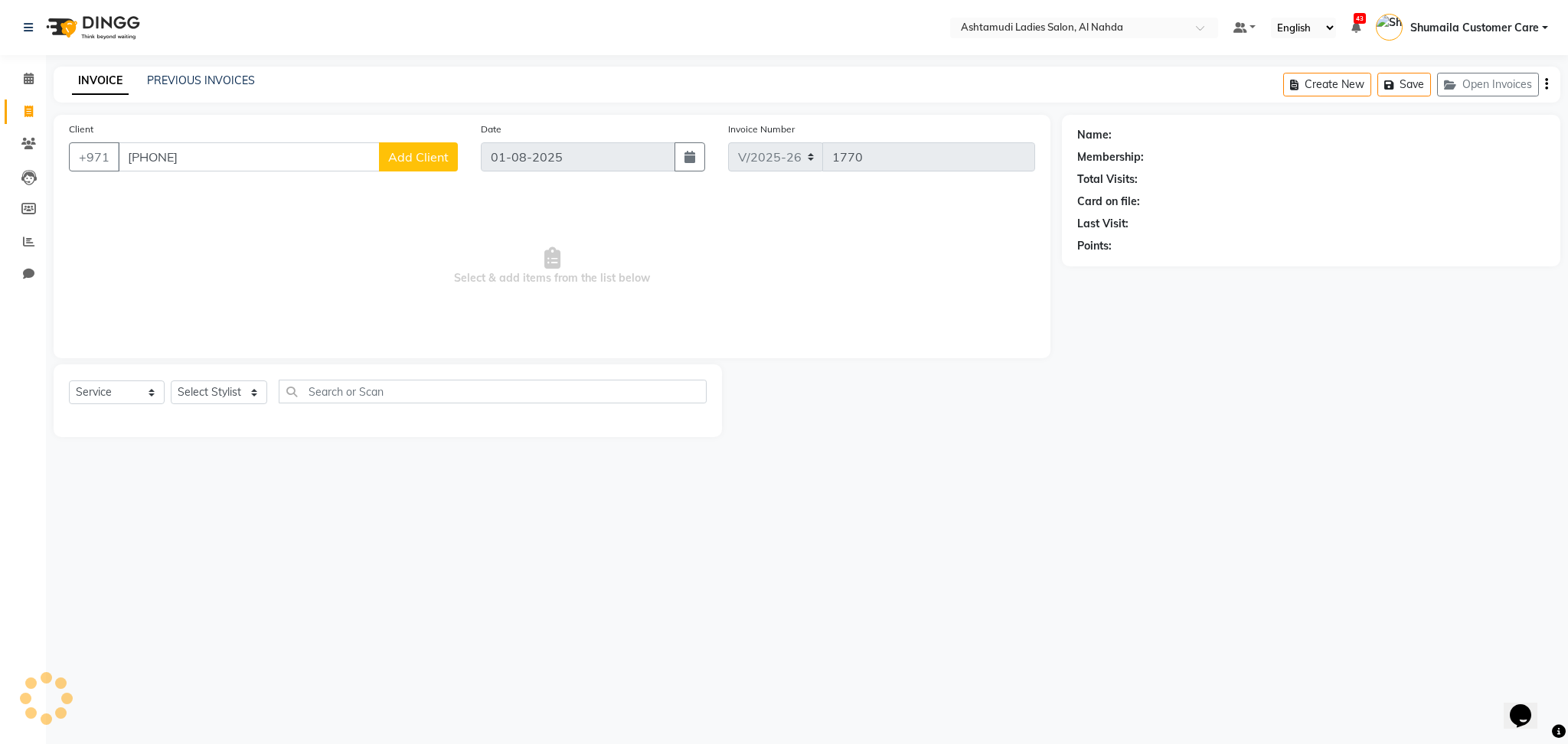 click on "[PHONE]" at bounding box center (249, 157) 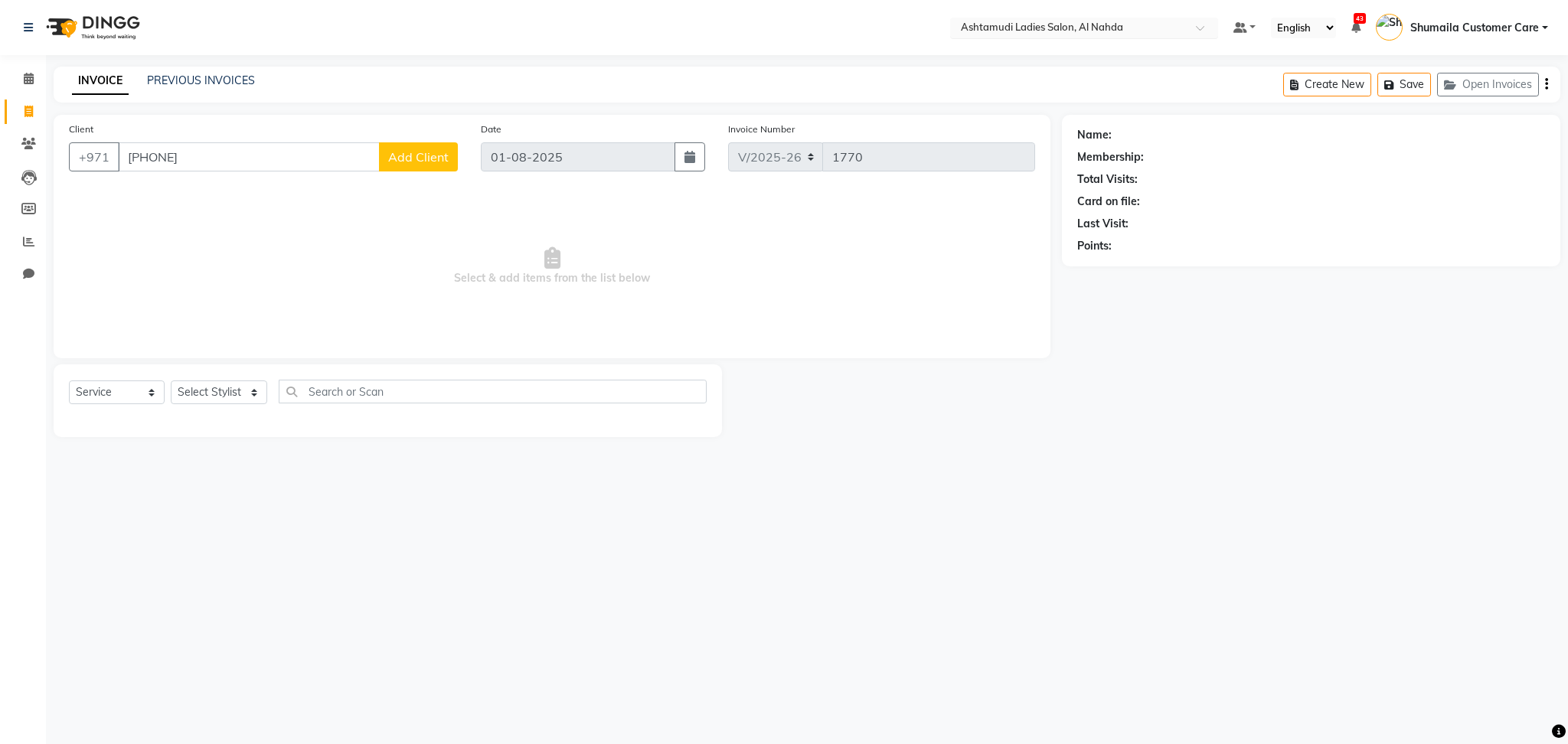 type on "[PHONE]" 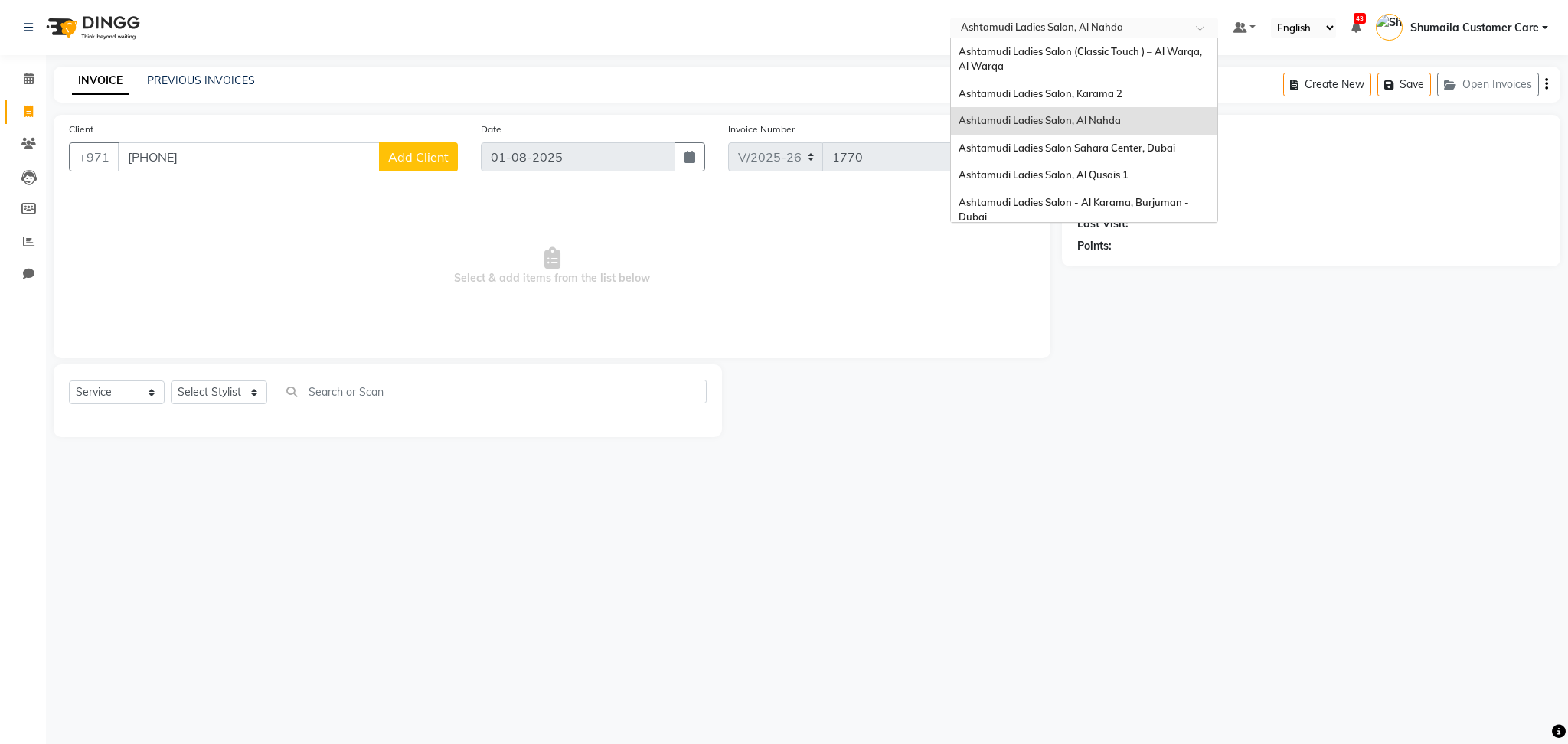 click at bounding box center [1205, 32] 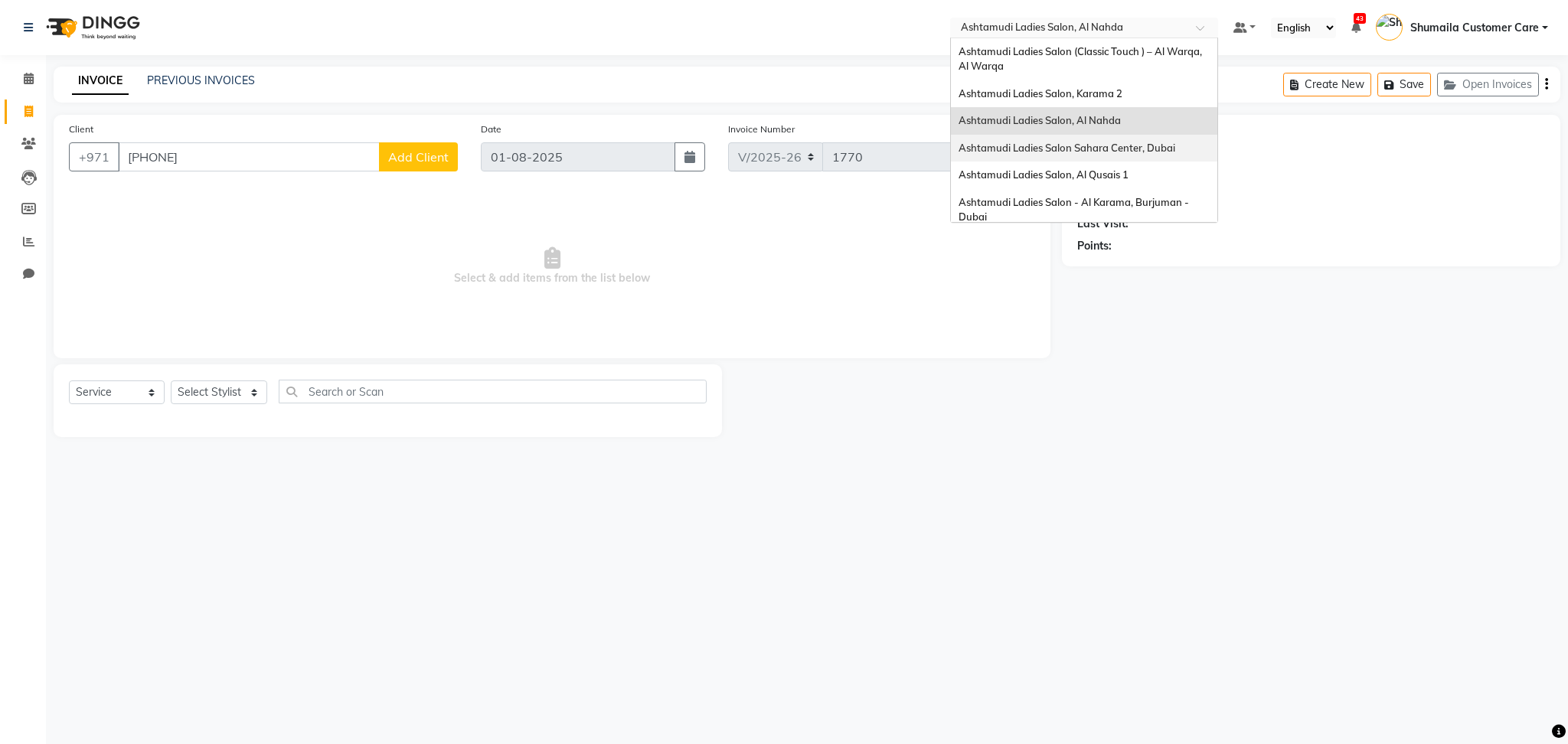 click on "Ashtamudi Ladies Salon Sahara Center, Dubai" at bounding box center [1067, 148] 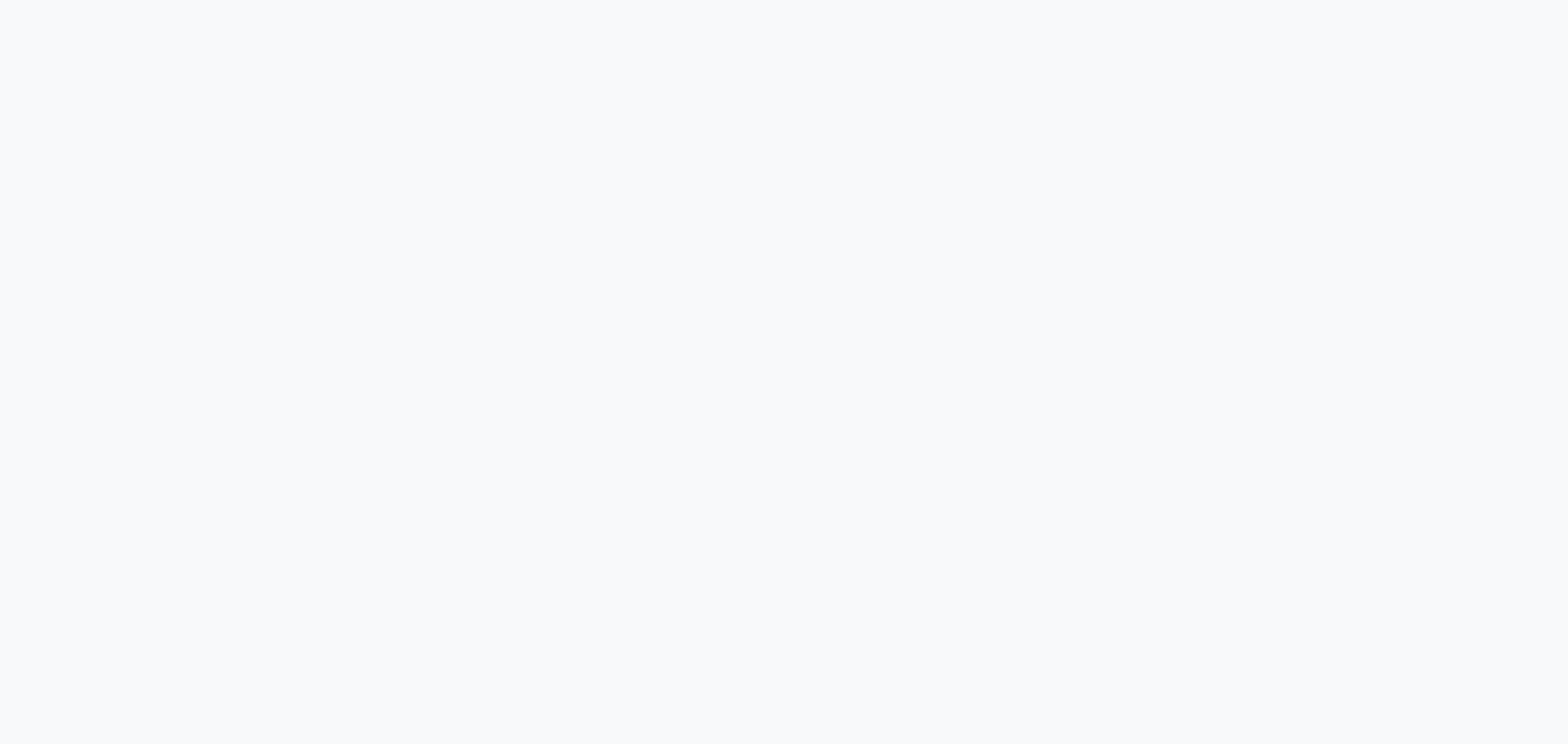 scroll, scrollTop: 0, scrollLeft: 0, axis: both 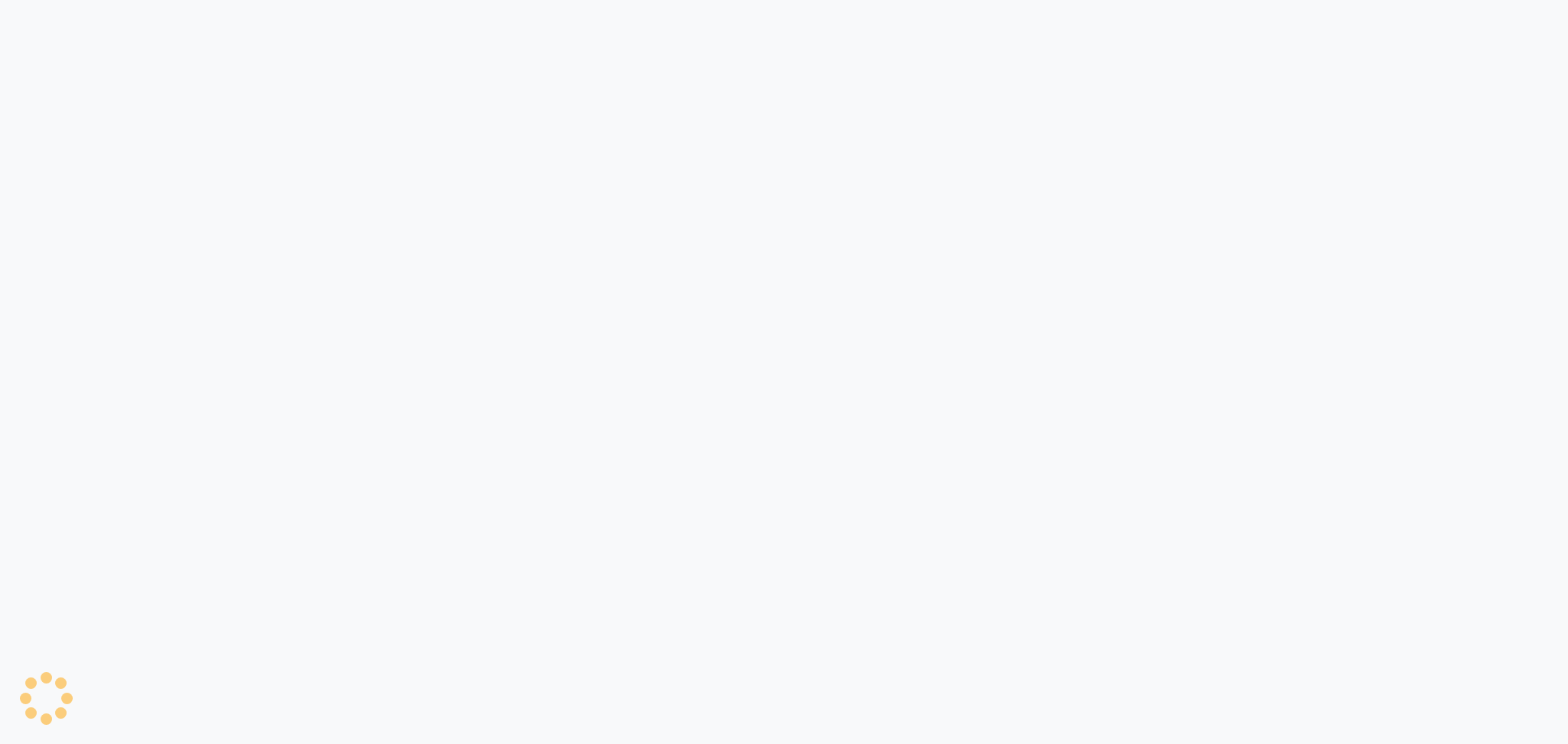 select on "service" 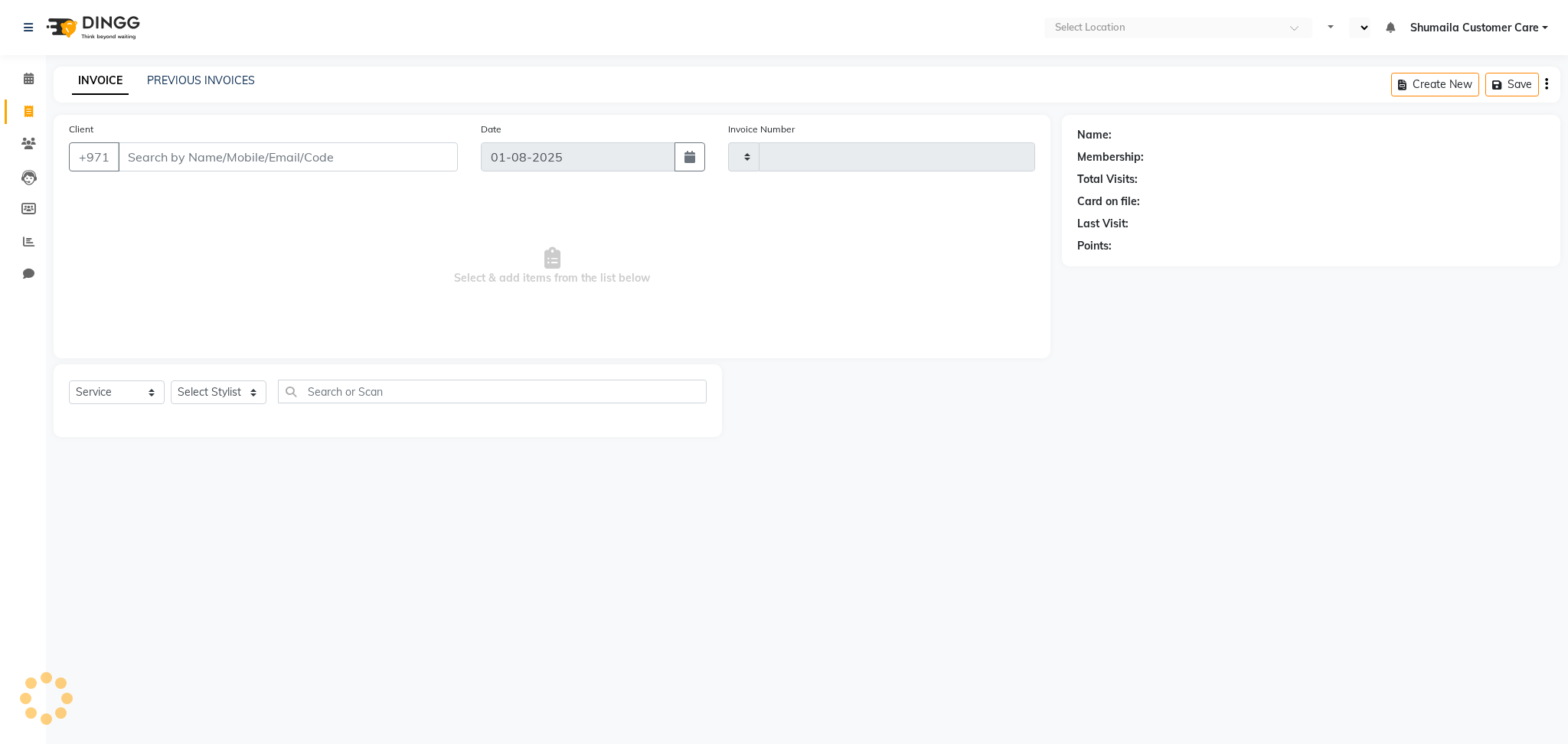 type on "2022" 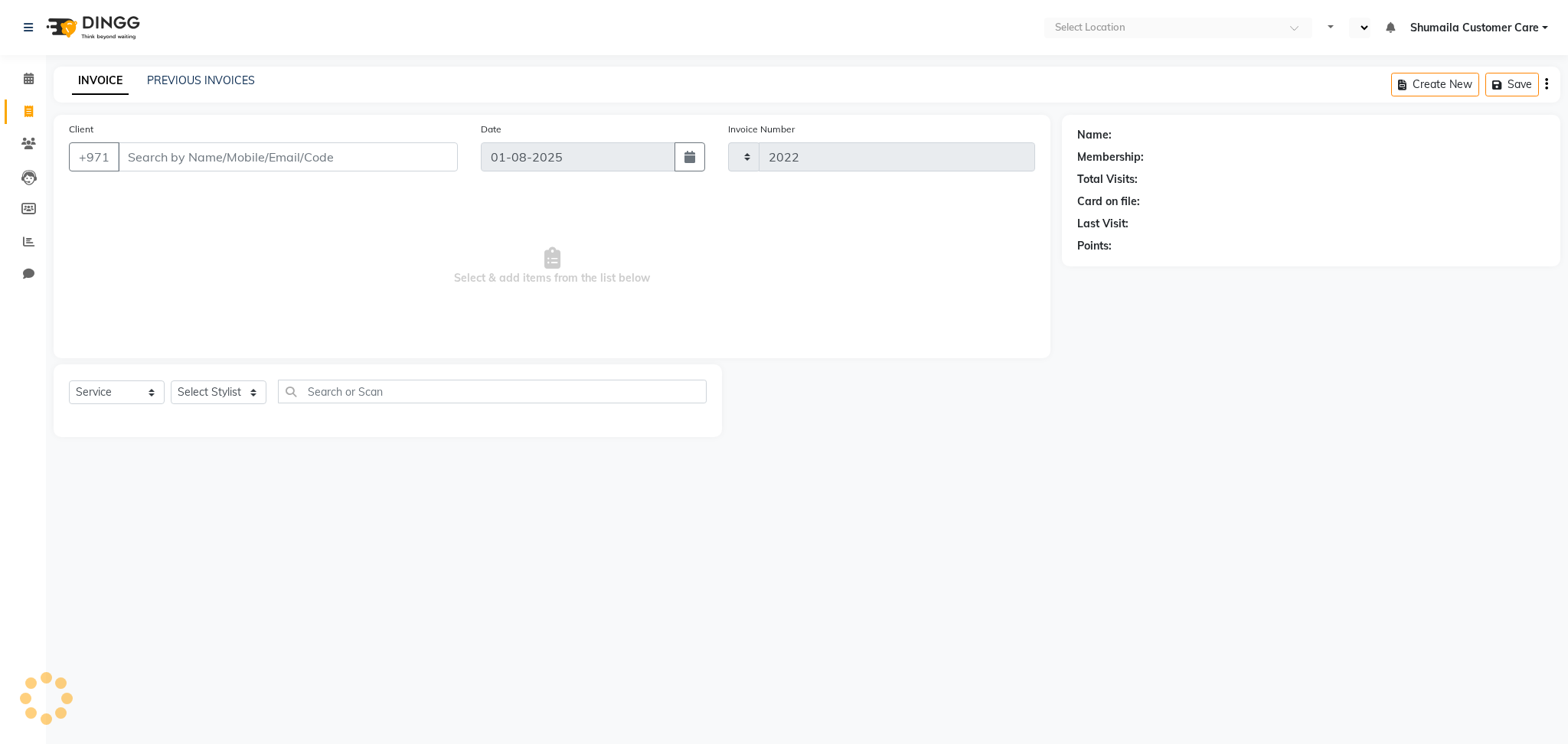select on "7242" 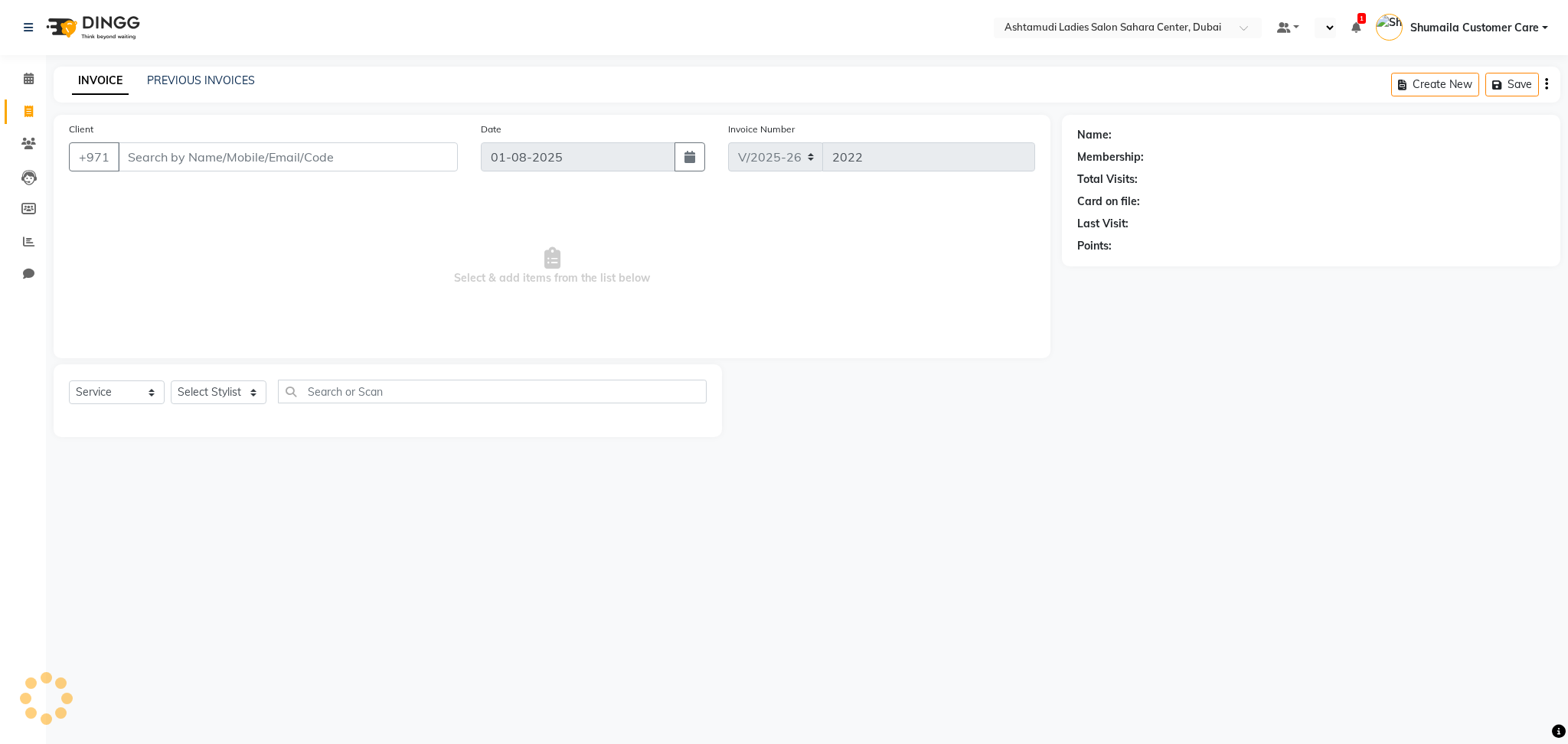 select on "en" 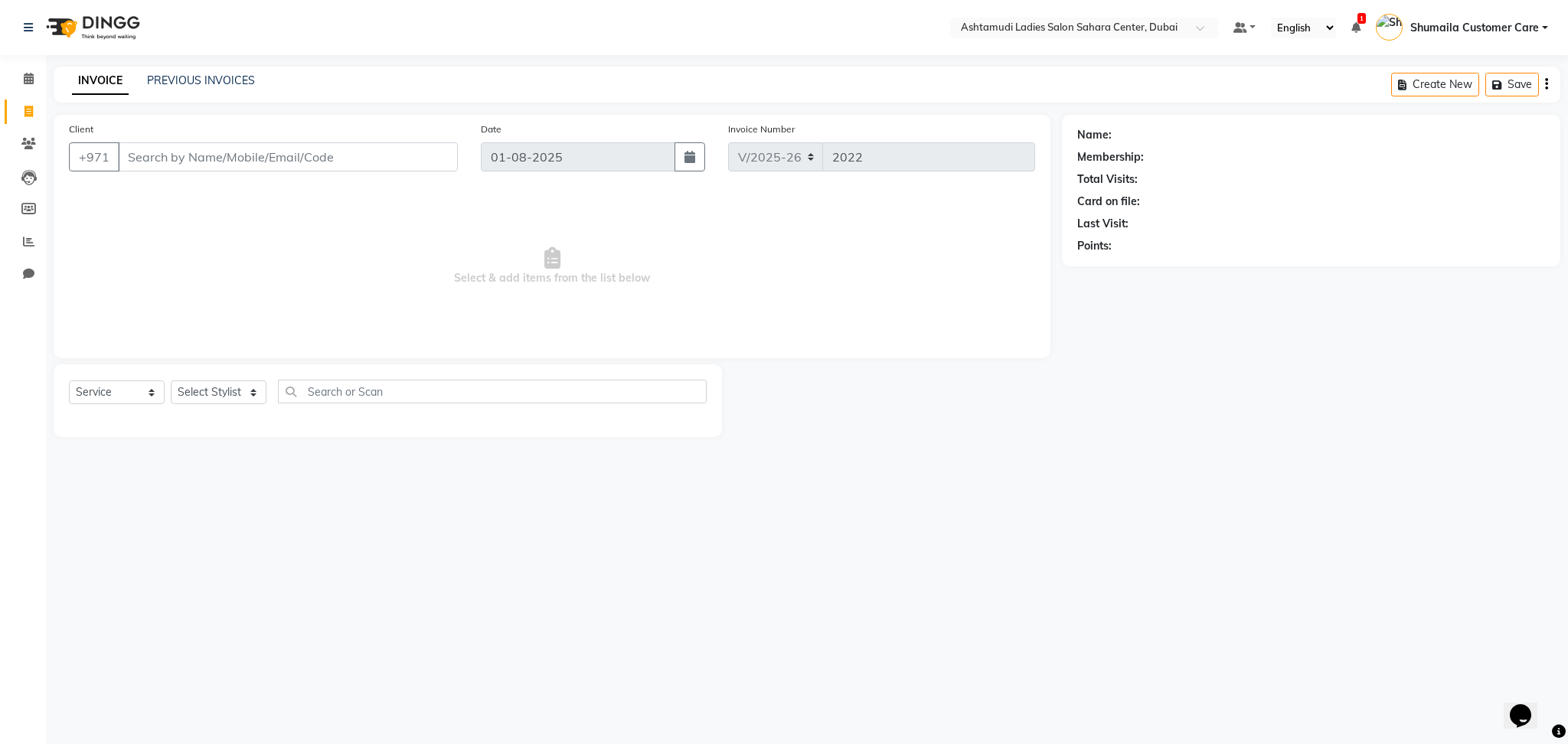 scroll, scrollTop: 0, scrollLeft: 0, axis: both 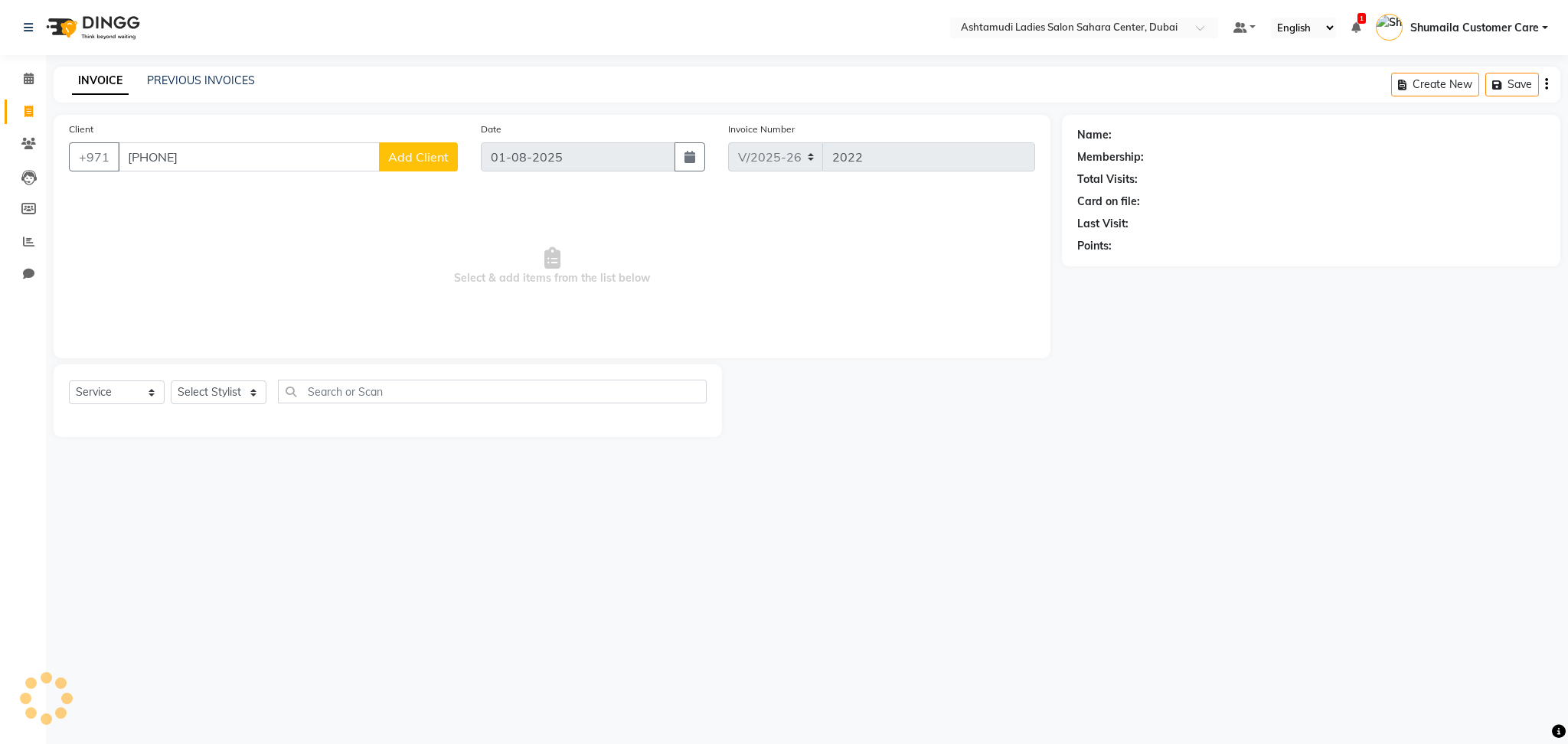 click on "[PHONE]" at bounding box center [249, 157] 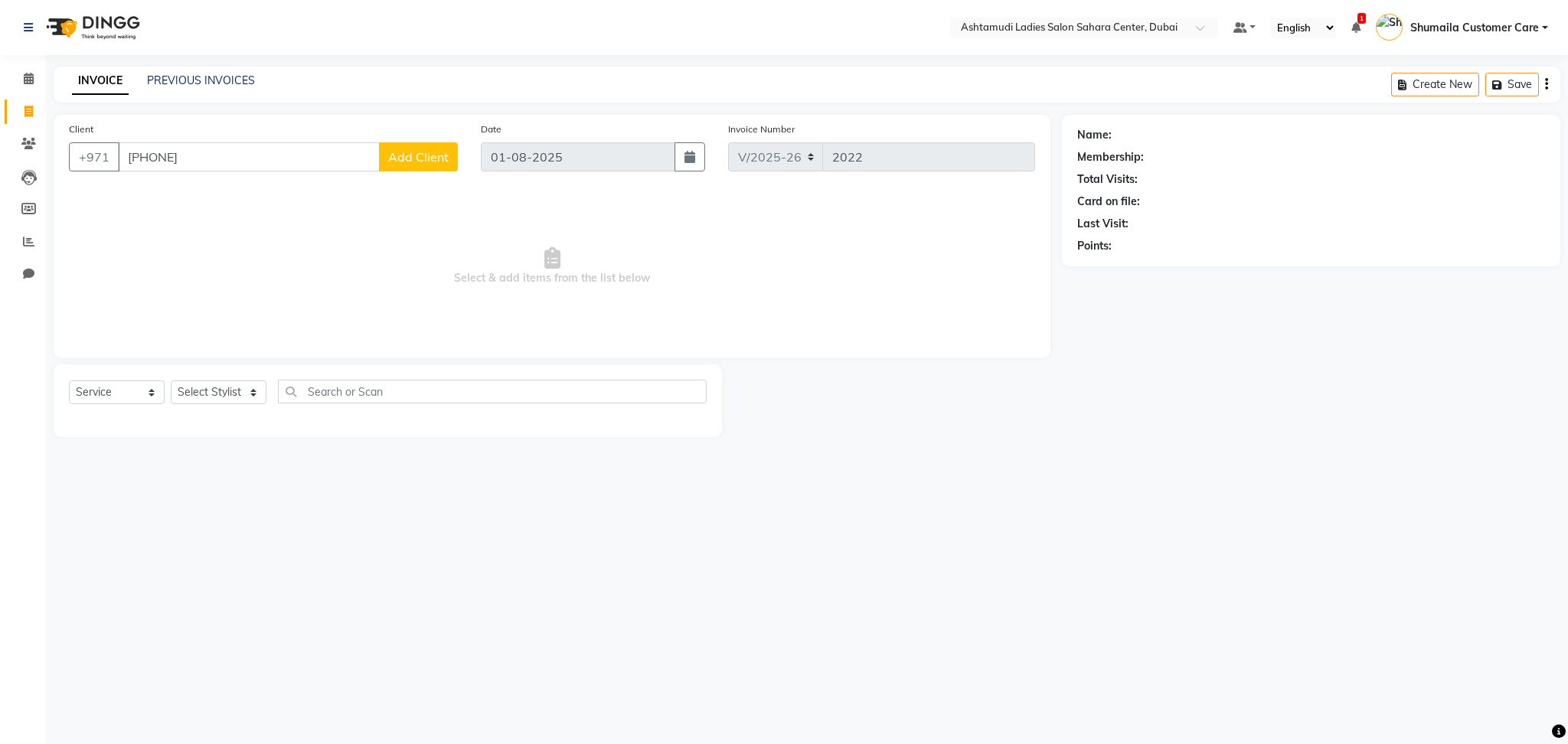 type on "[PHONE]" 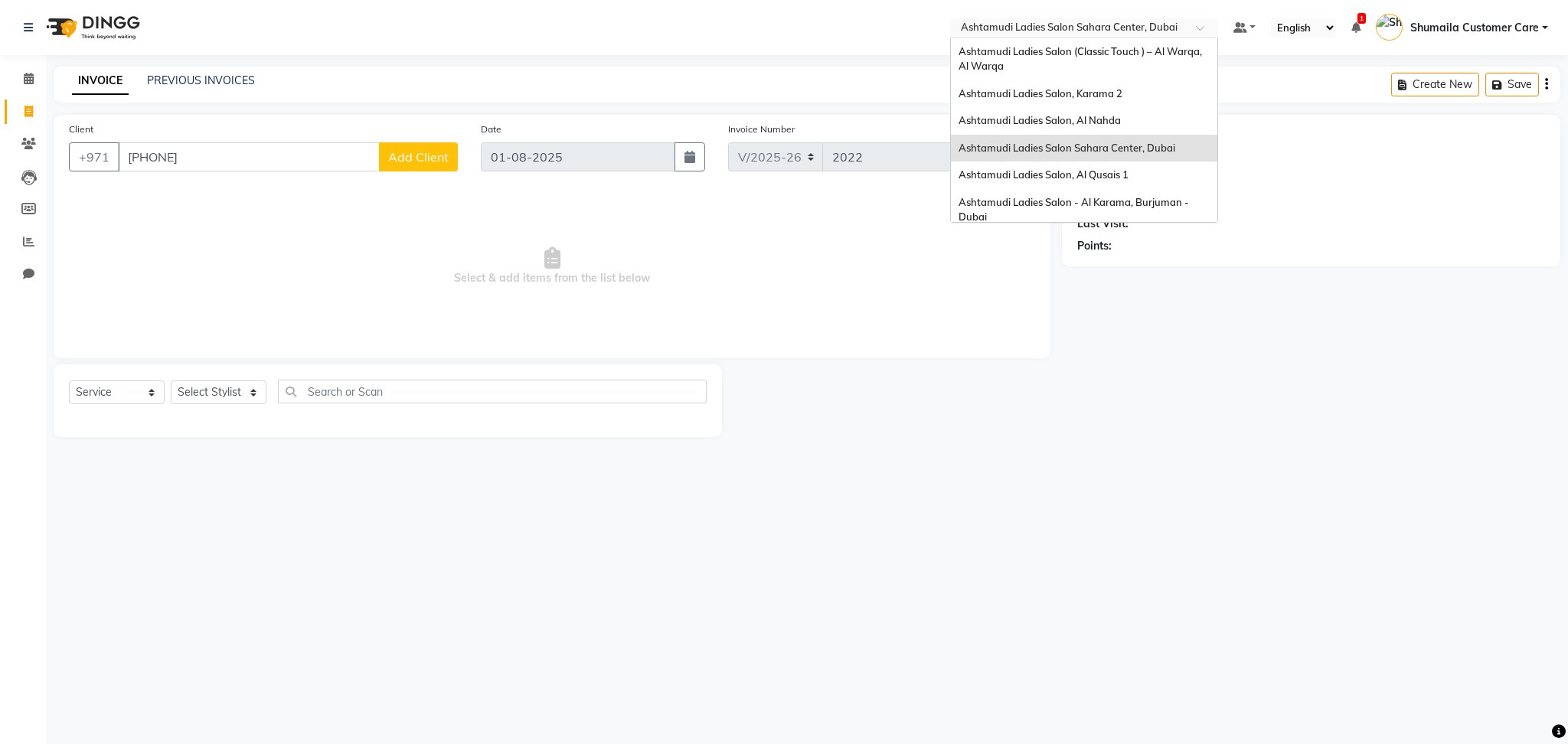 click at bounding box center [1205, 32] 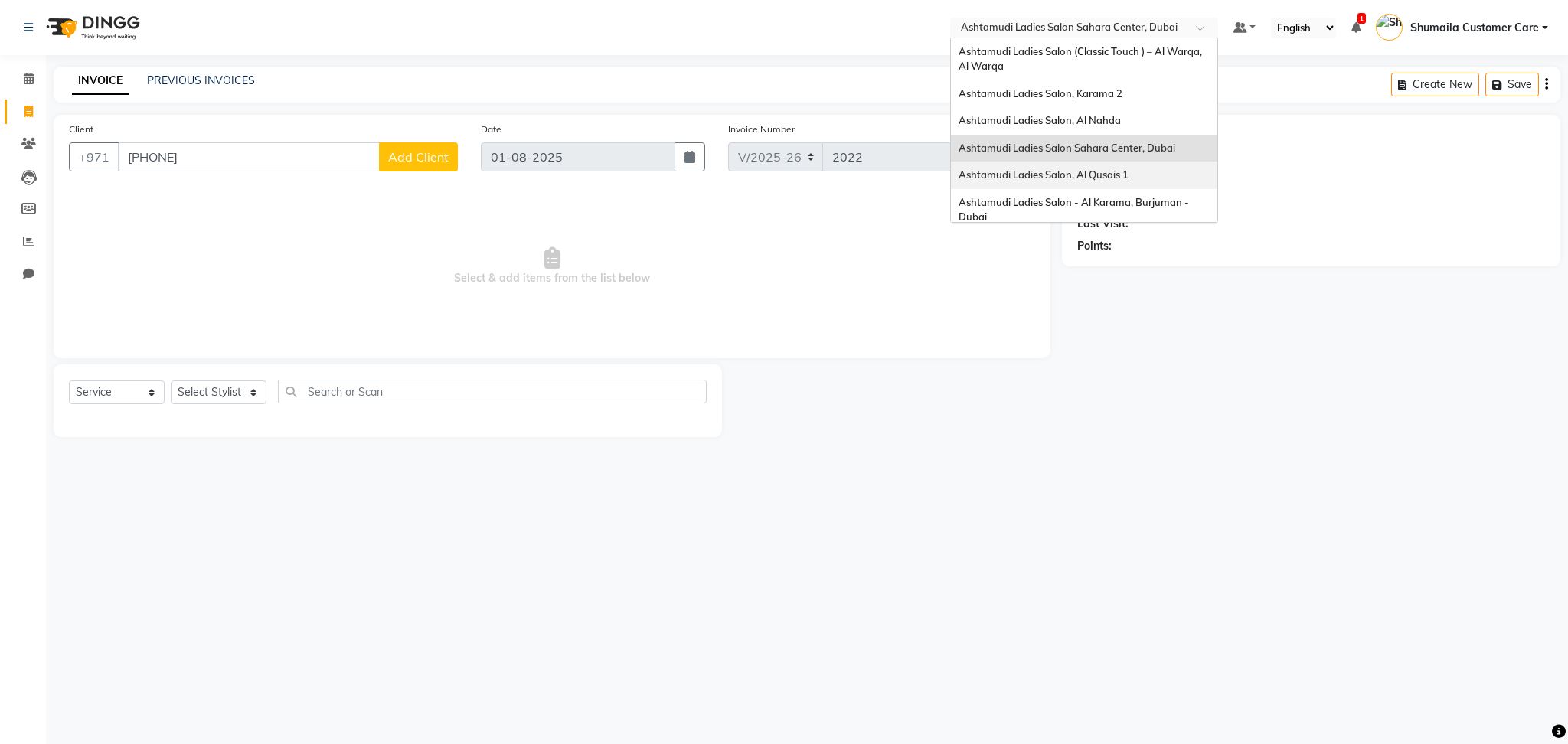 click on "Ashtamudi Ladies Salon, Al Qusais 1" at bounding box center [1044, 175] 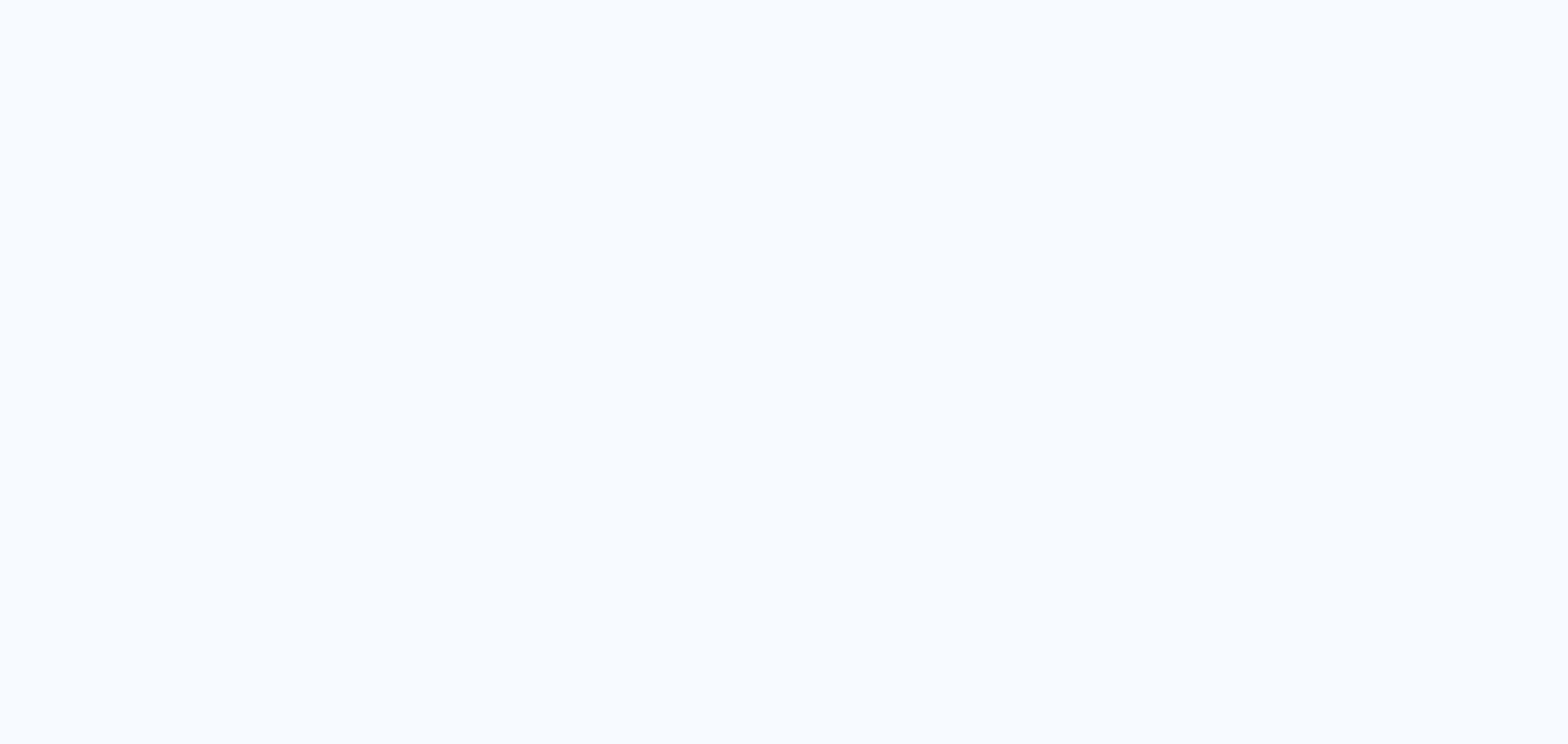 scroll, scrollTop: 0, scrollLeft: 0, axis: both 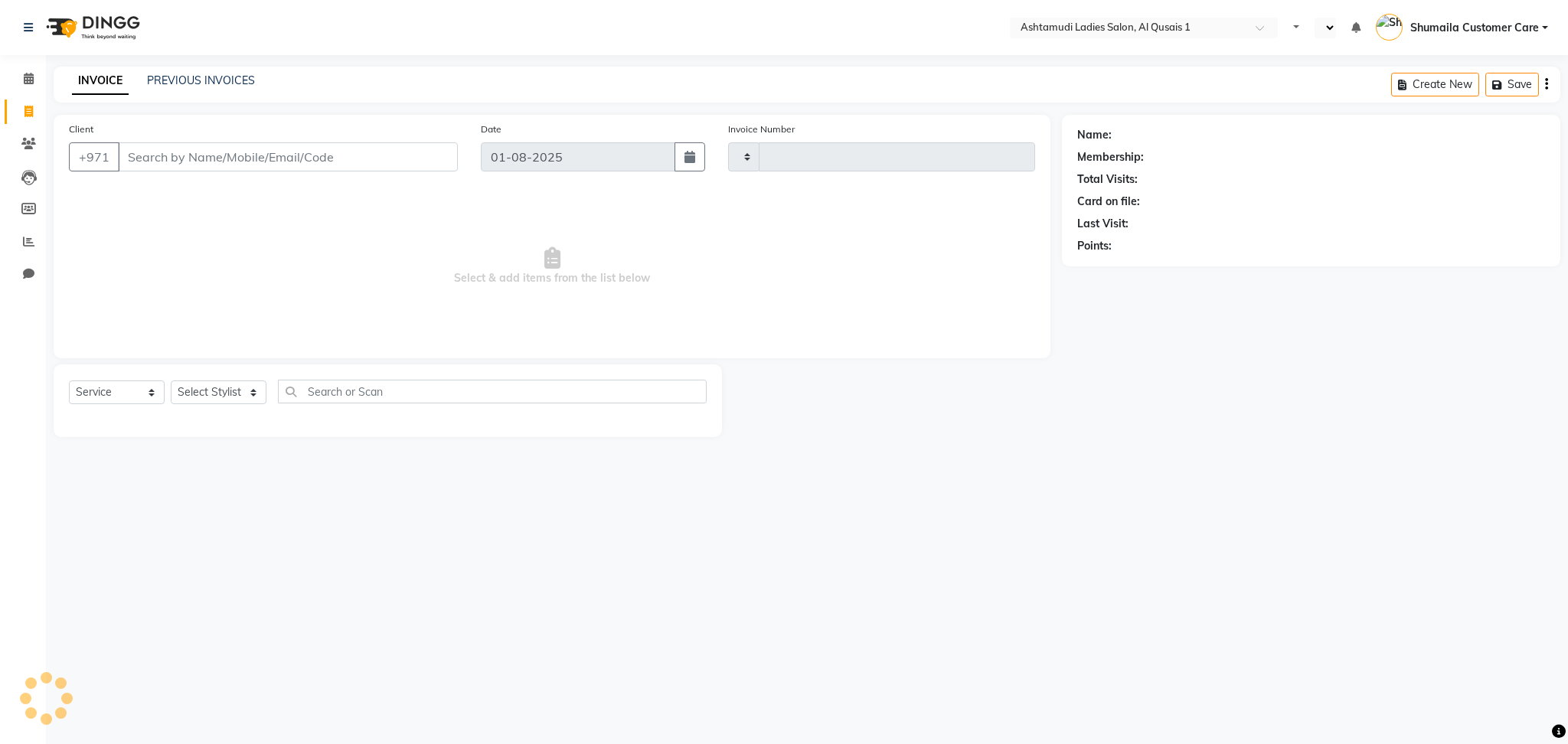 type on "5119" 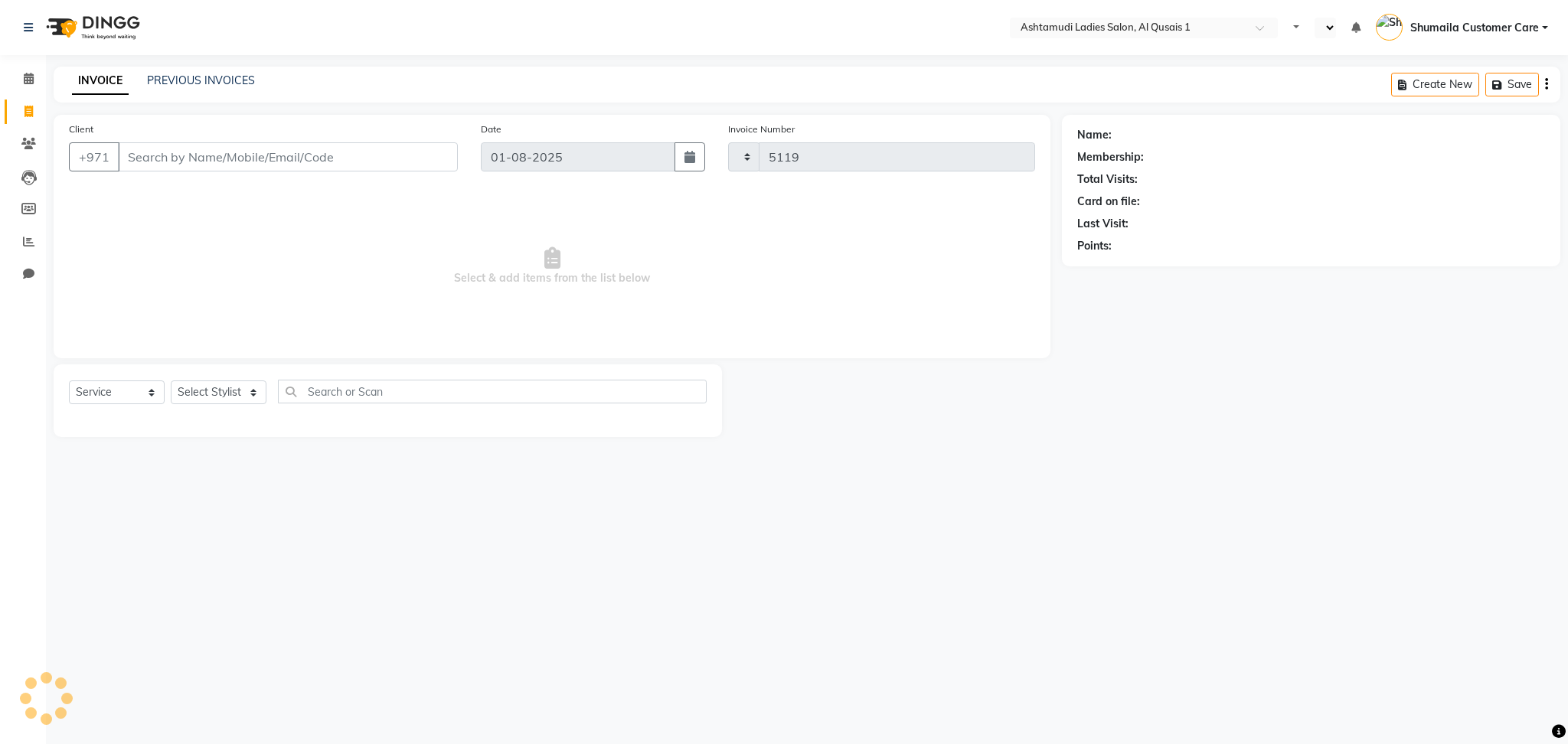 select on "en" 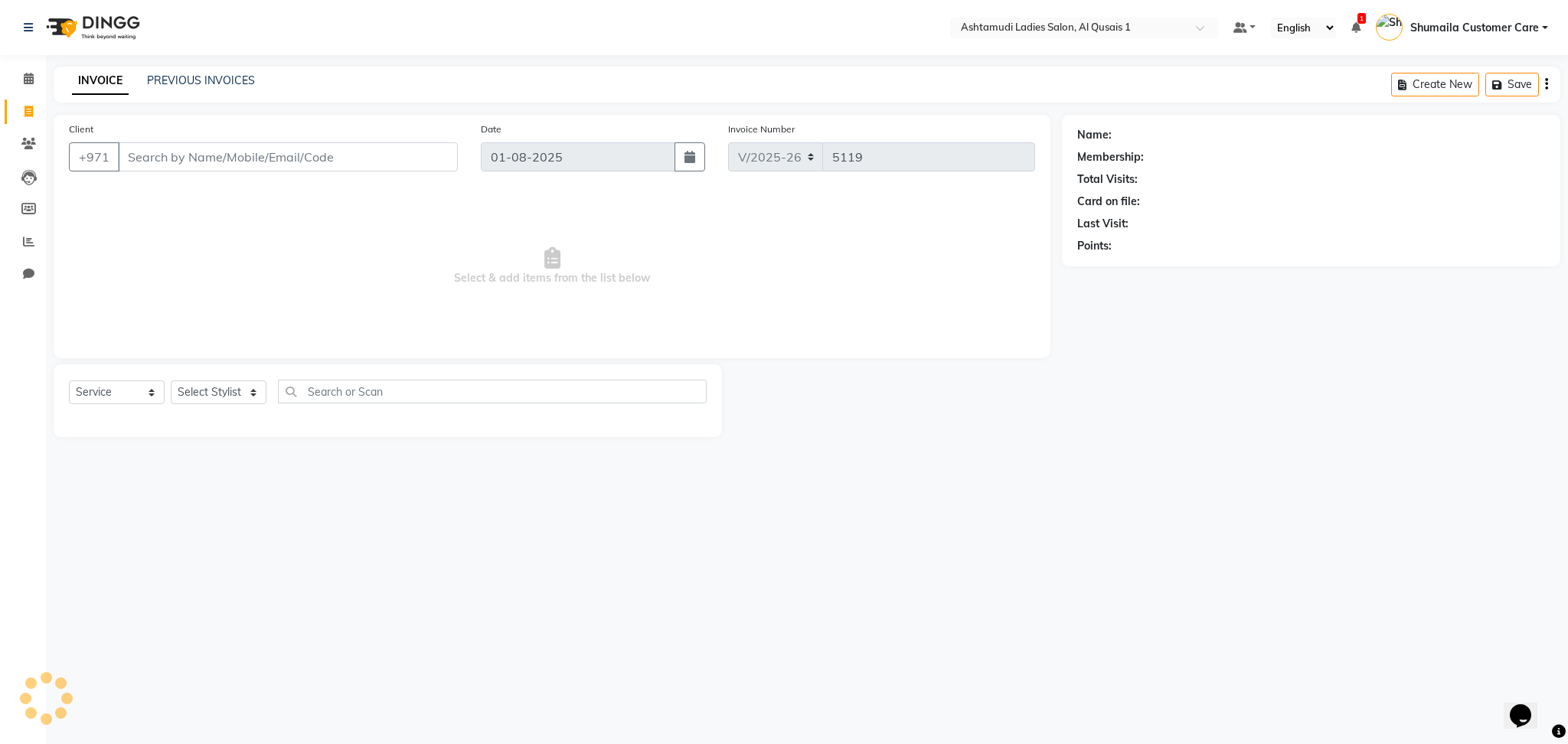 scroll, scrollTop: 0, scrollLeft: 0, axis: both 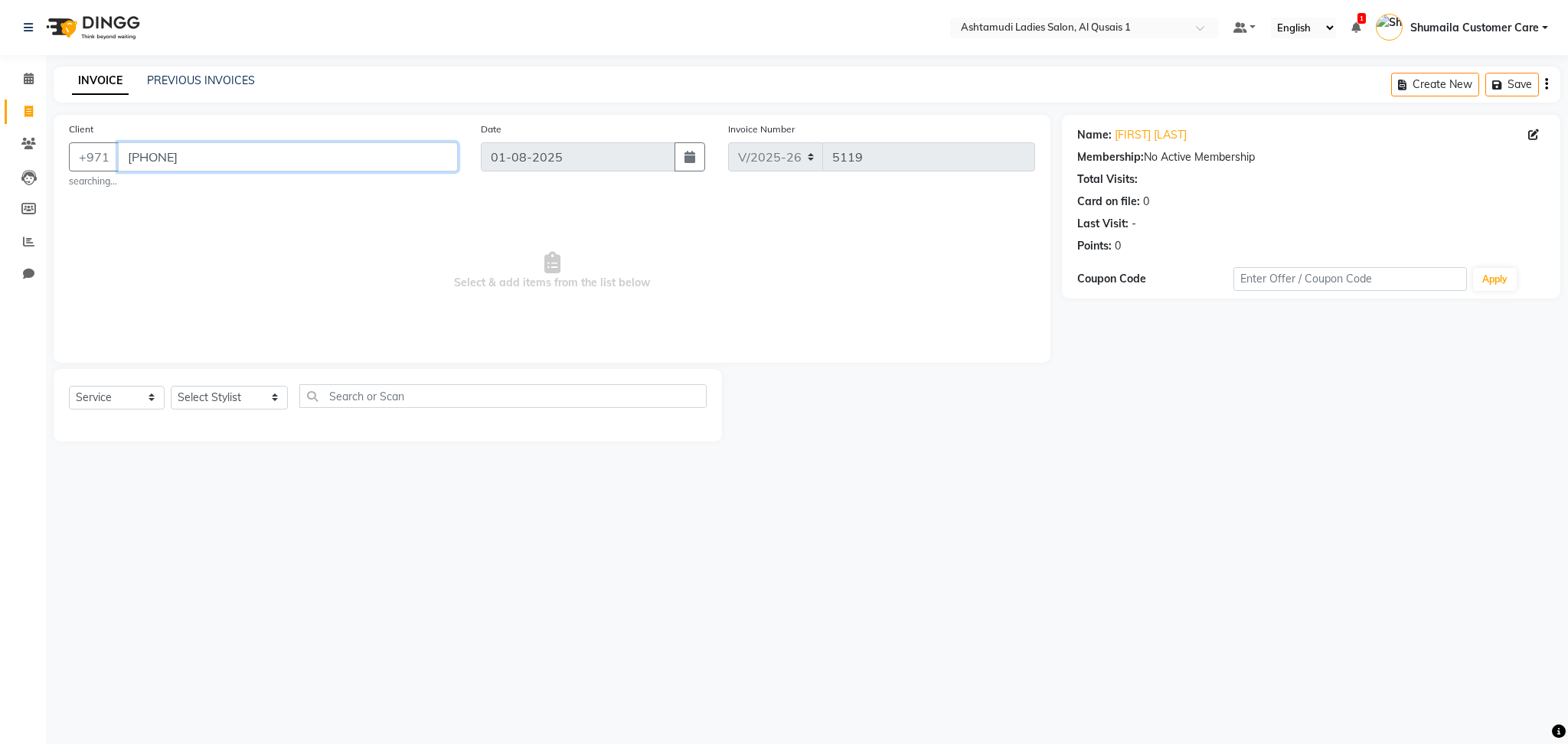 click on "[PHONE]" at bounding box center [288, 157] 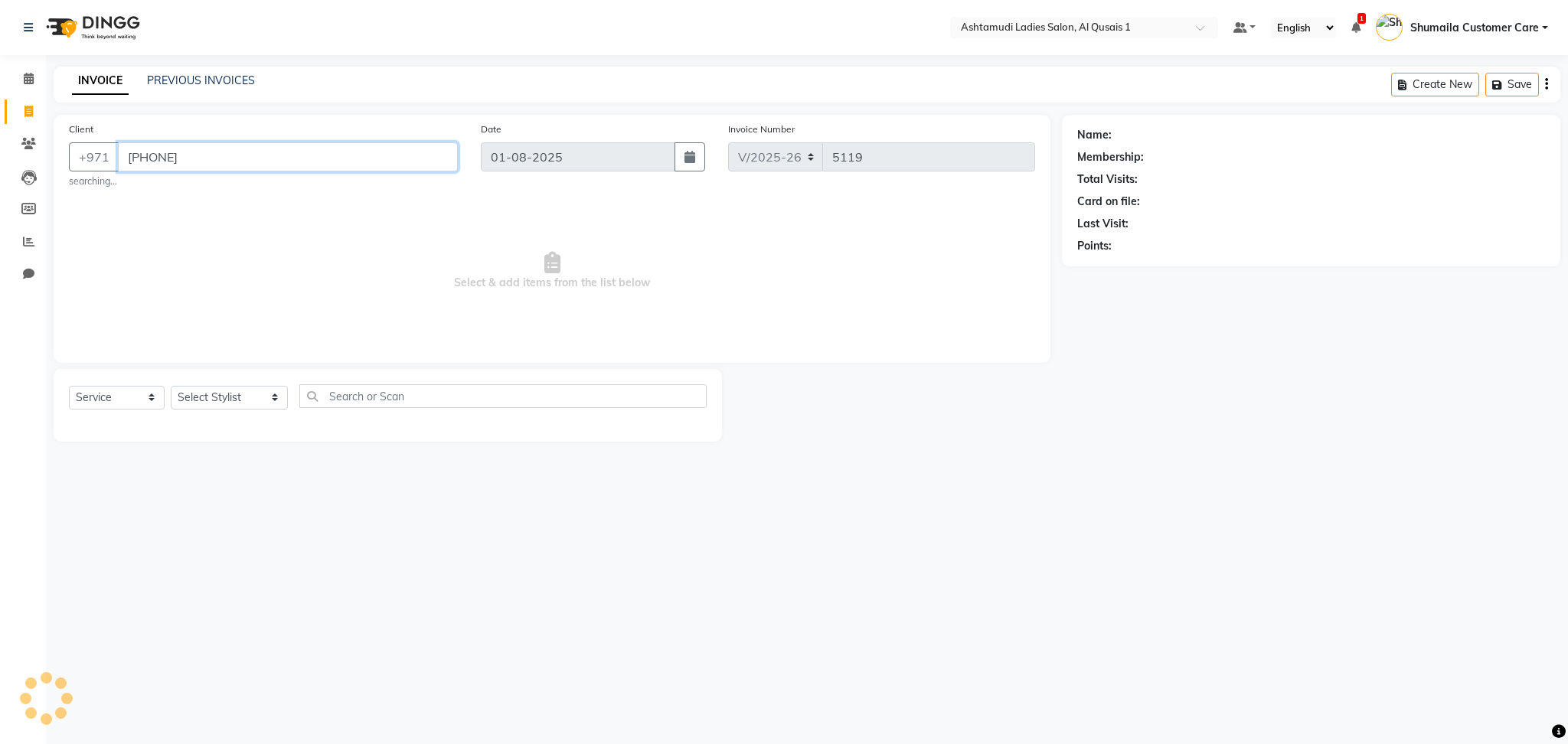 type on "[PHONE]" 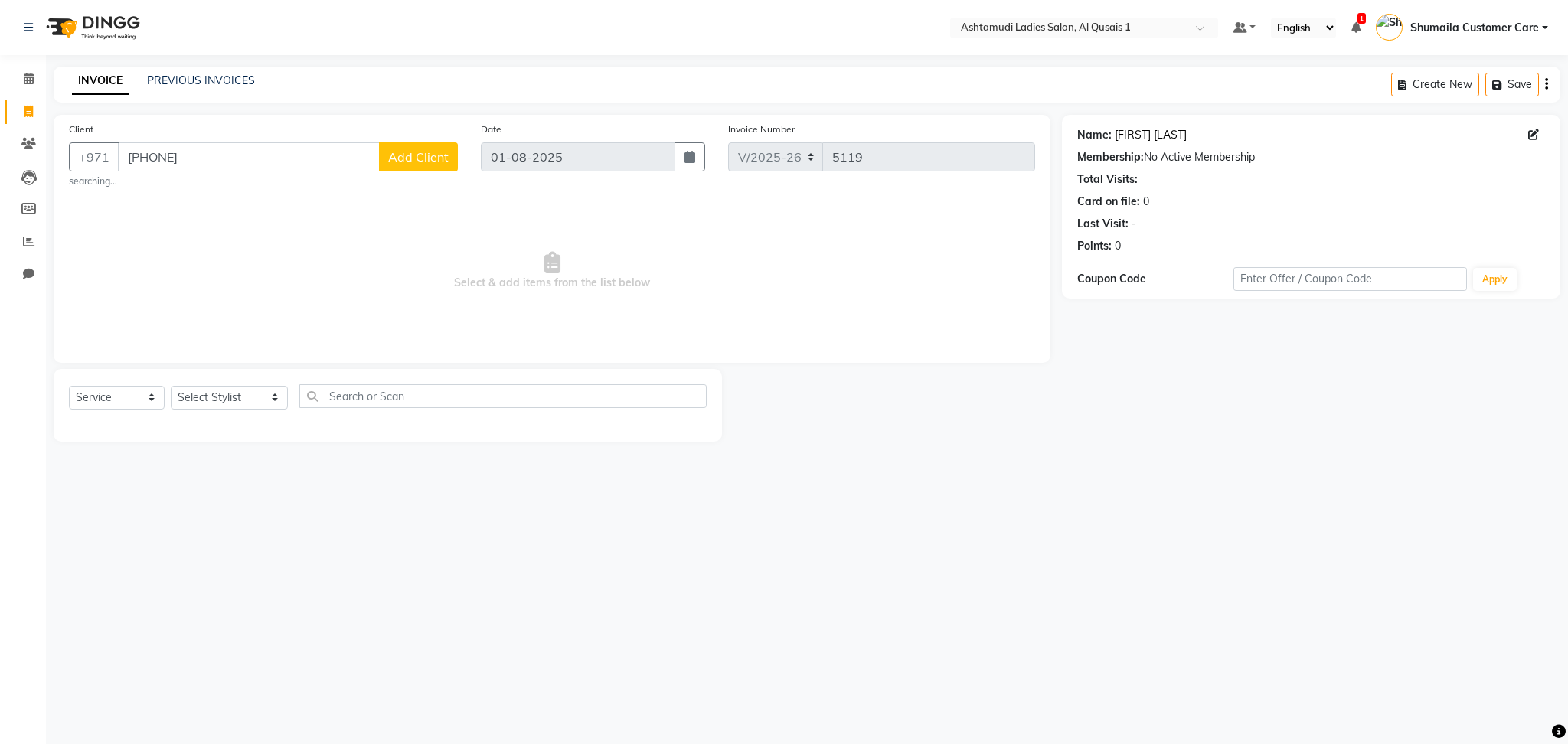 click on "[FIRST] [LAST]" 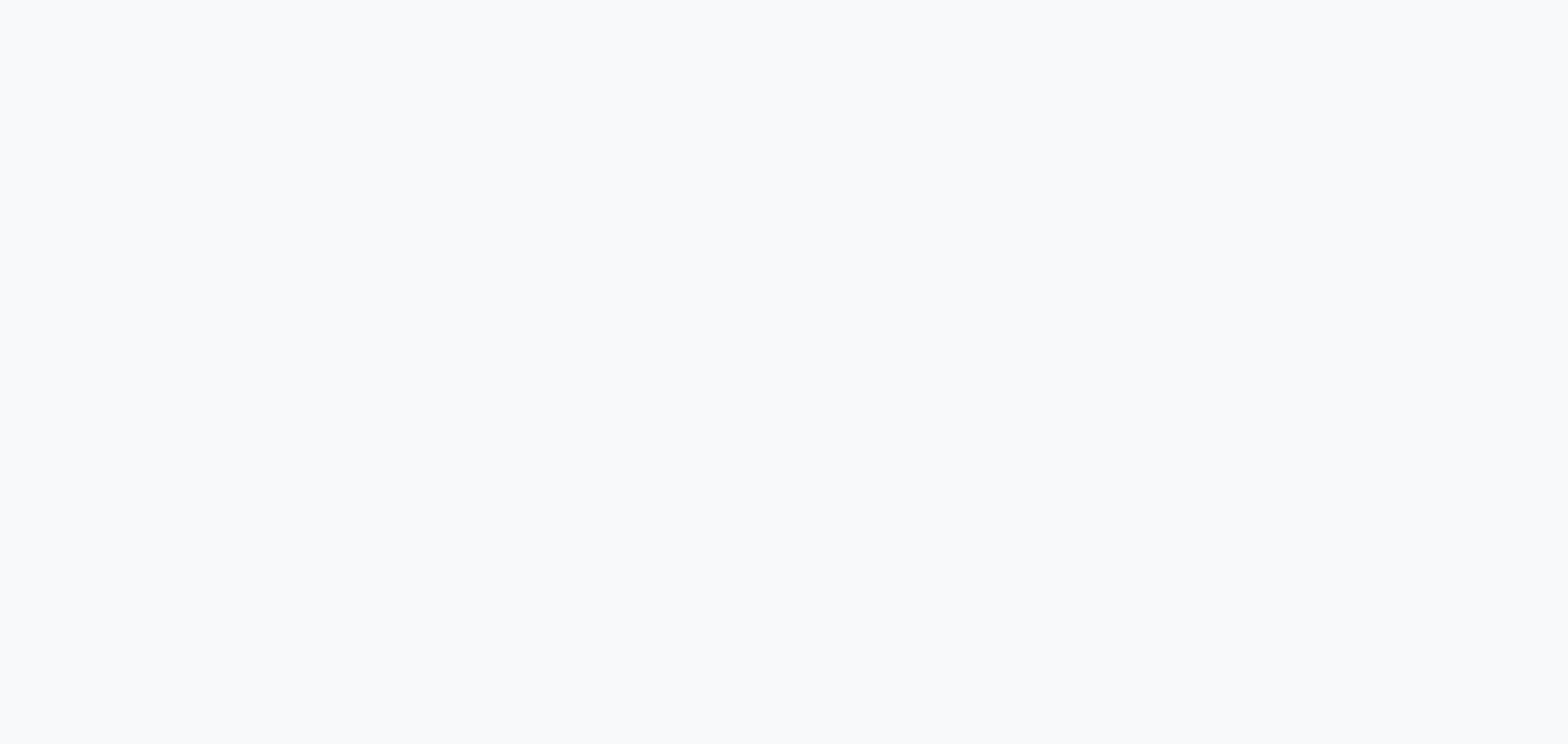 scroll, scrollTop: 0, scrollLeft: 0, axis: both 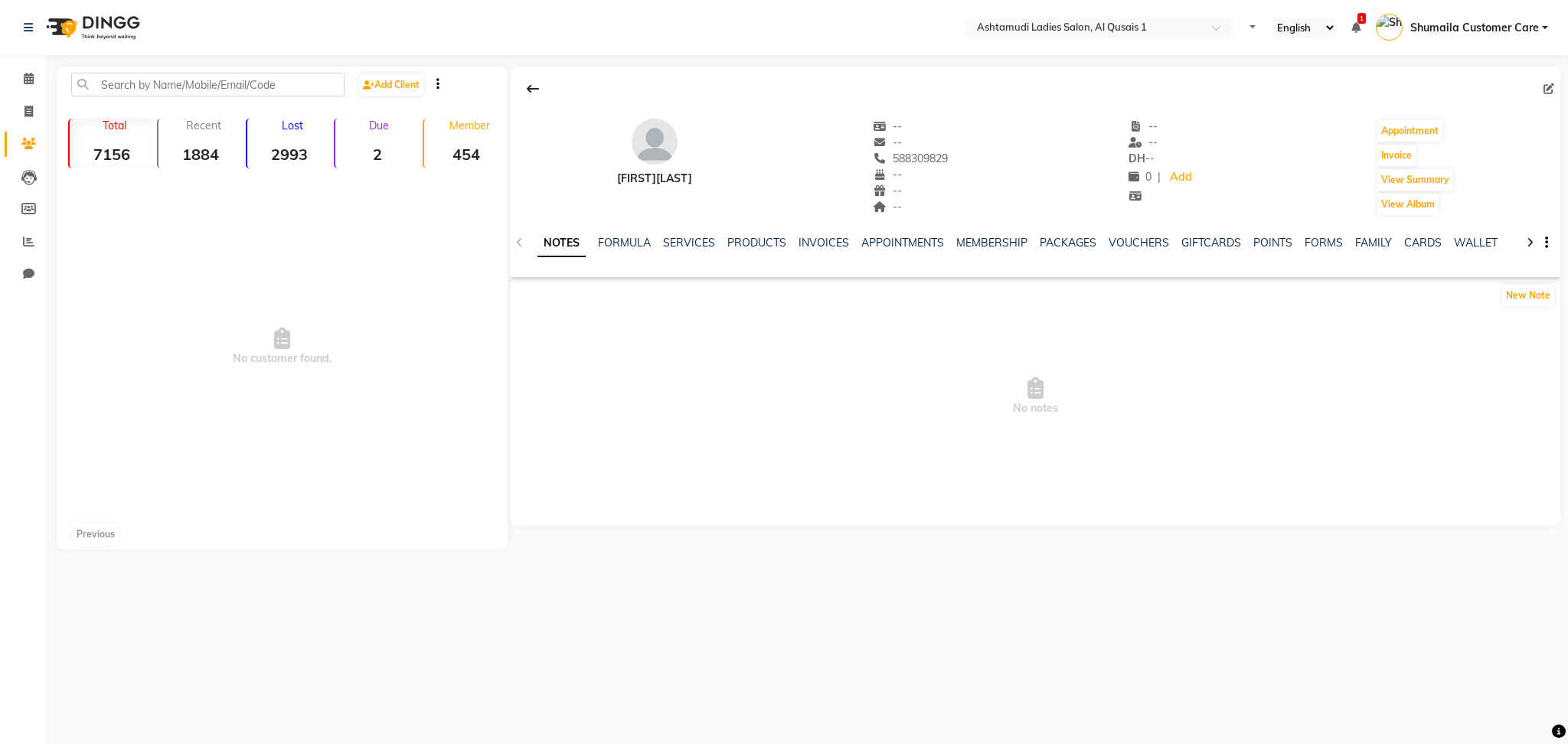 select on "en" 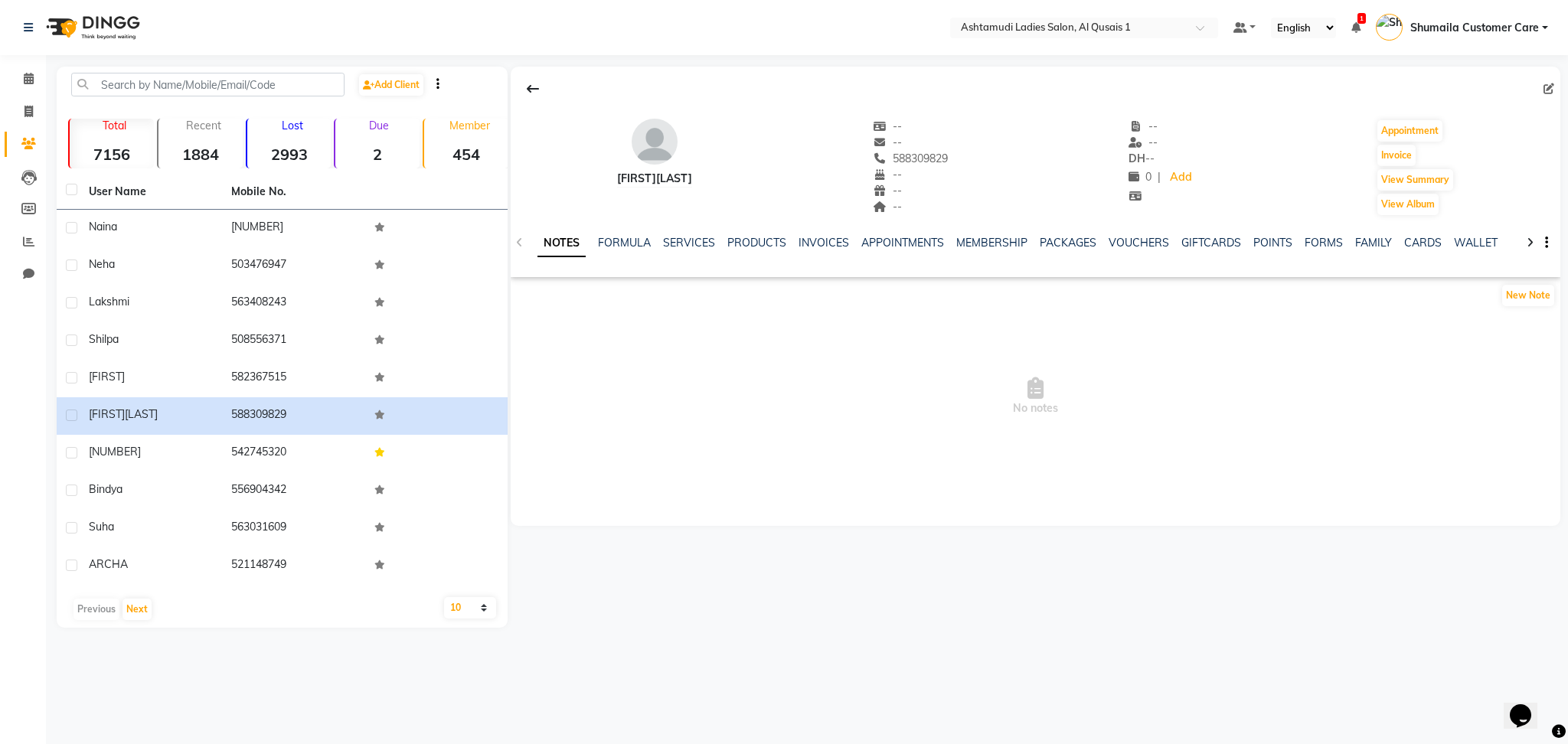 scroll, scrollTop: 0, scrollLeft: 0, axis: both 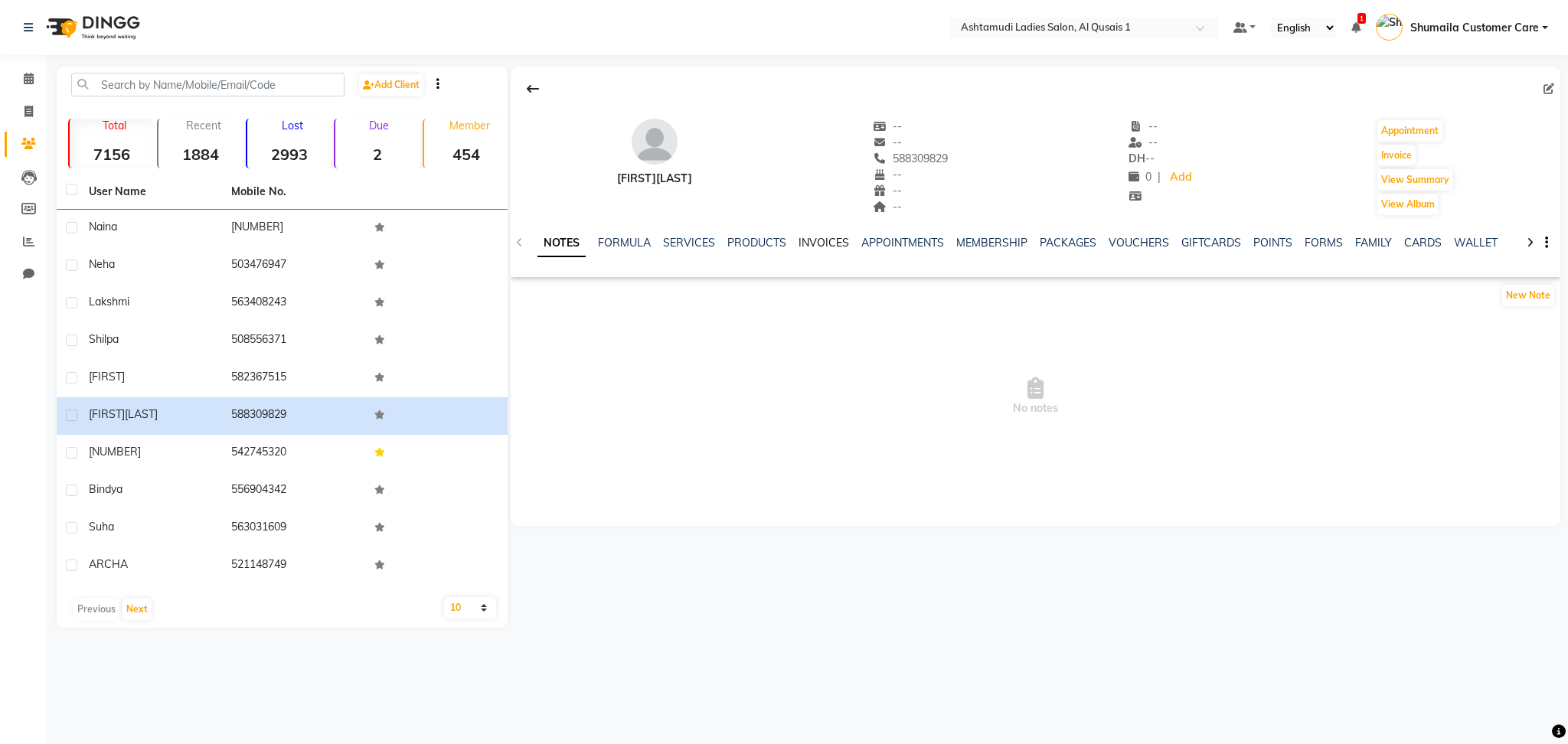 click on "INVOICES" 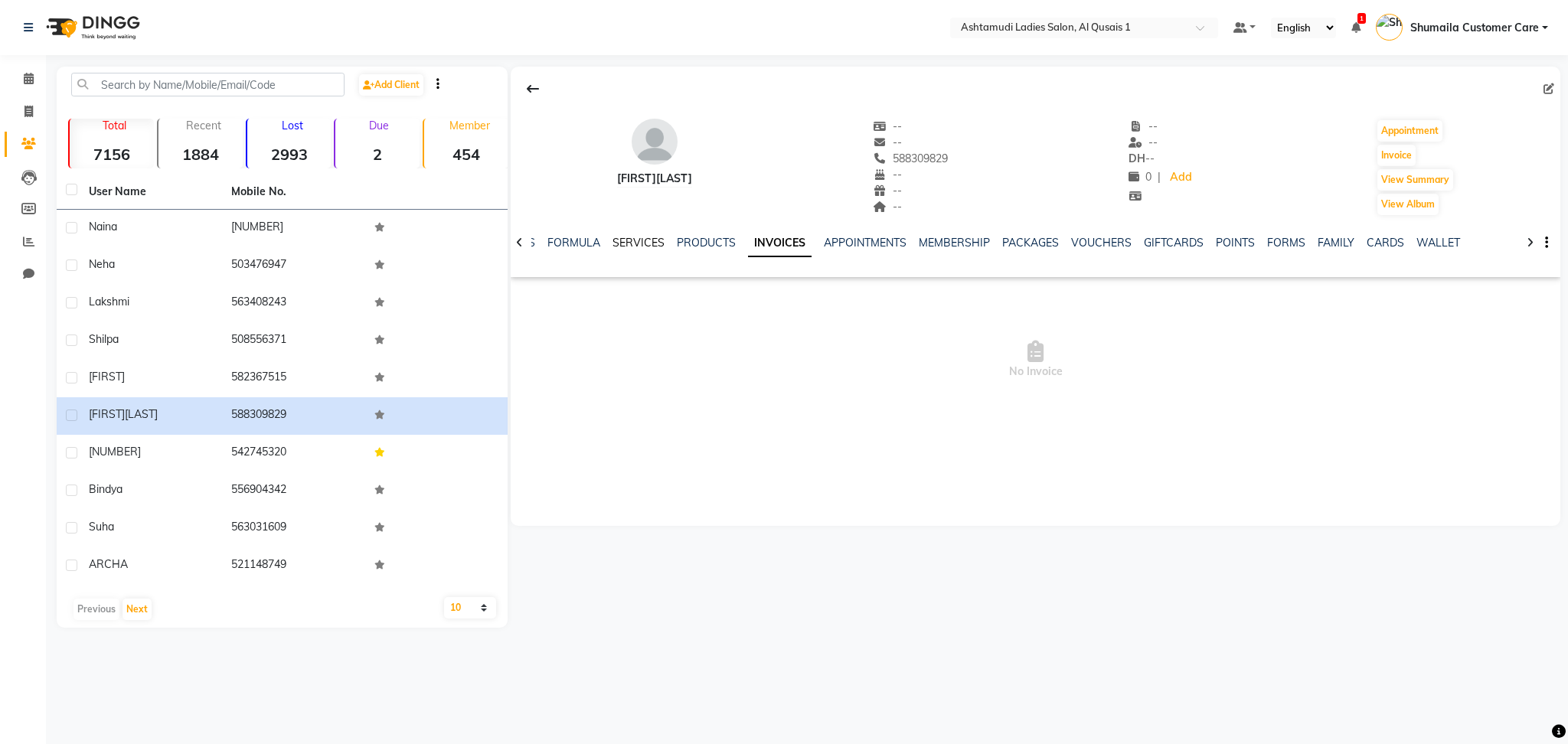 drag, startPoint x: 623, startPoint y: 247, endPoint x: 614, endPoint y: 239, distance: 12.04159 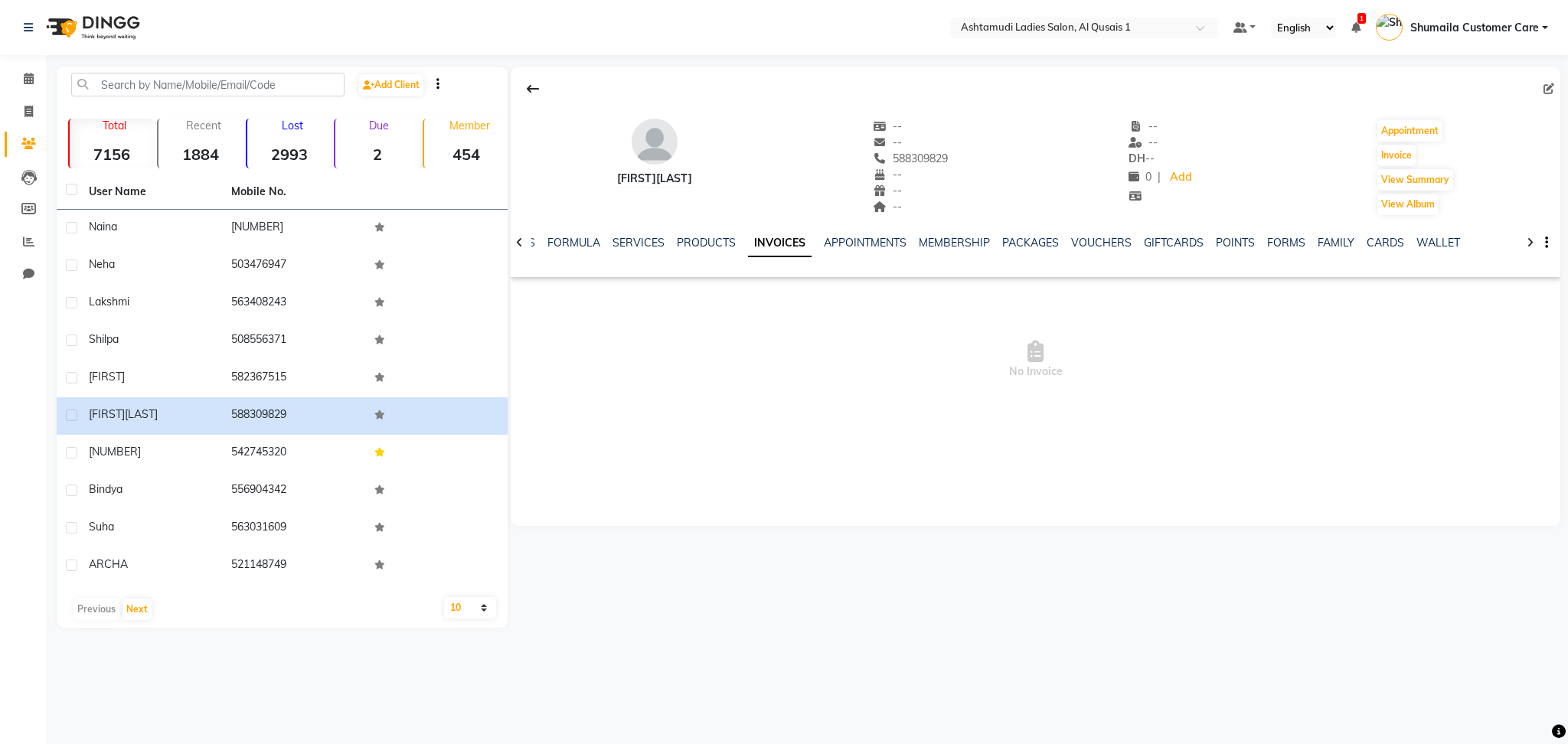 drag, startPoint x: 614, startPoint y: 239, endPoint x: 547, endPoint y: 282, distance: 79.61156 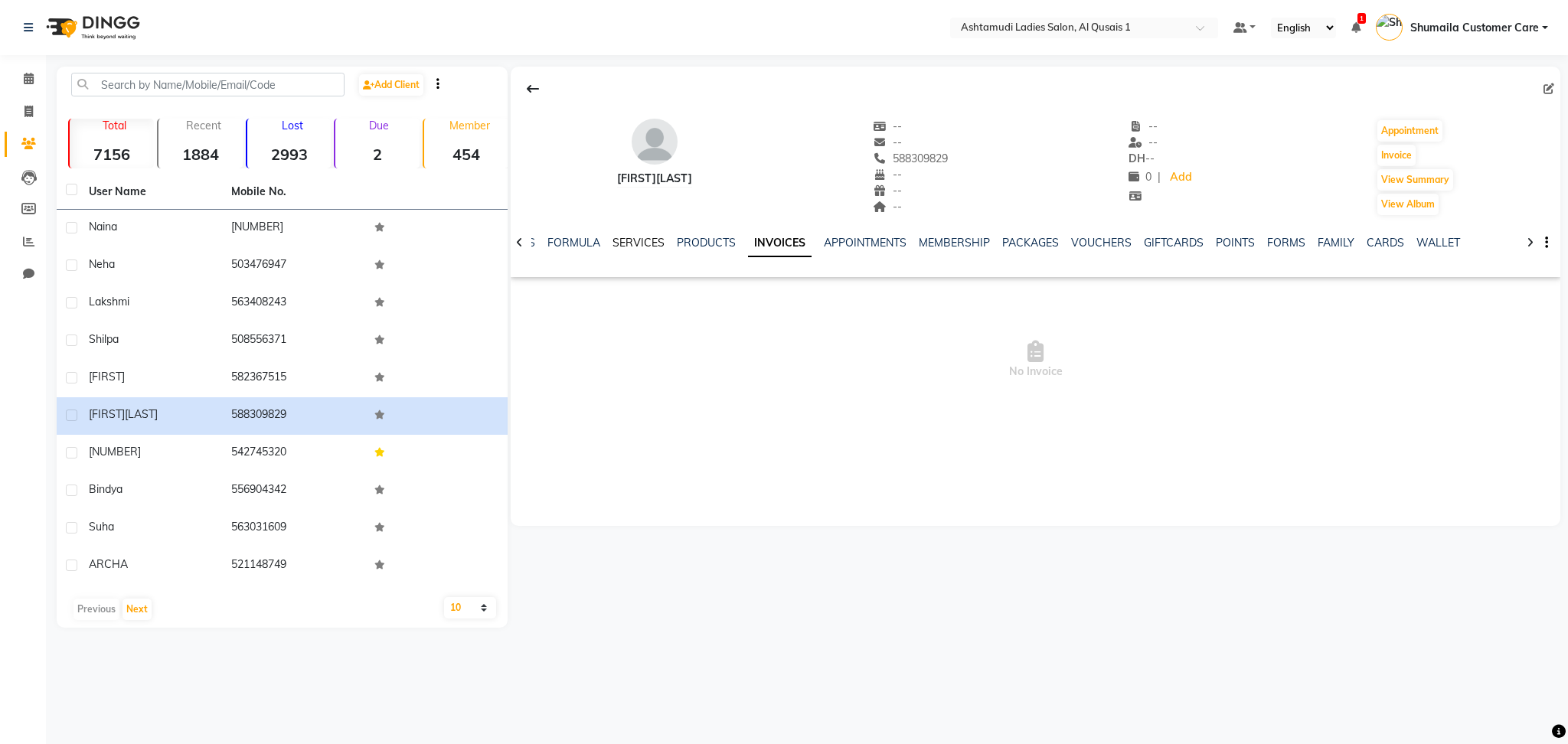 click on "SERVICES" 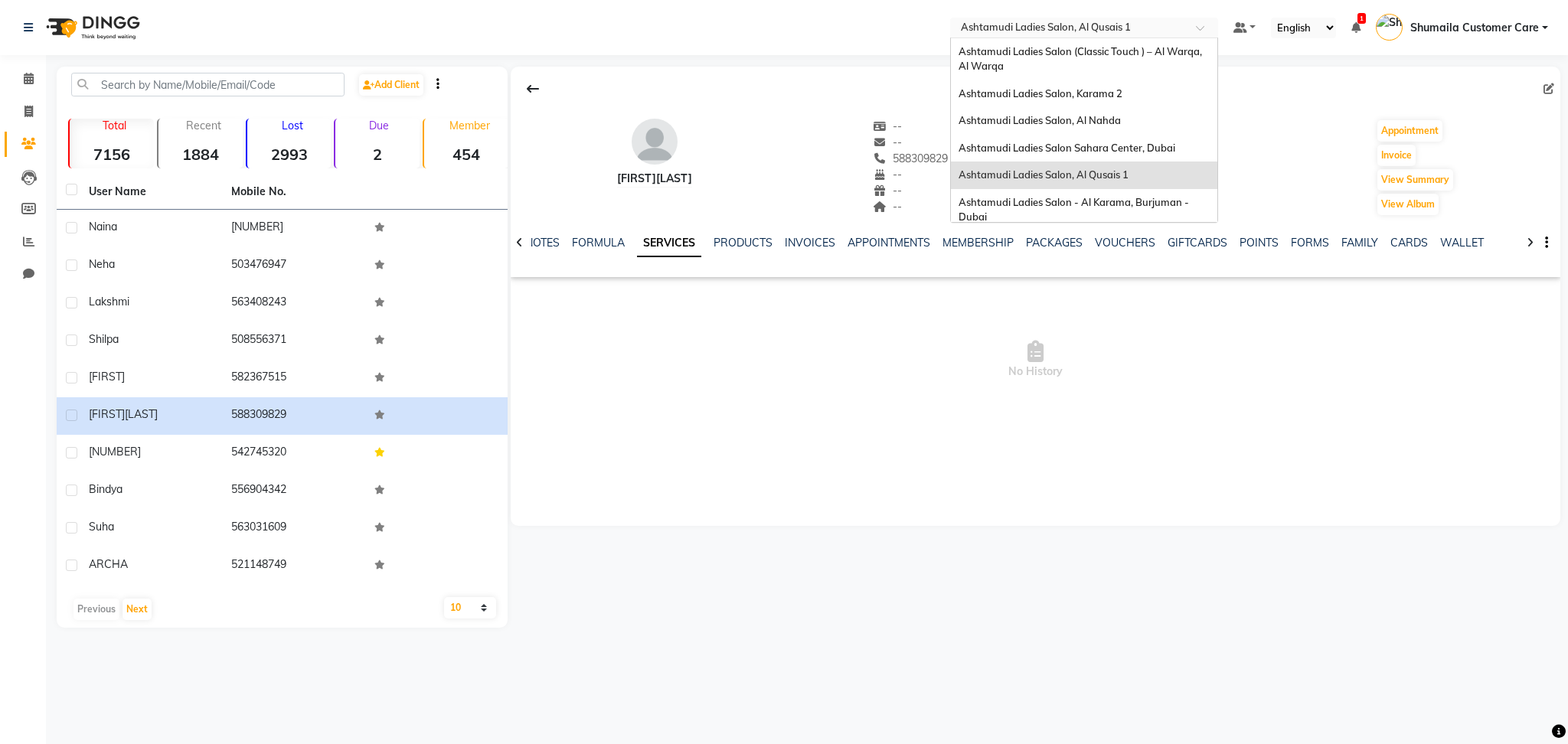 click at bounding box center [1069, 29] 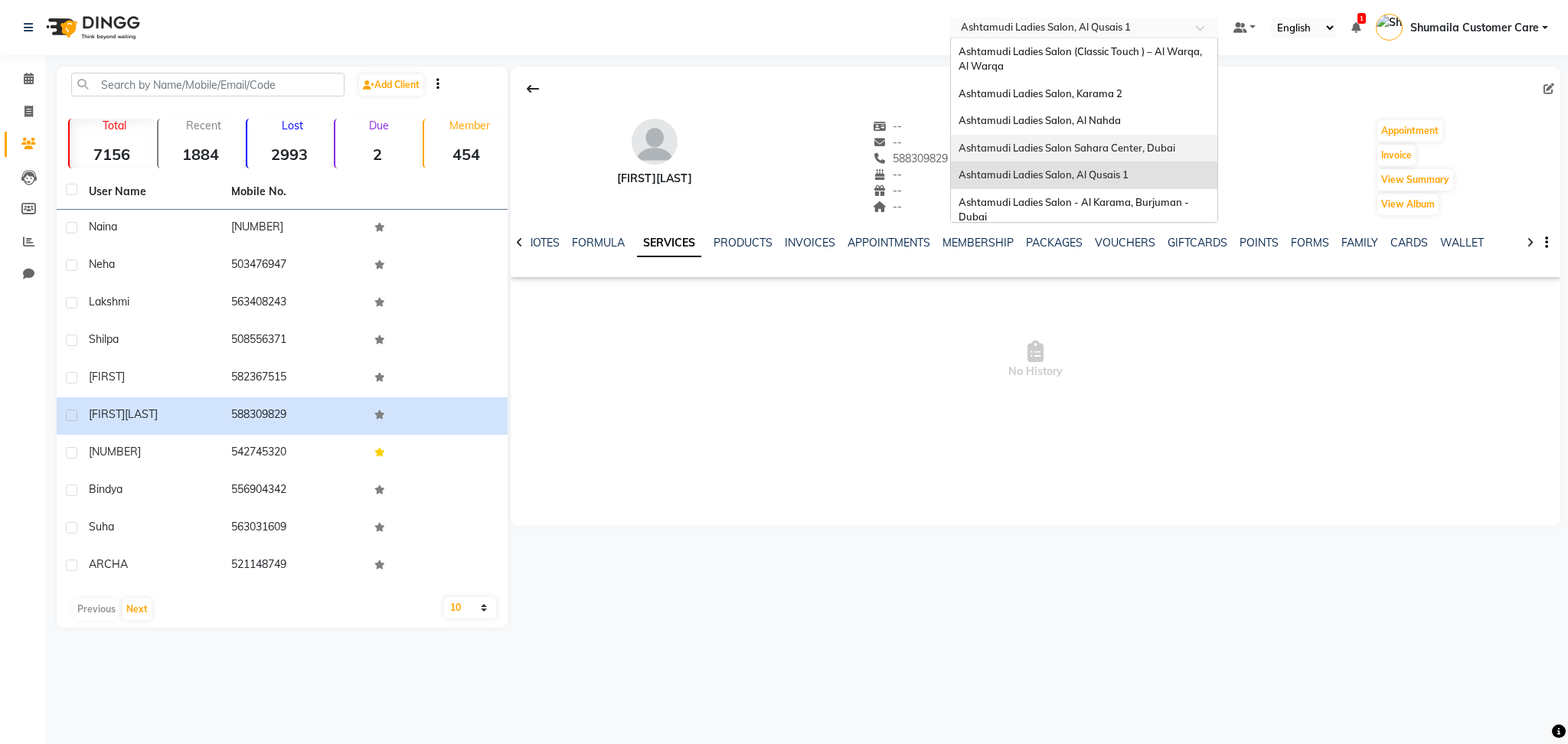 click on "Ashtamudi Ladies Salon Sahara Center, Dubai" at bounding box center [1067, 148] 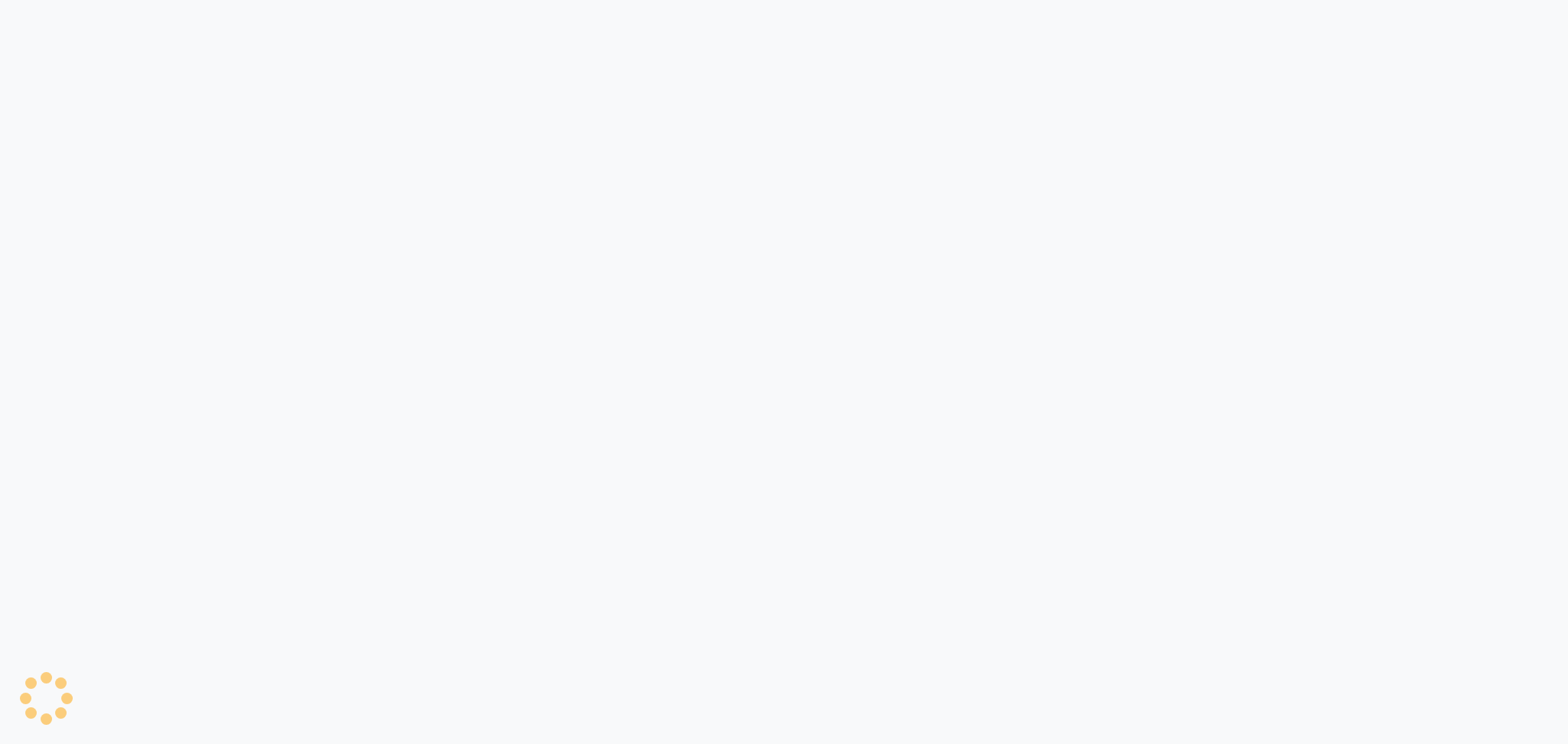 scroll, scrollTop: 0, scrollLeft: 0, axis: both 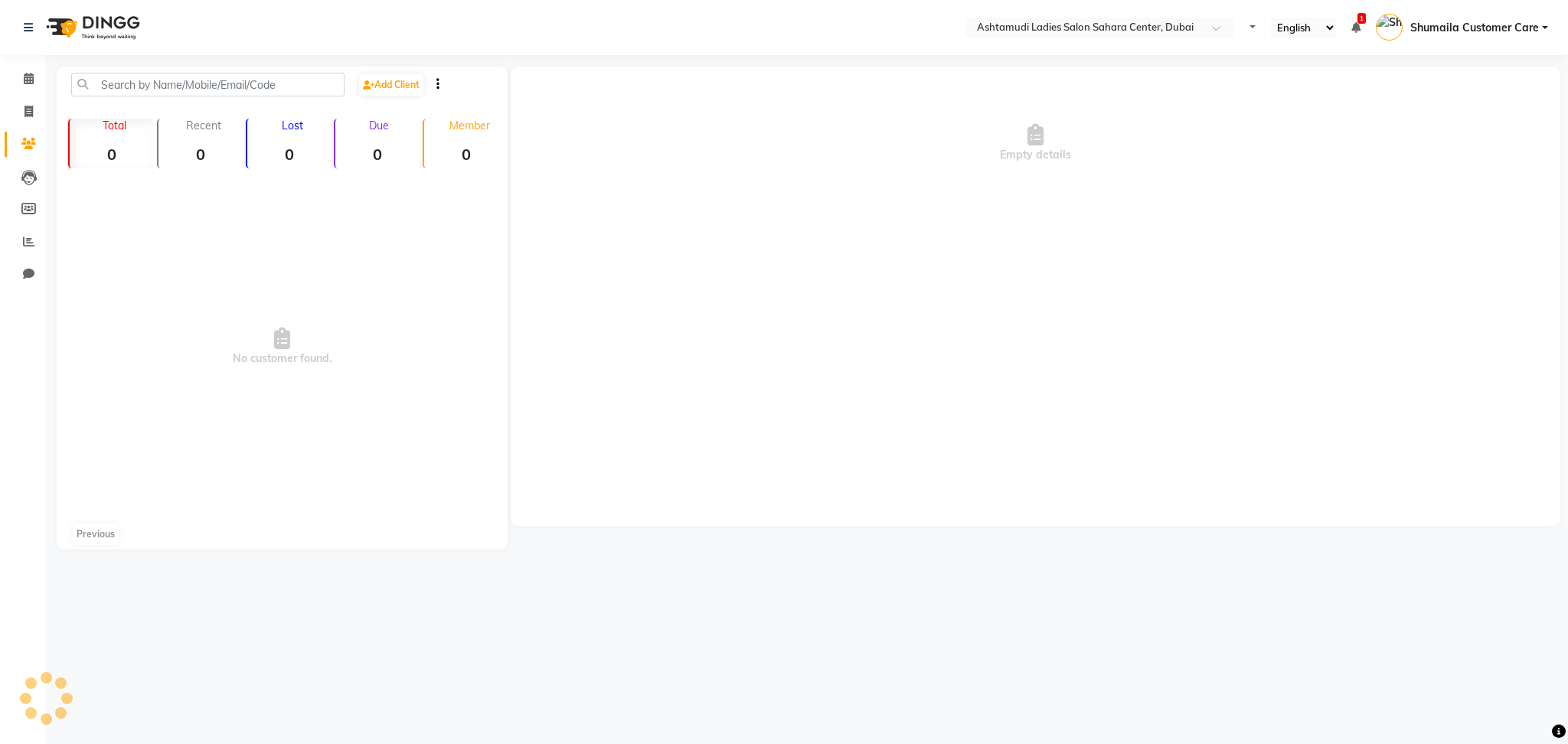 select on "en" 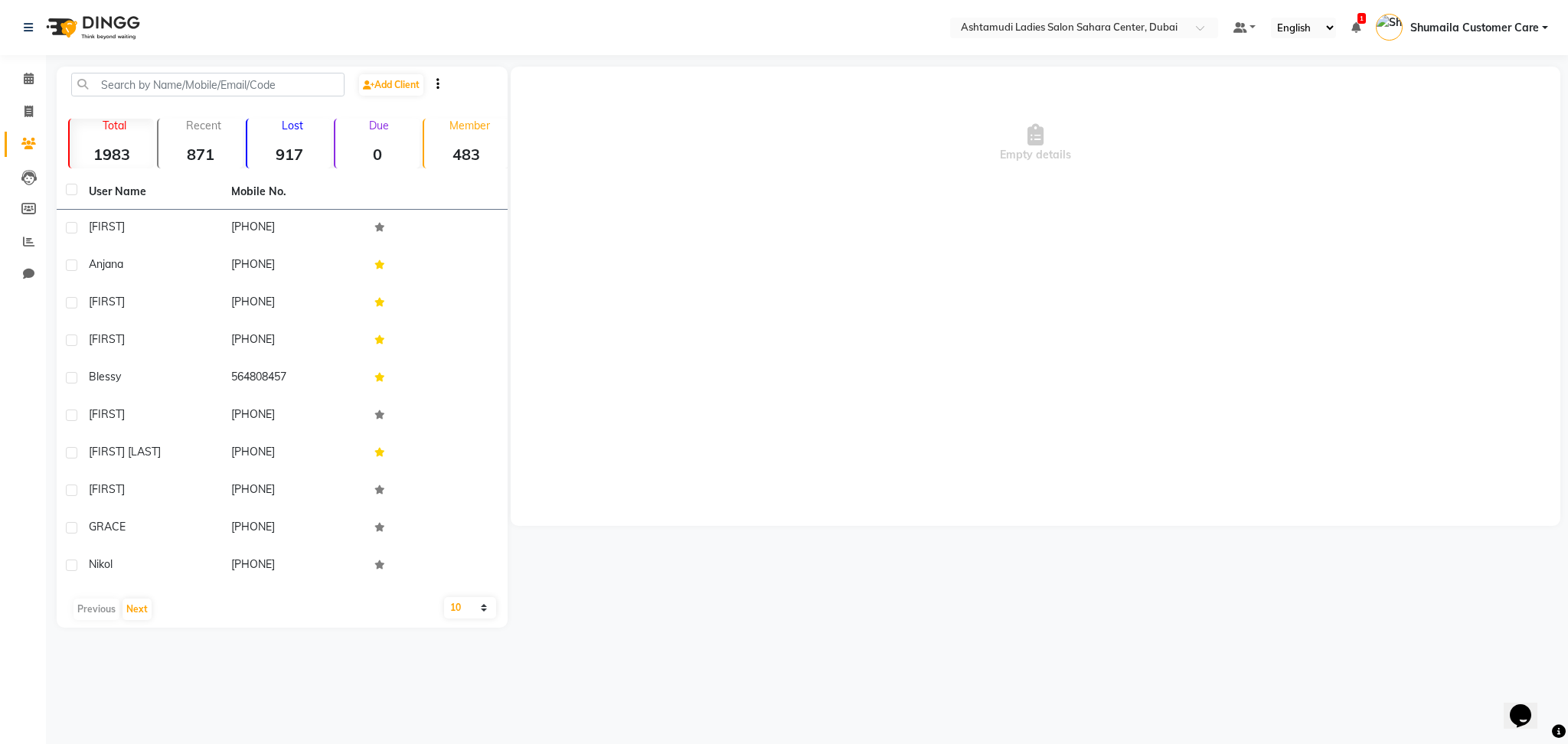 scroll, scrollTop: 0, scrollLeft: 0, axis: both 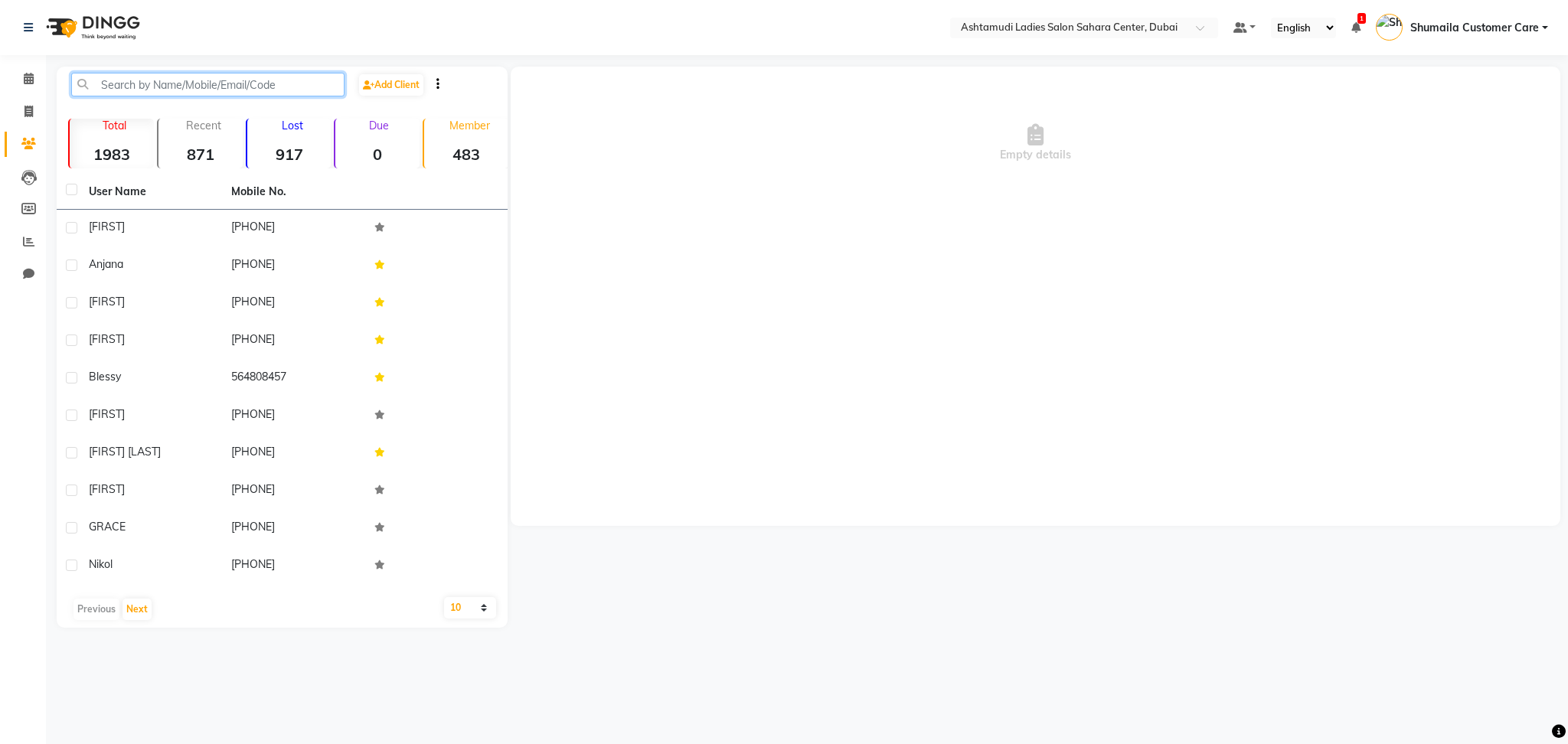 click 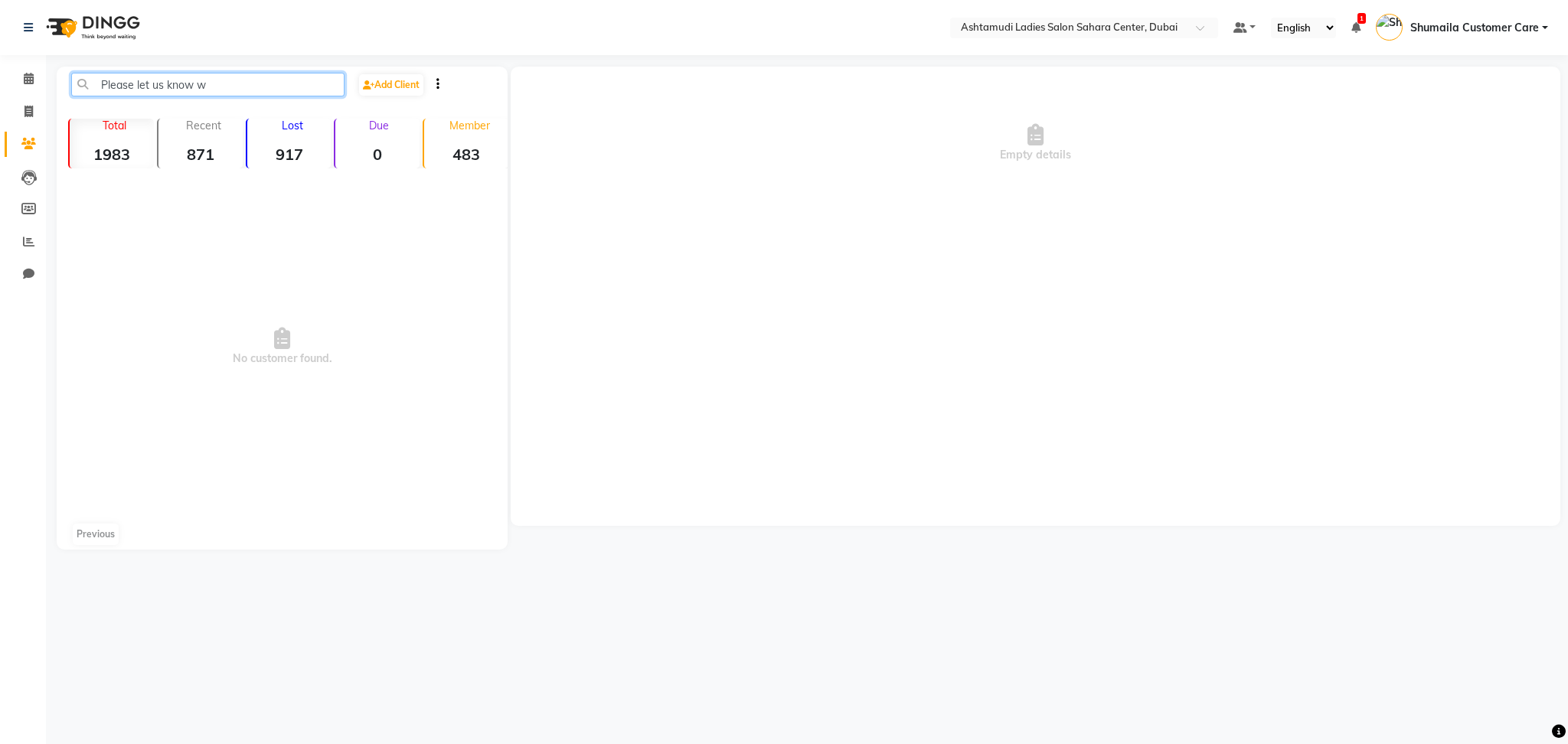 type on "Please let us know w" 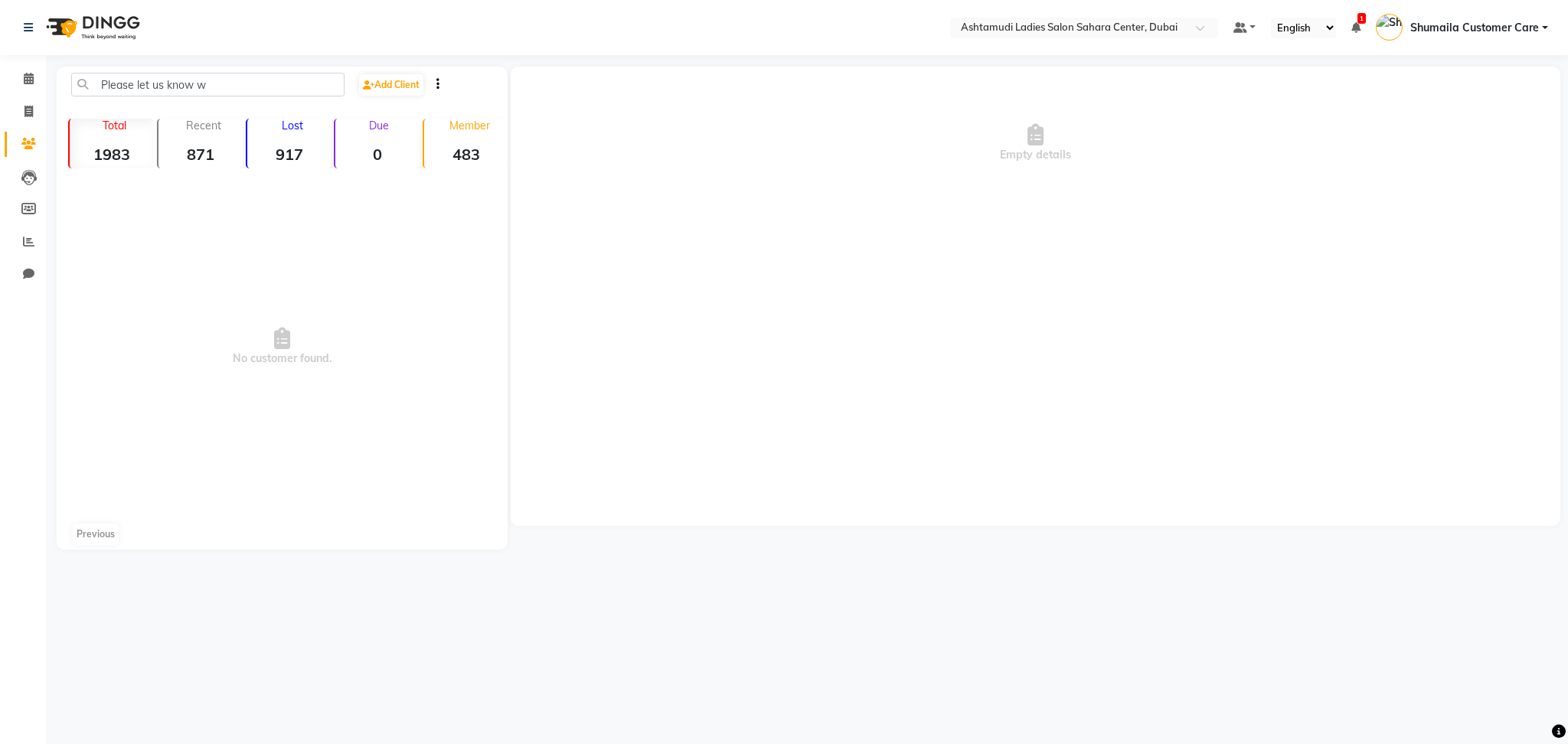 click on "Please let us know w  Add Client" 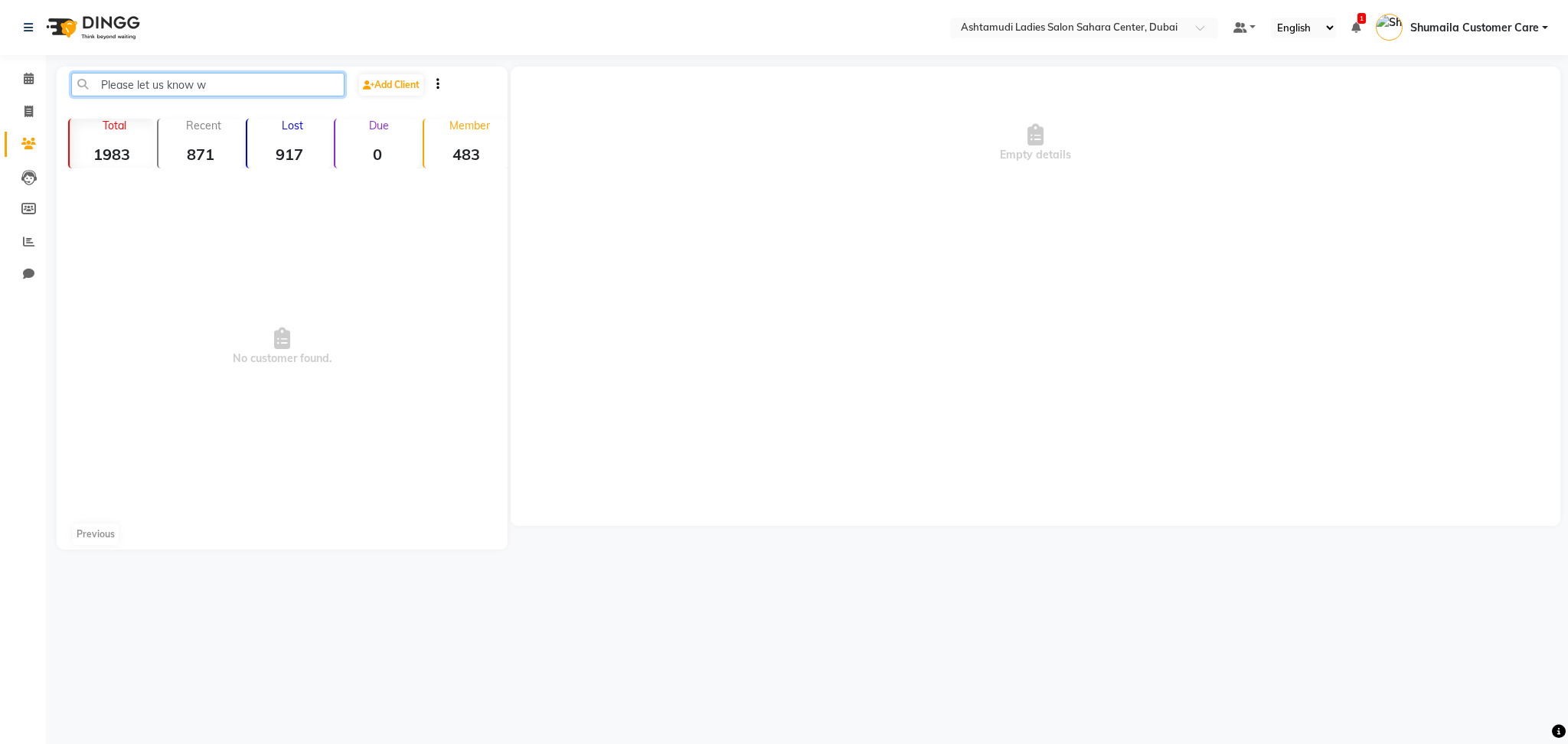 drag, startPoint x: 209, startPoint y: 79, endPoint x: 0, endPoint y: 139, distance: 217.44195 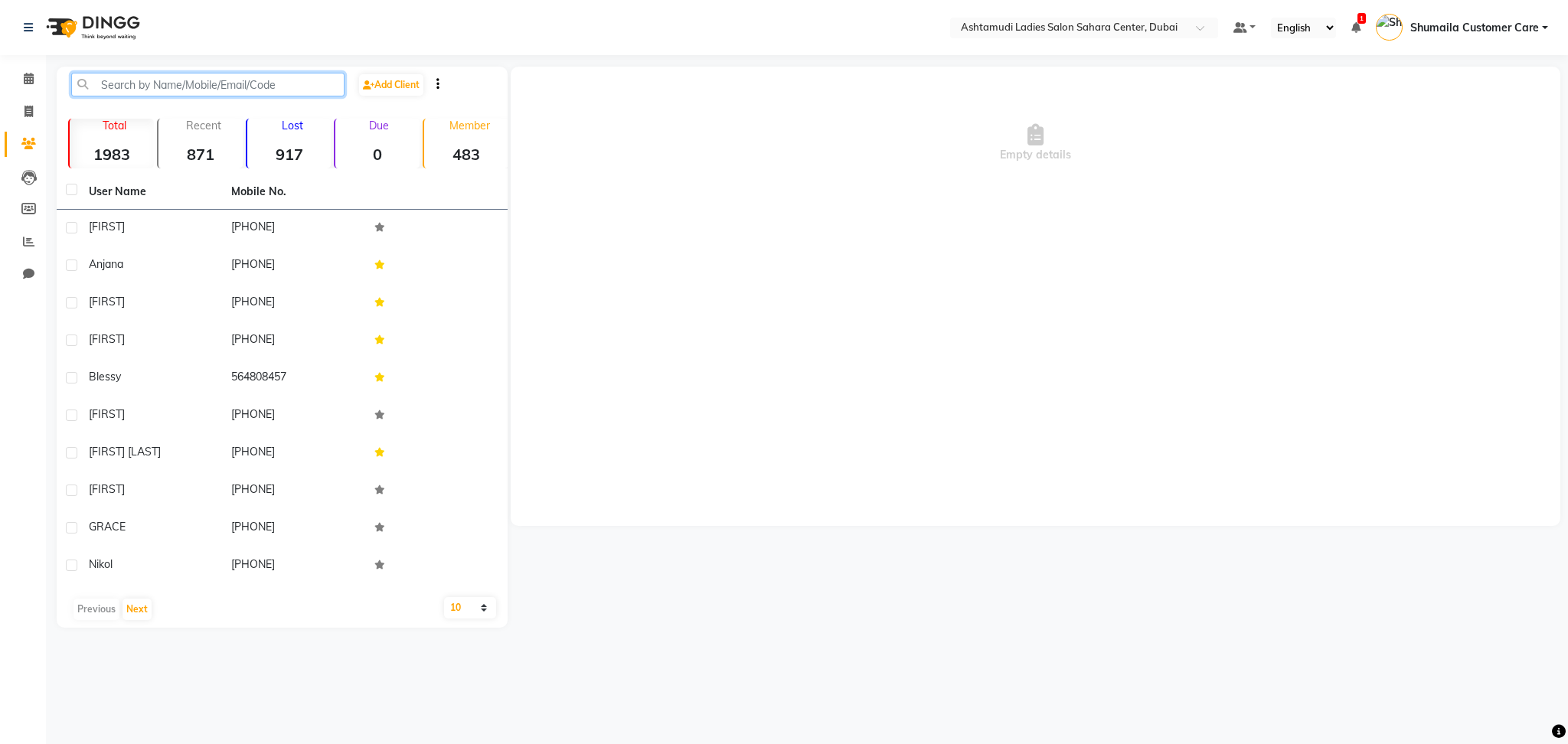 type 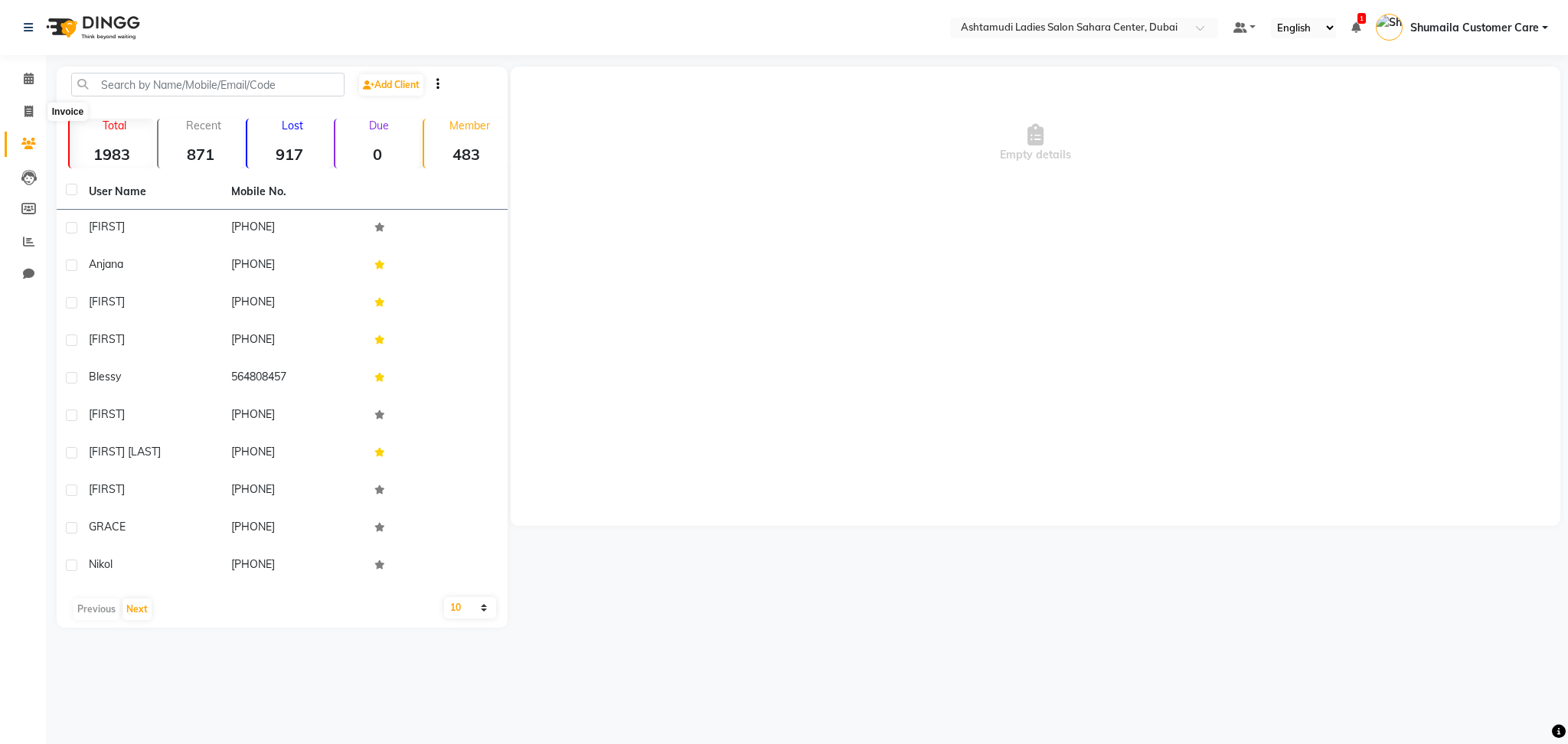 drag, startPoint x: 27, startPoint y: 107, endPoint x: 742, endPoint y: 351, distance: 755.4873 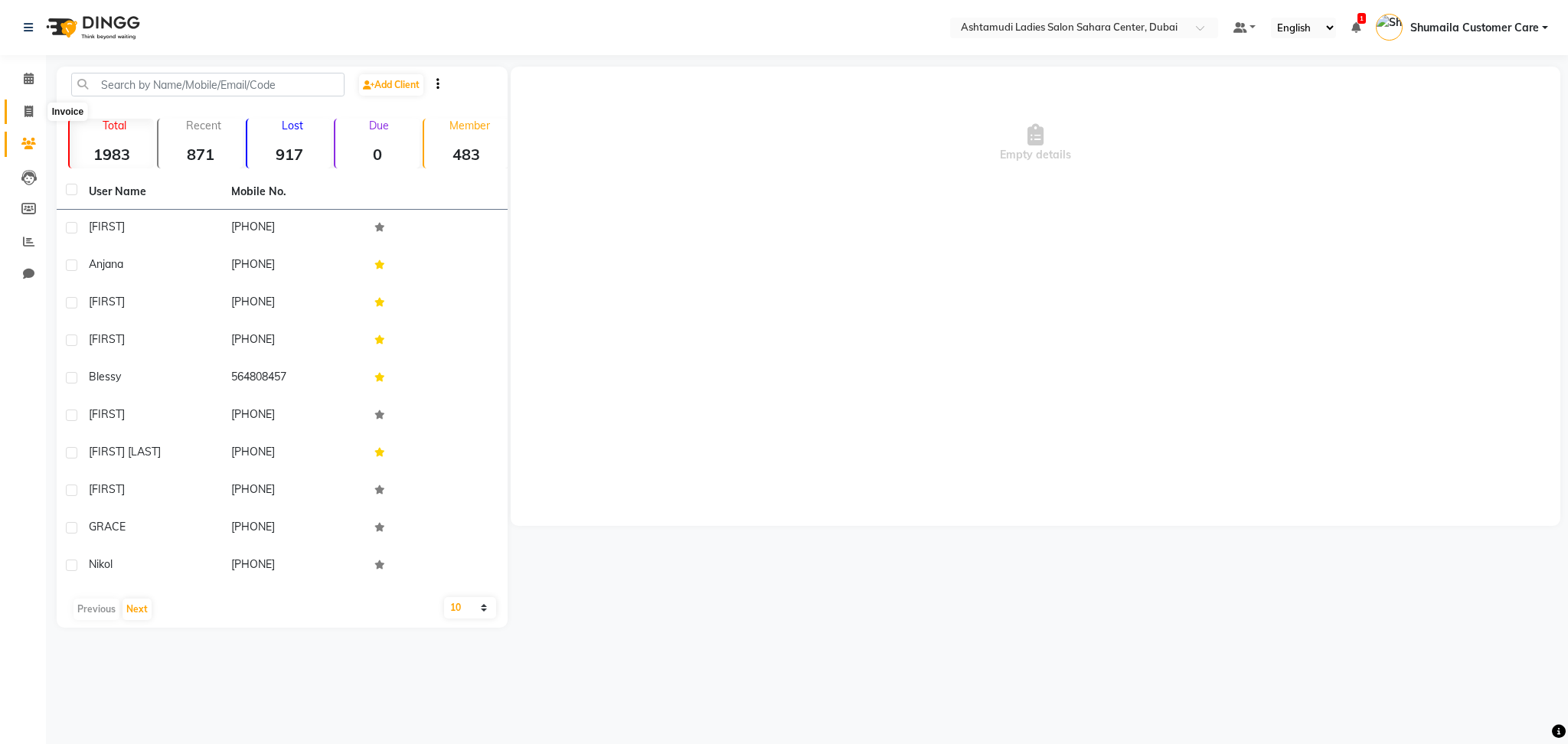 click 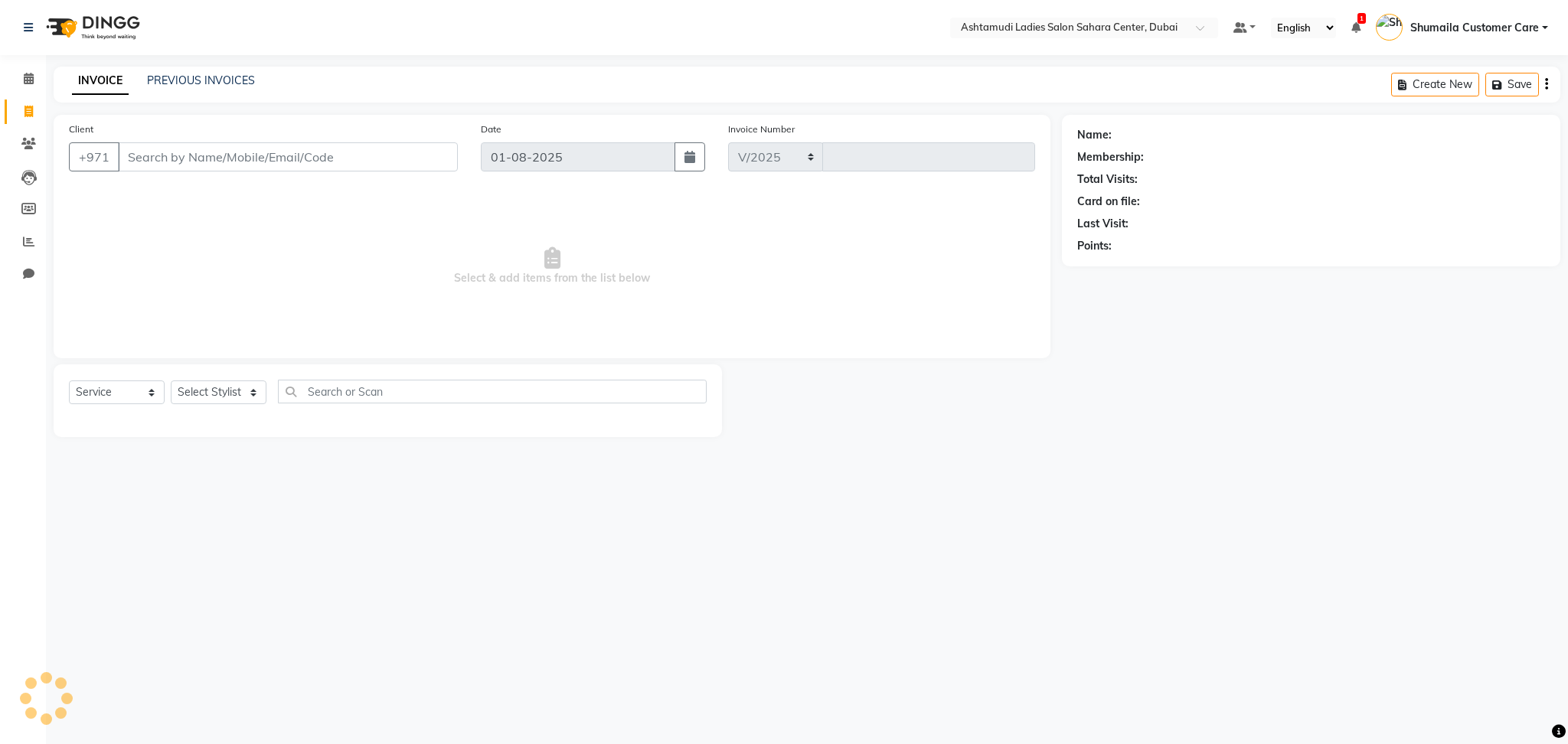 select on "7242" 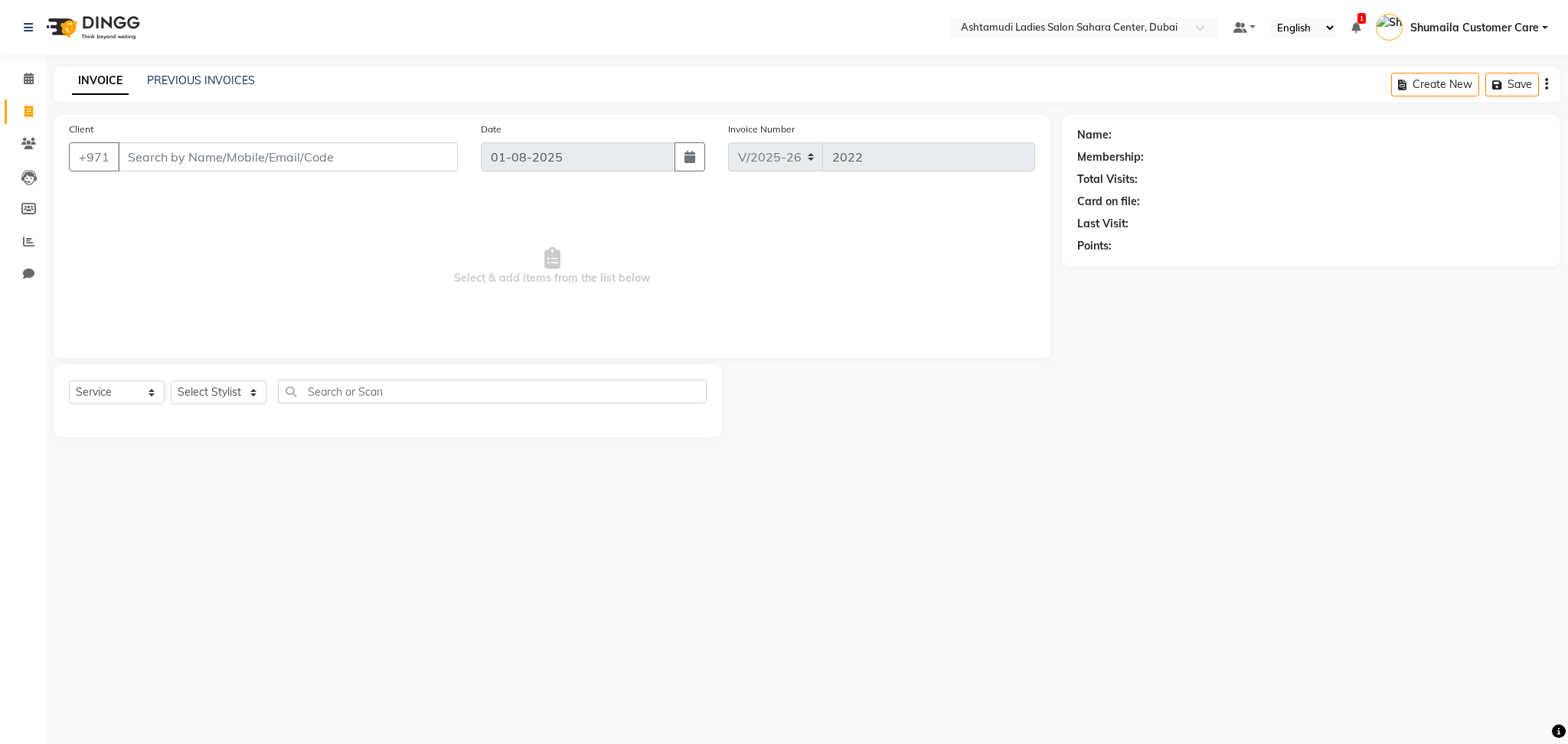 click on "Client" at bounding box center (288, 157) 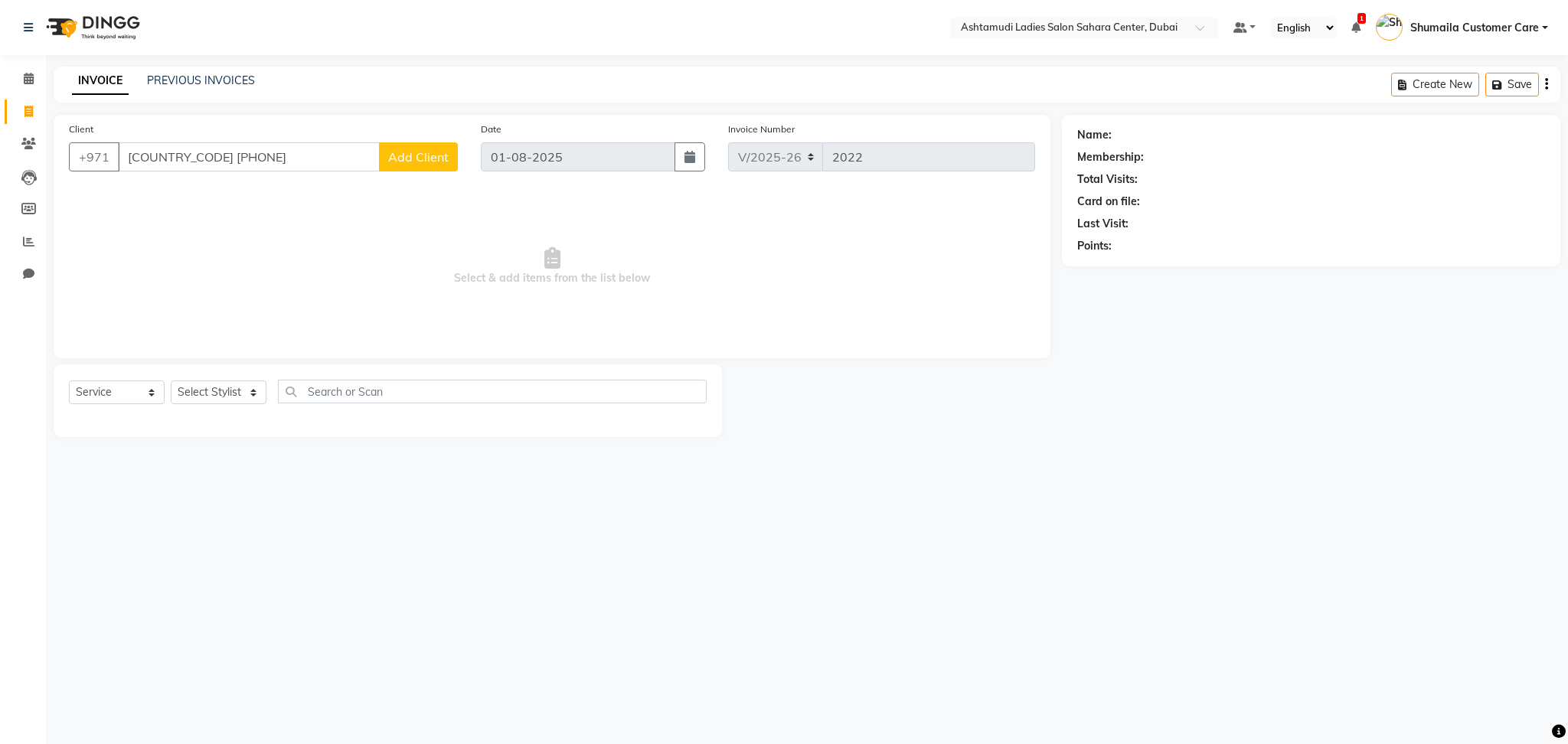 click on "971 58 830 9829" at bounding box center [249, 157] 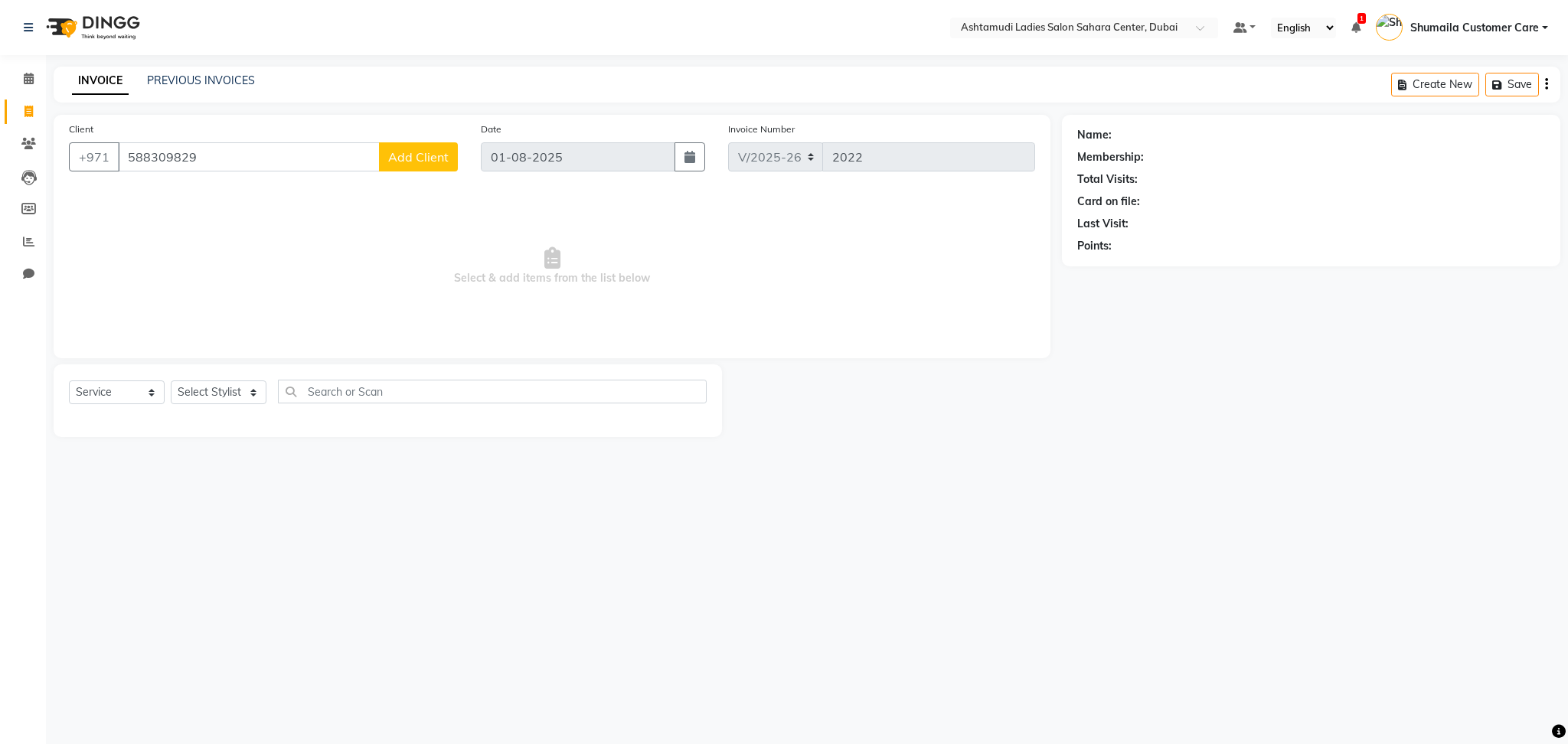 drag, startPoint x: 210, startPoint y: 162, endPoint x: 63, endPoint y: 141, distance: 148.49242 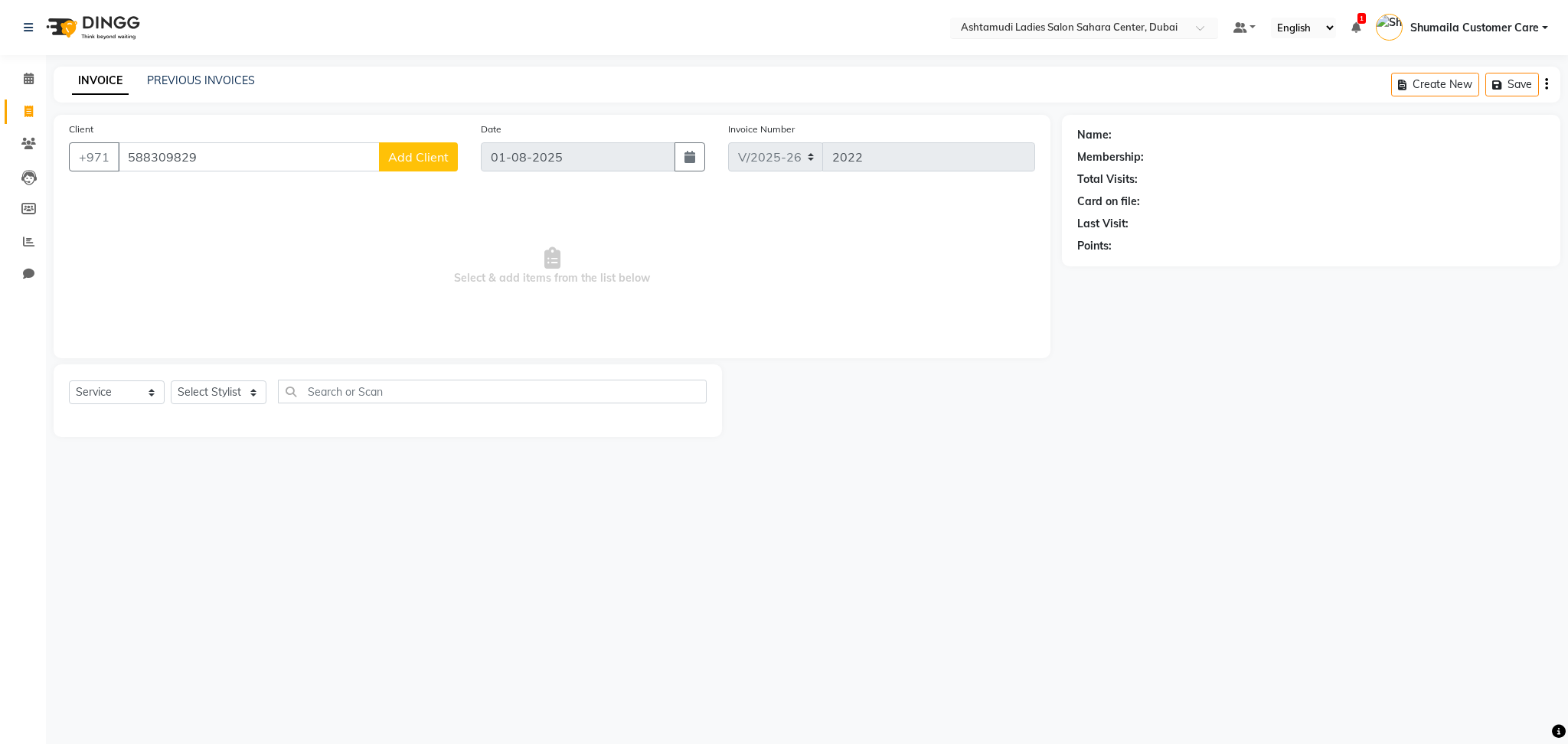 type on "588309829" 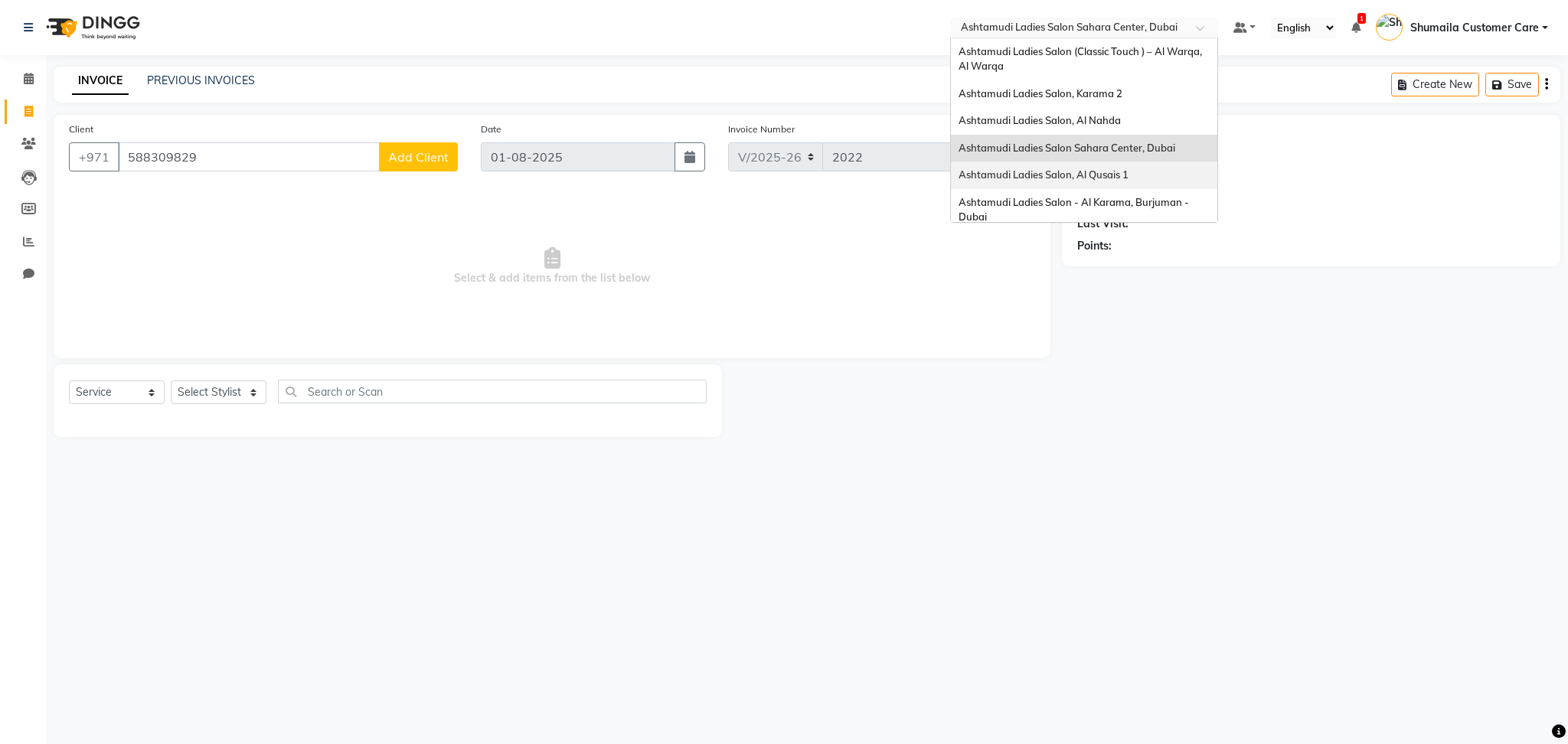 click on "Ashtamudi Ladies Salon, Al Qusais 1" at bounding box center (1044, 175) 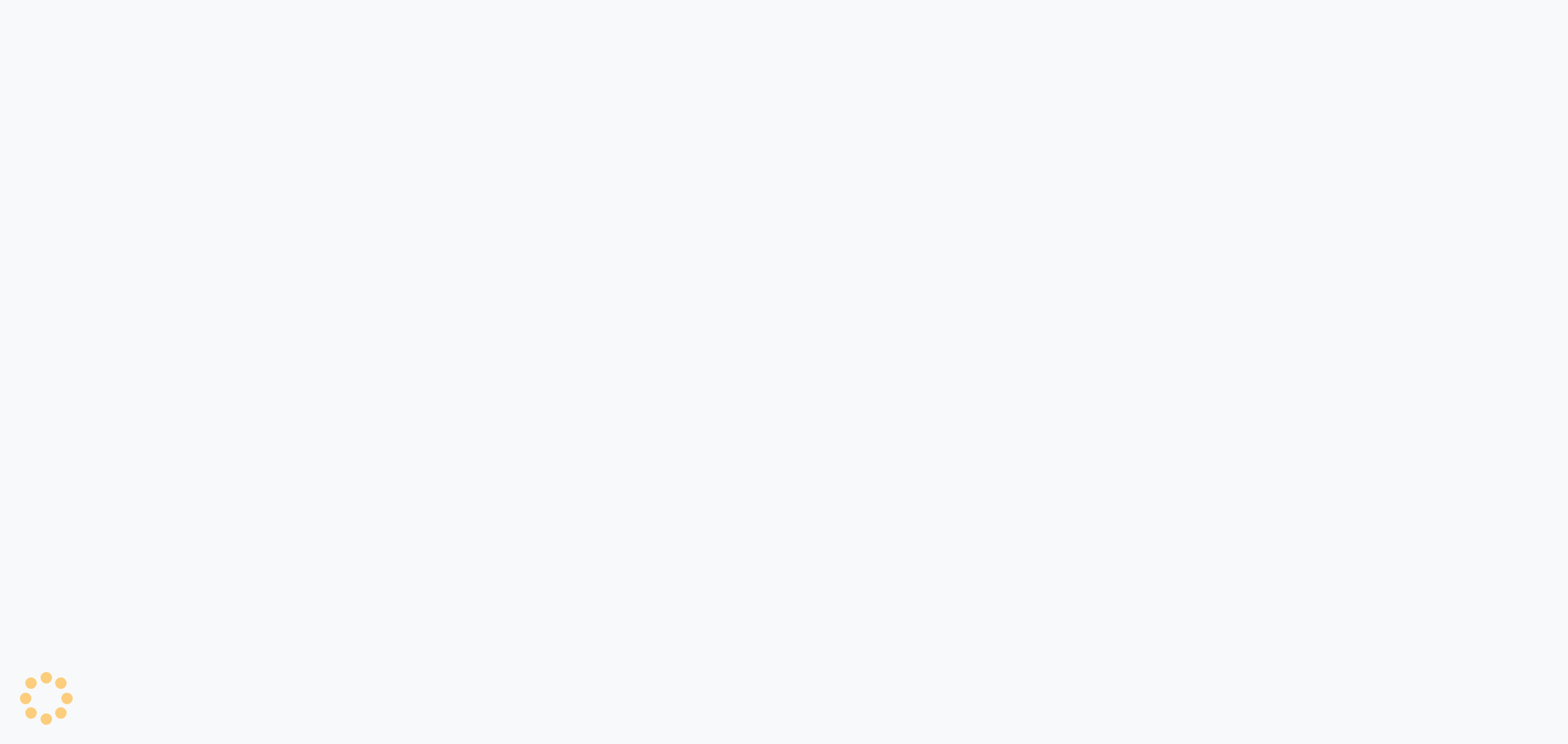 scroll, scrollTop: 0, scrollLeft: 0, axis: both 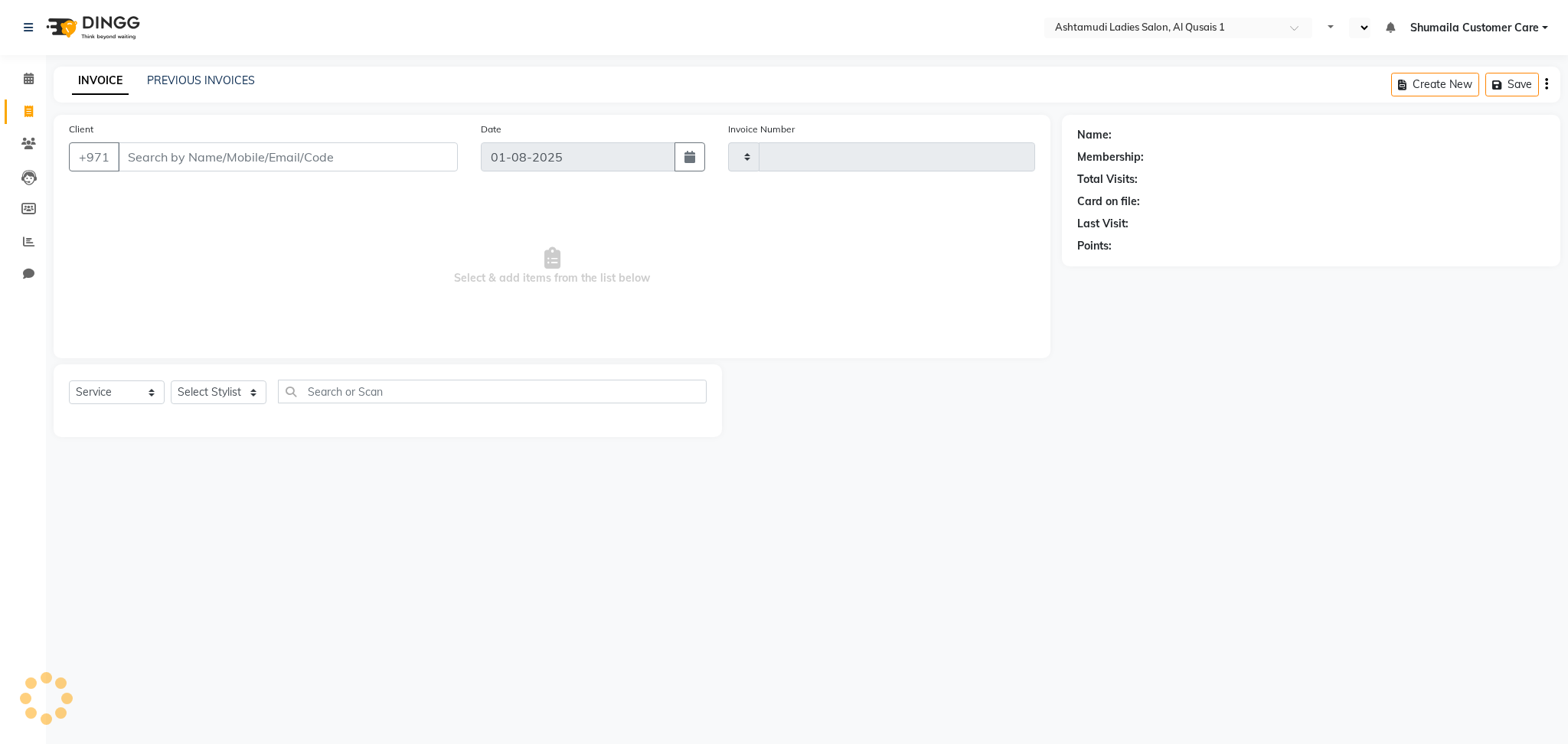 type on "5119" 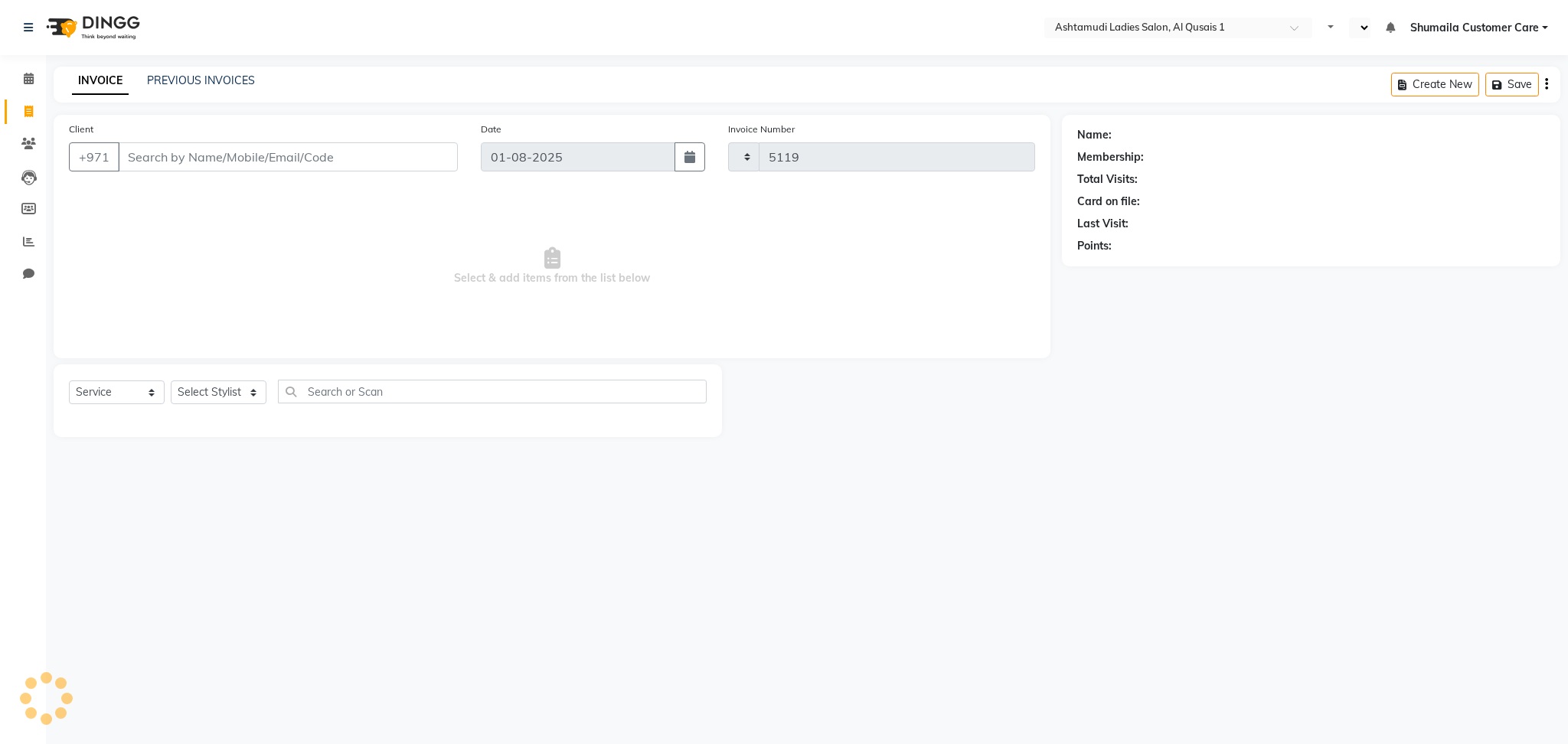 select on "en" 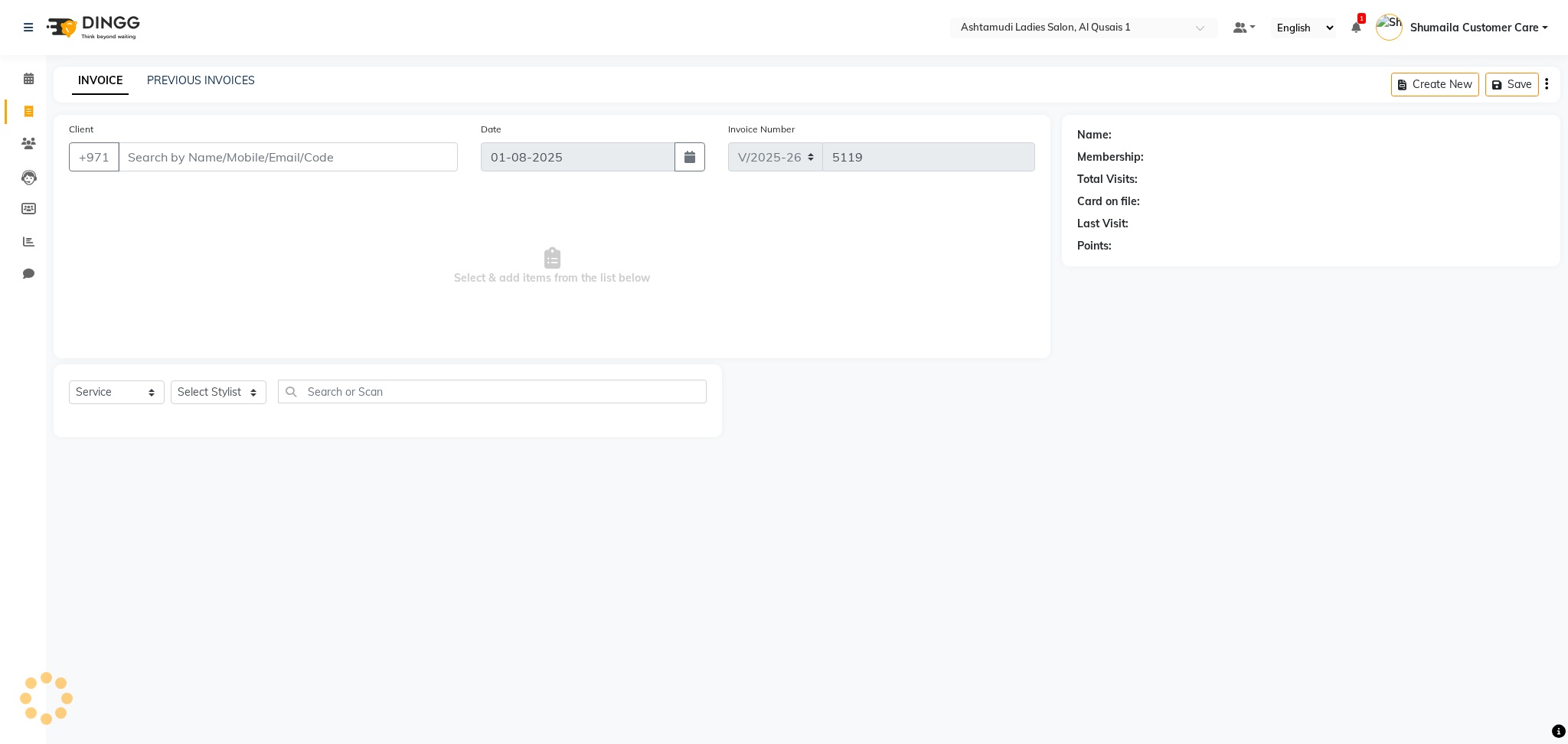 click on "Client" at bounding box center [288, 157] 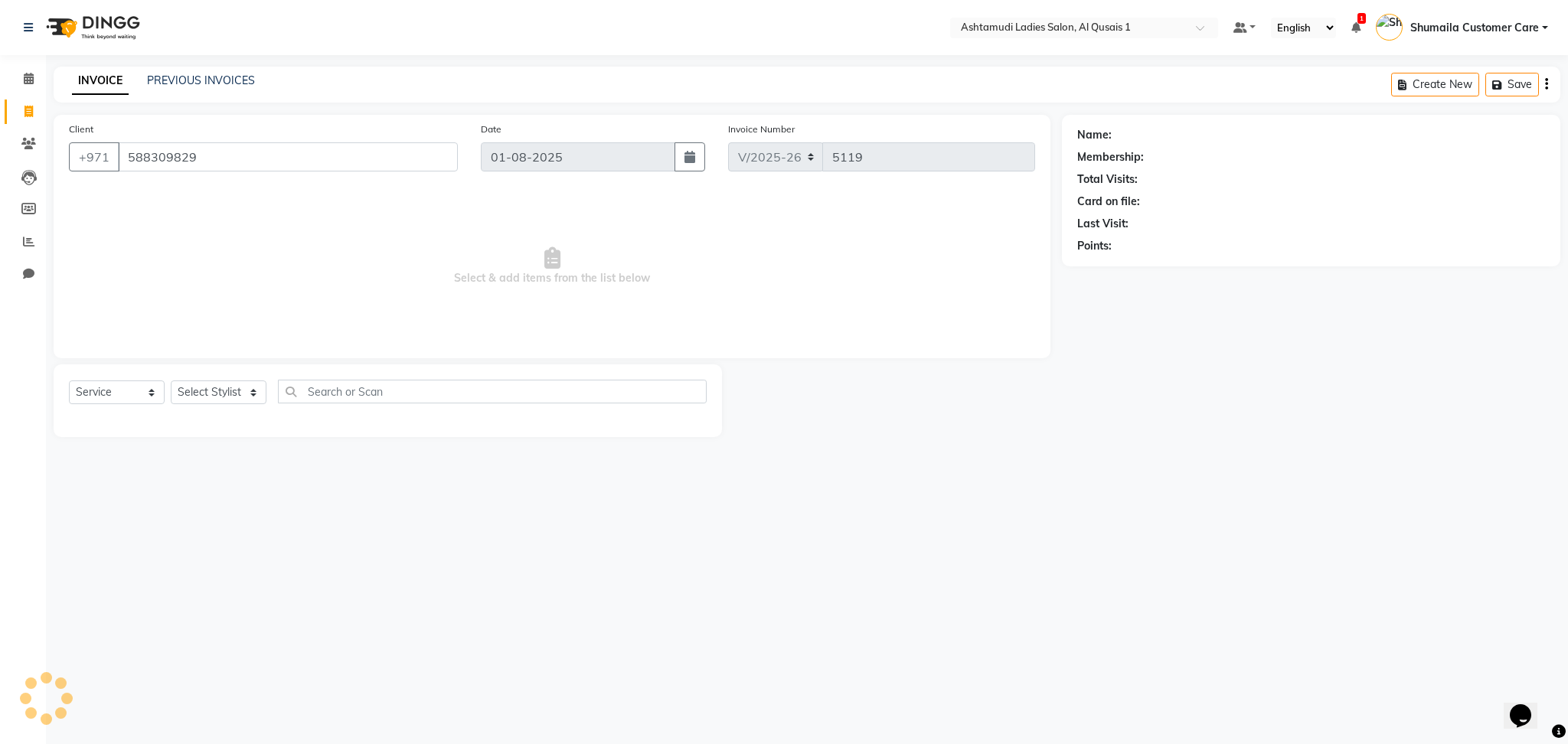 scroll, scrollTop: 0, scrollLeft: 0, axis: both 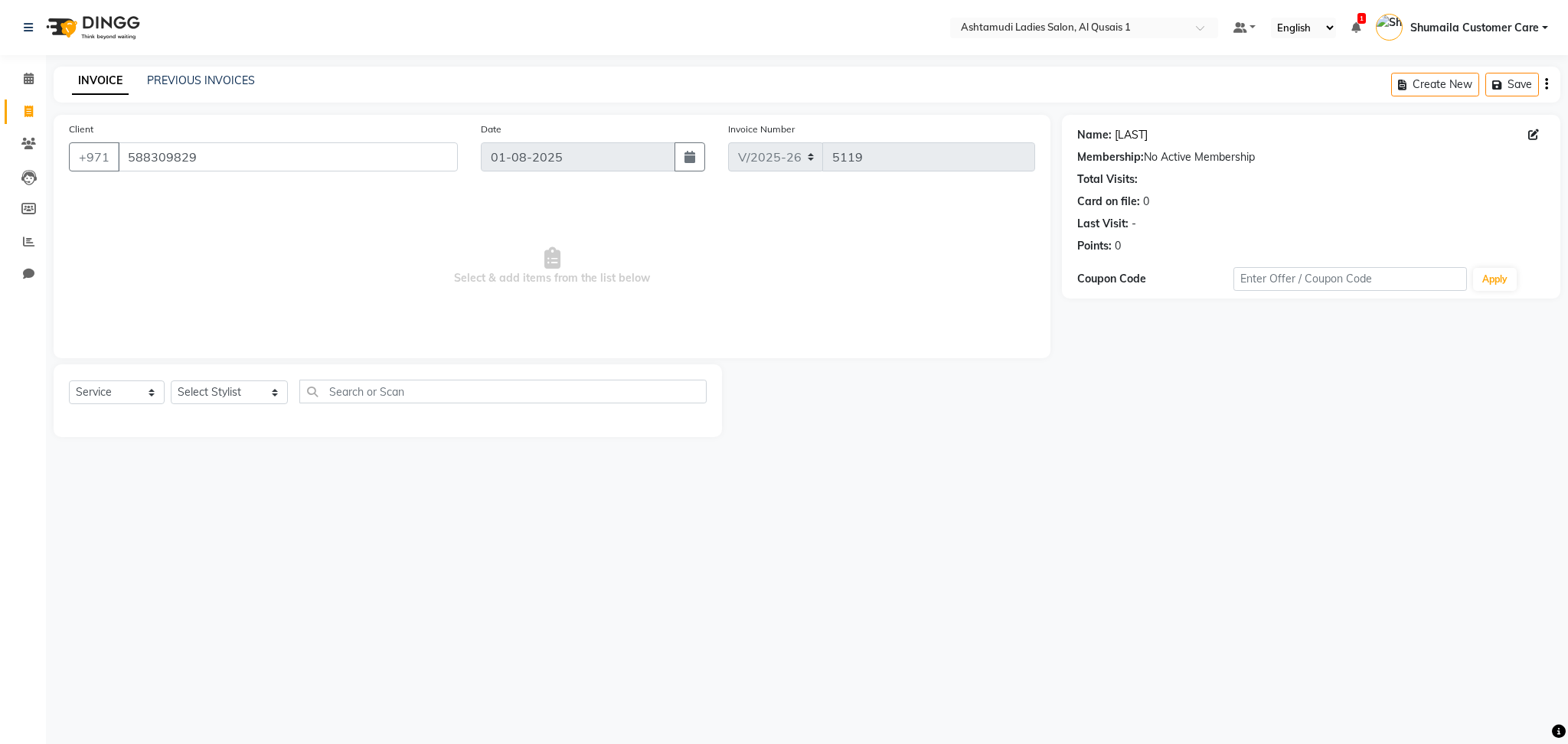 click on "[LAST]" 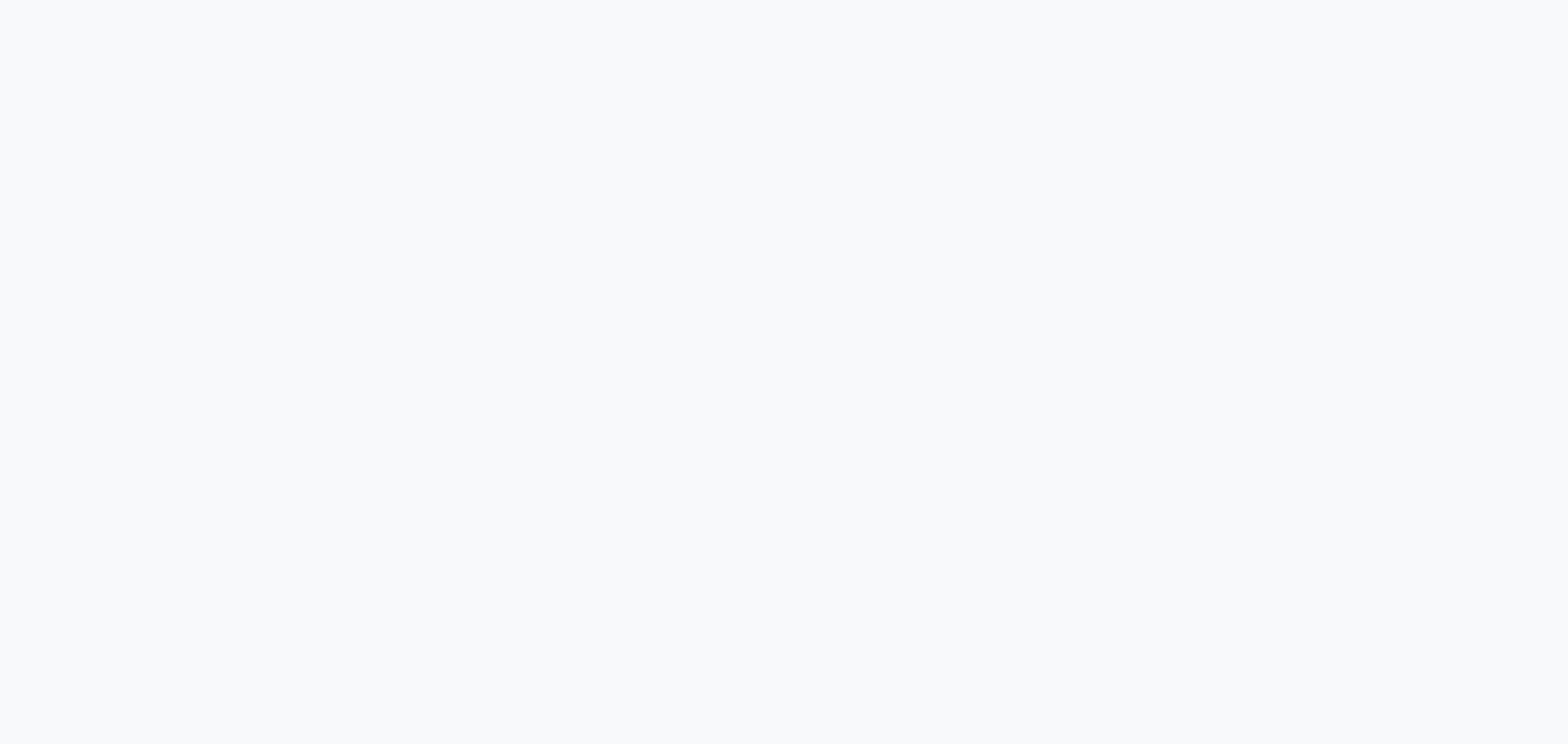 scroll, scrollTop: 0, scrollLeft: 0, axis: both 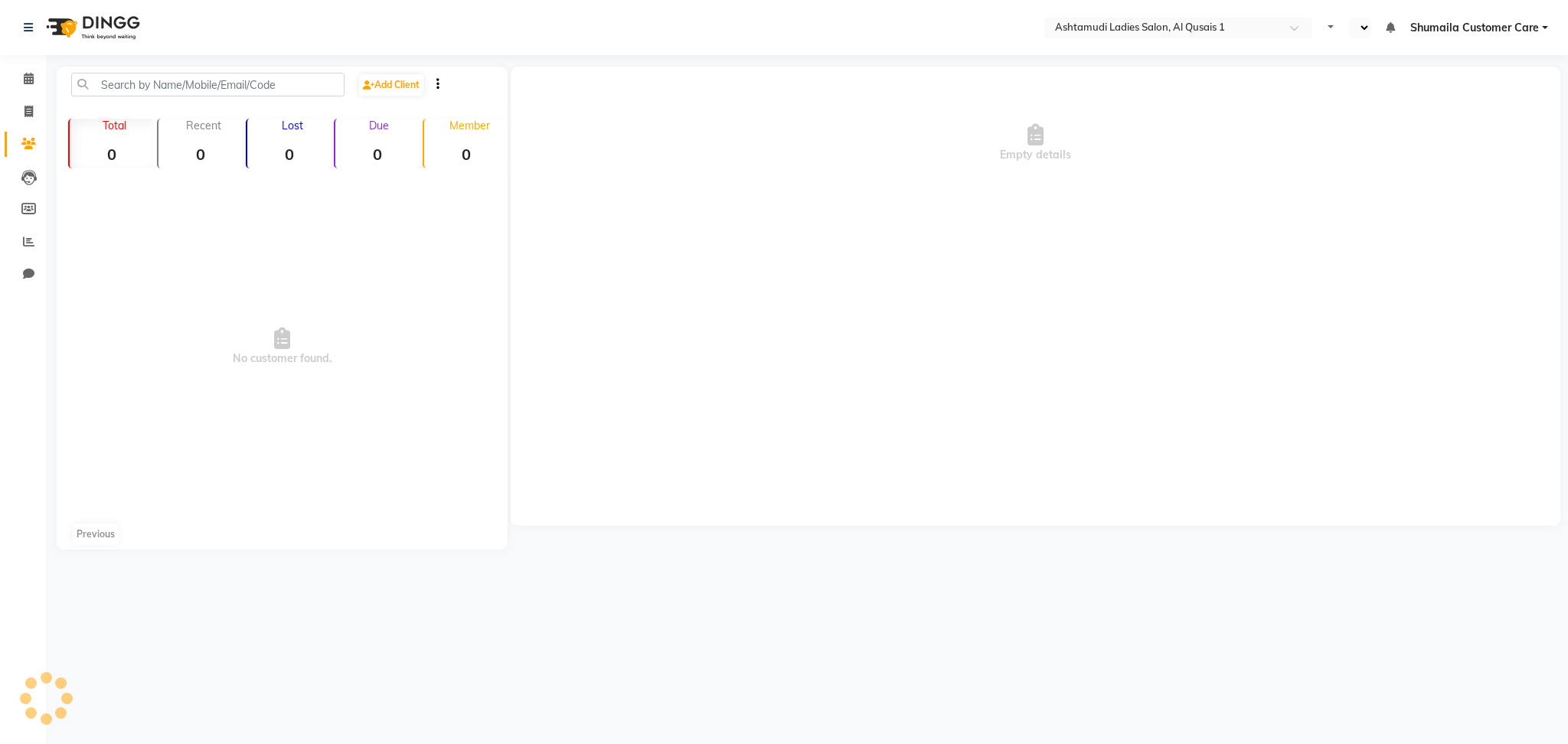 select on "en" 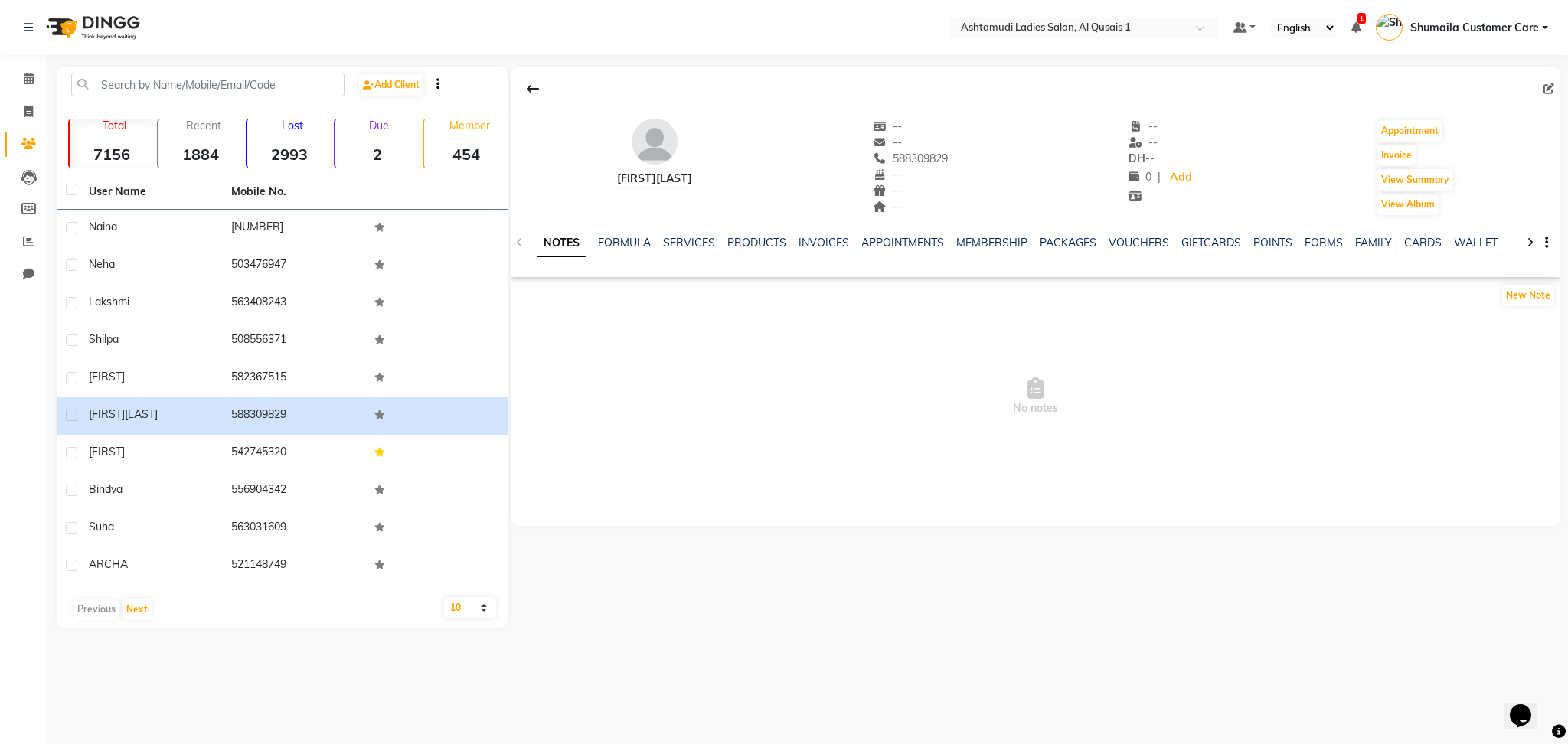 scroll, scrollTop: 0, scrollLeft: 0, axis: both 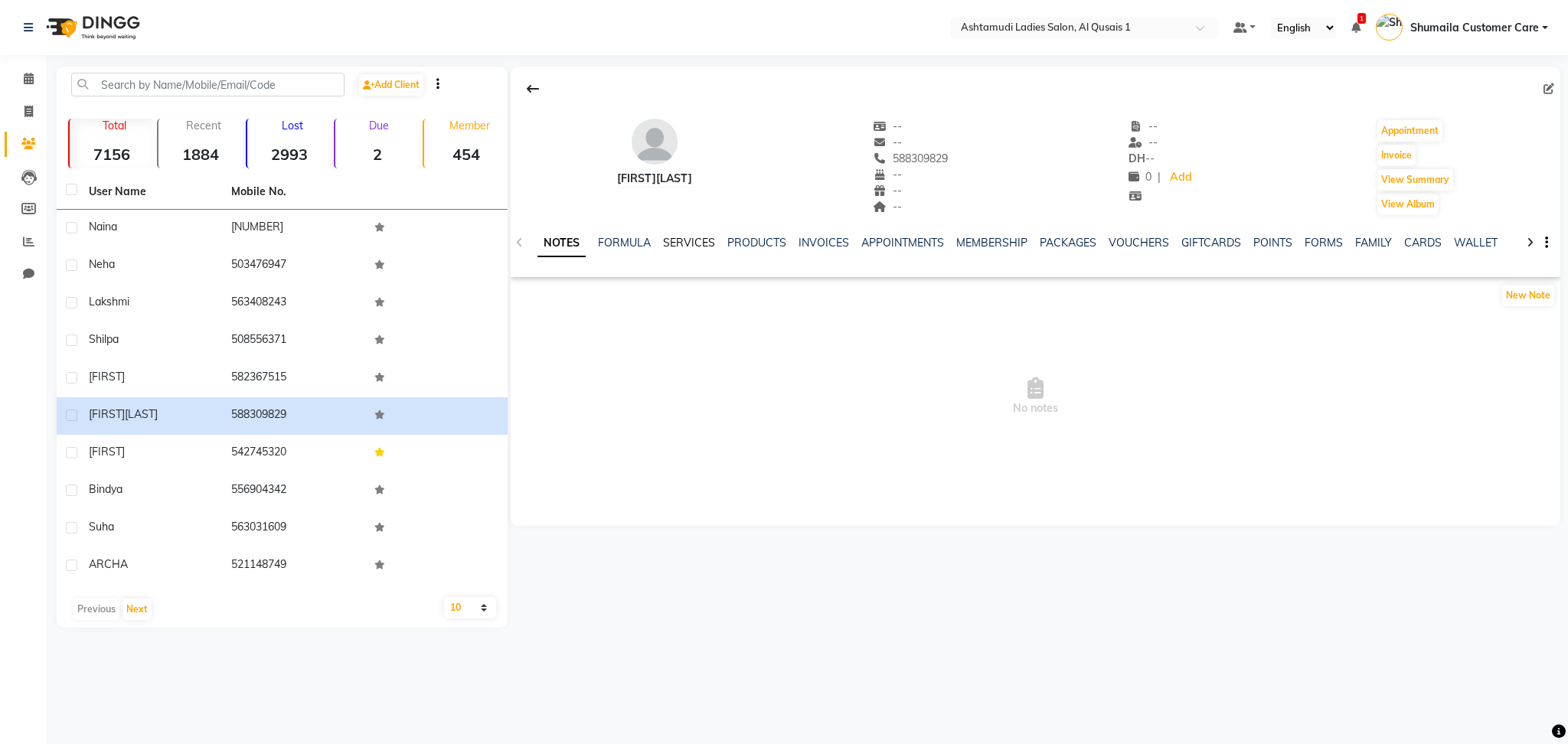 click on "SERVICES" 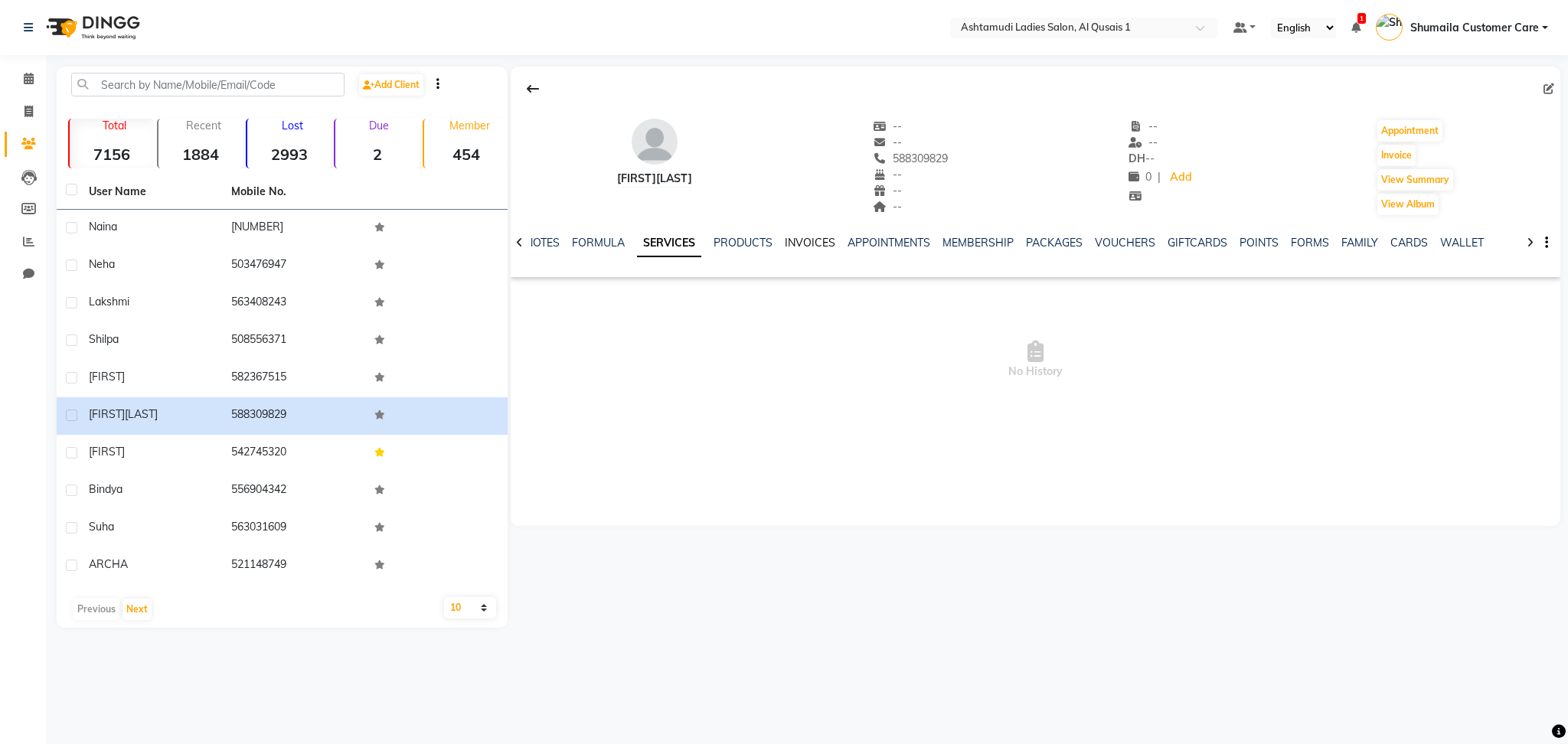 click on "INVOICES" 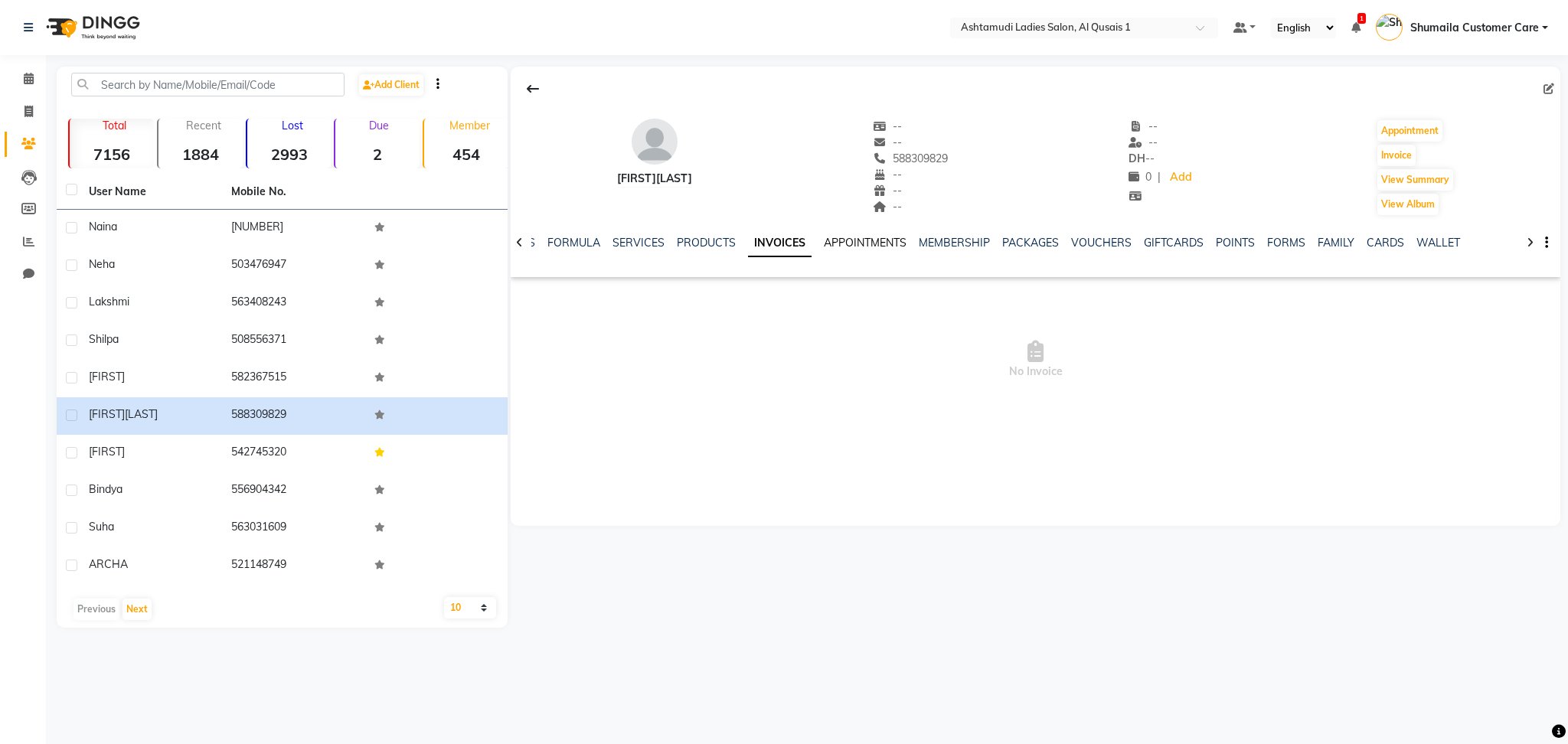 click on "APPOINTMENTS" 